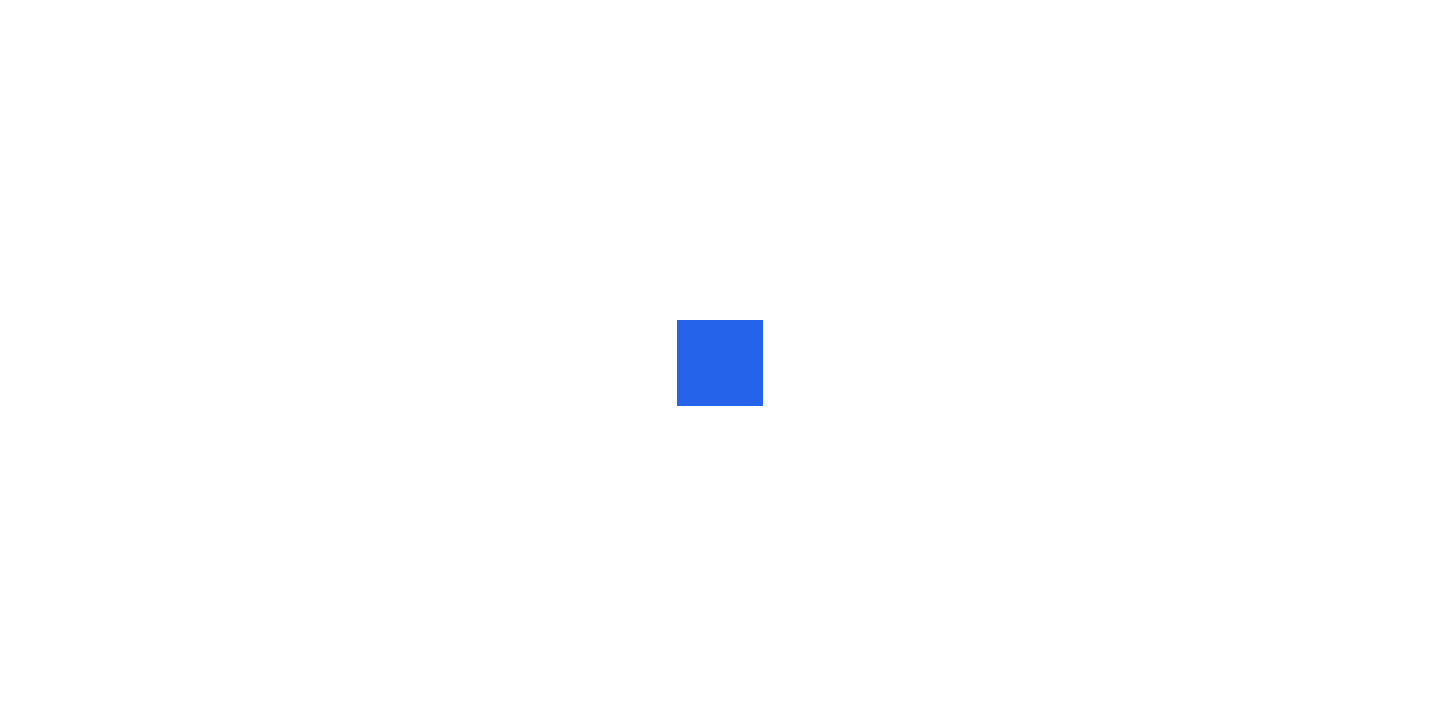 scroll, scrollTop: 0, scrollLeft: 0, axis: both 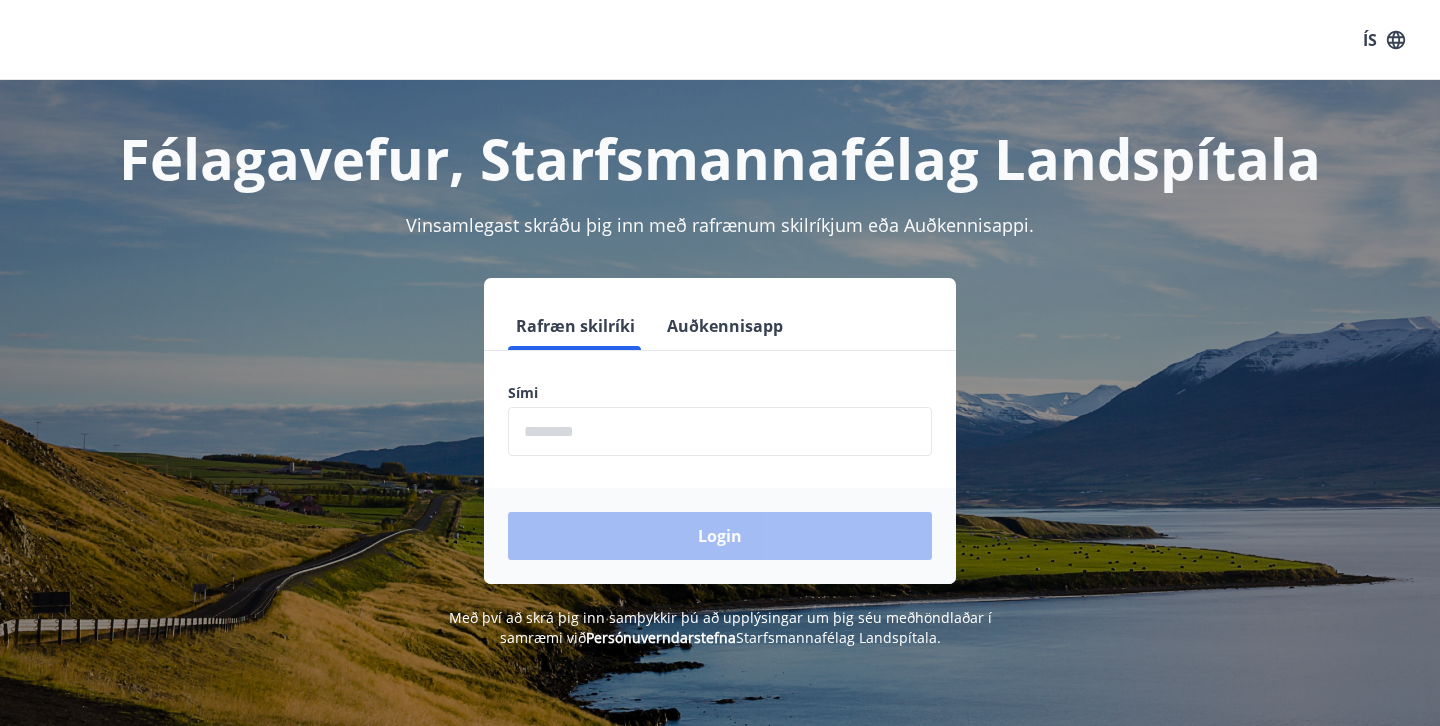 click at bounding box center (720, 431) 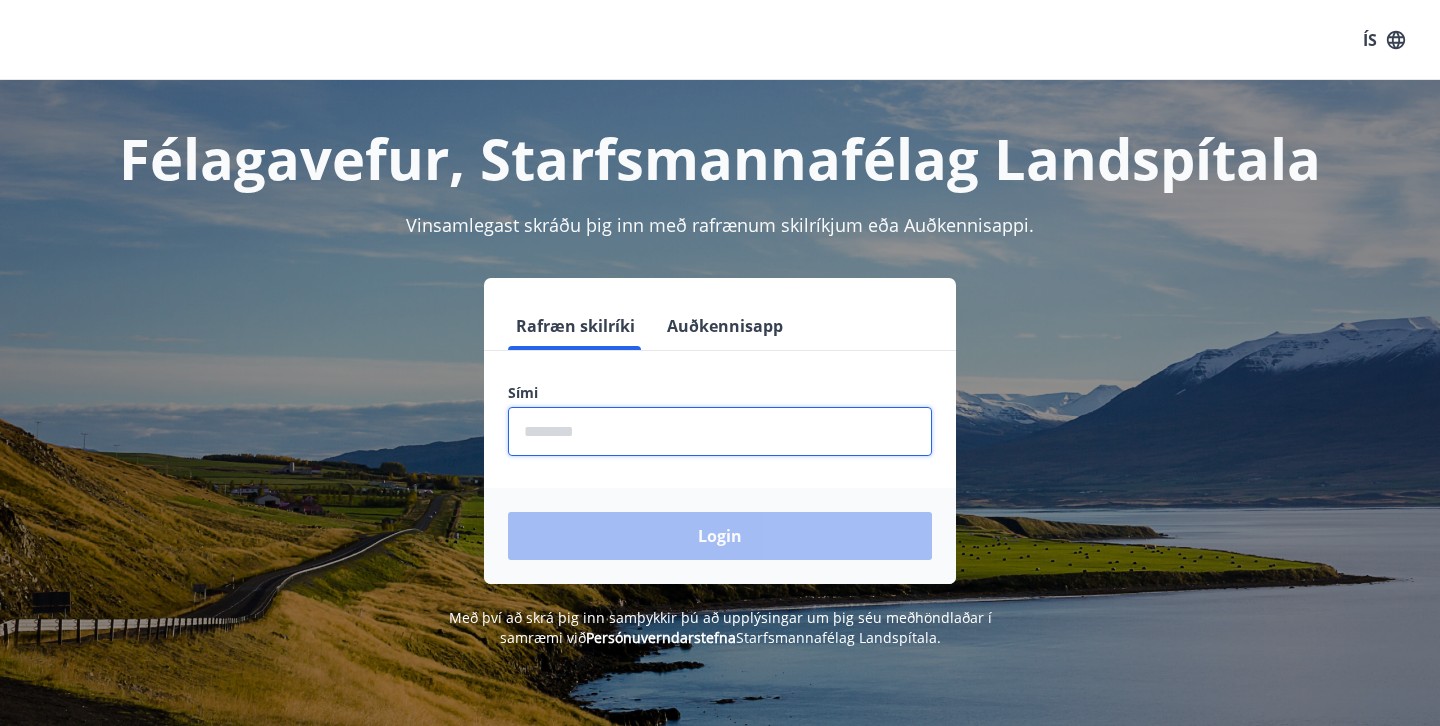 type on "********" 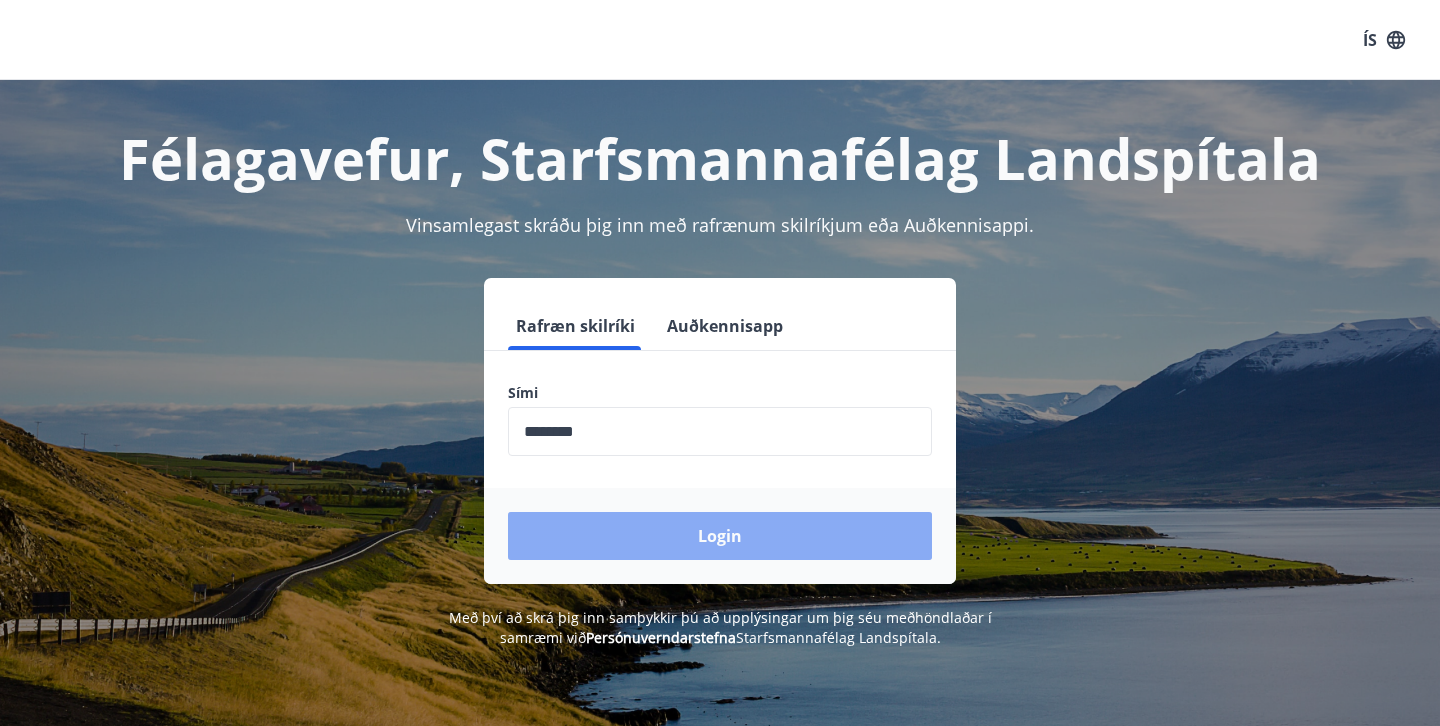 click on "Login" at bounding box center (720, 536) 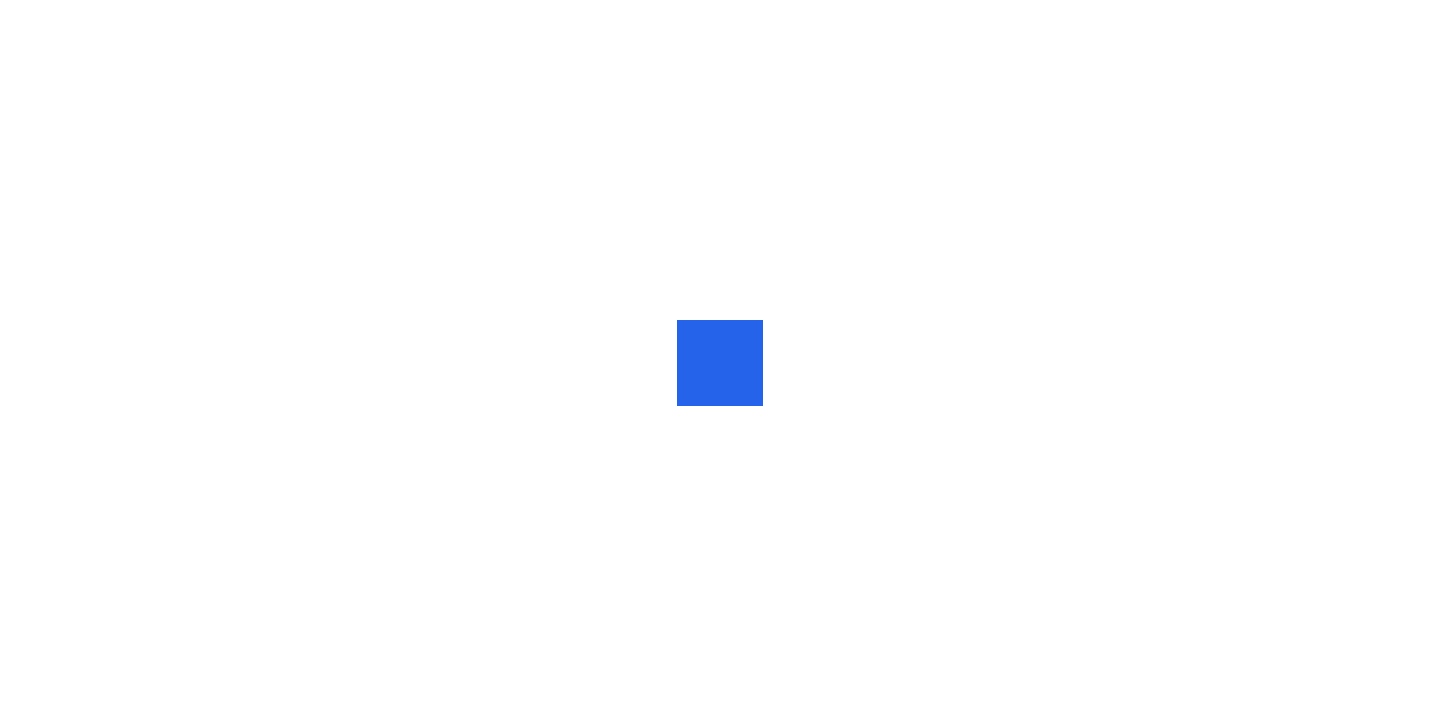 scroll, scrollTop: 0, scrollLeft: 0, axis: both 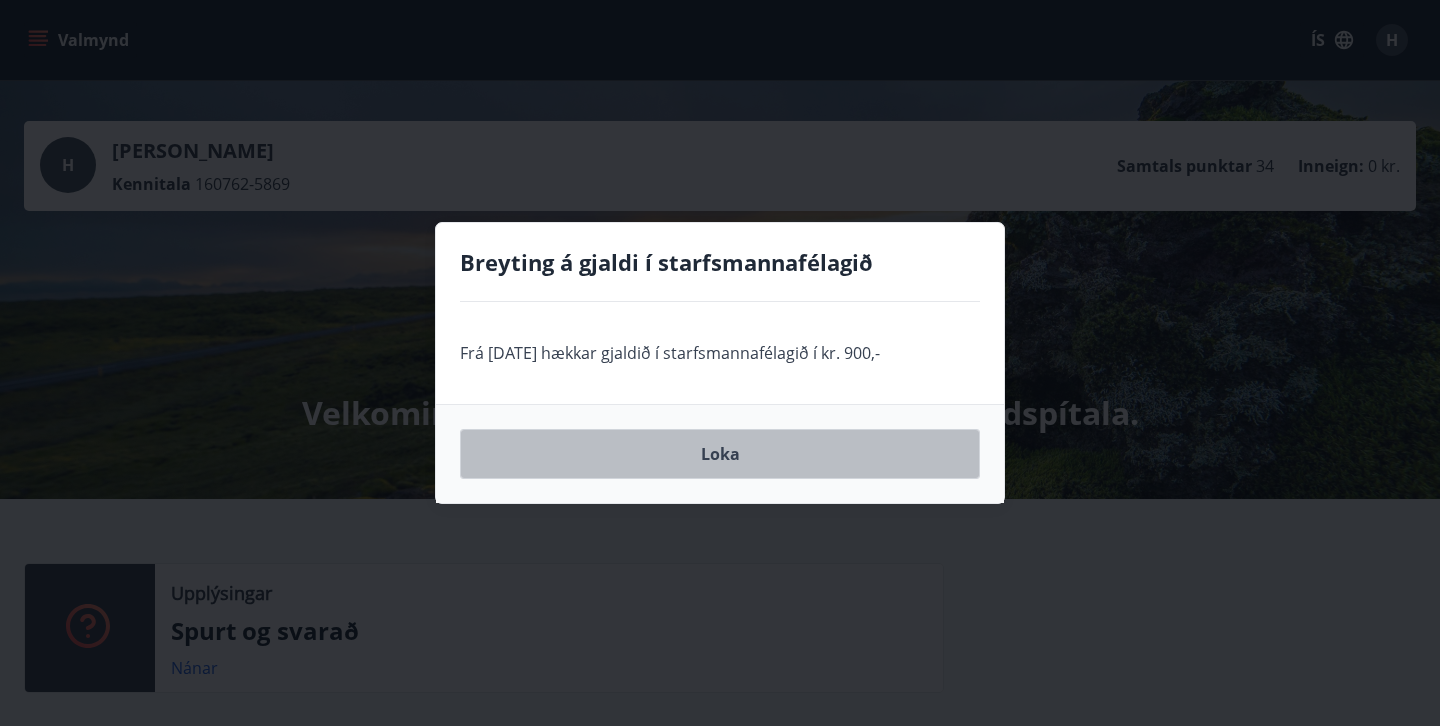 click on "Loka" at bounding box center (720, 454) 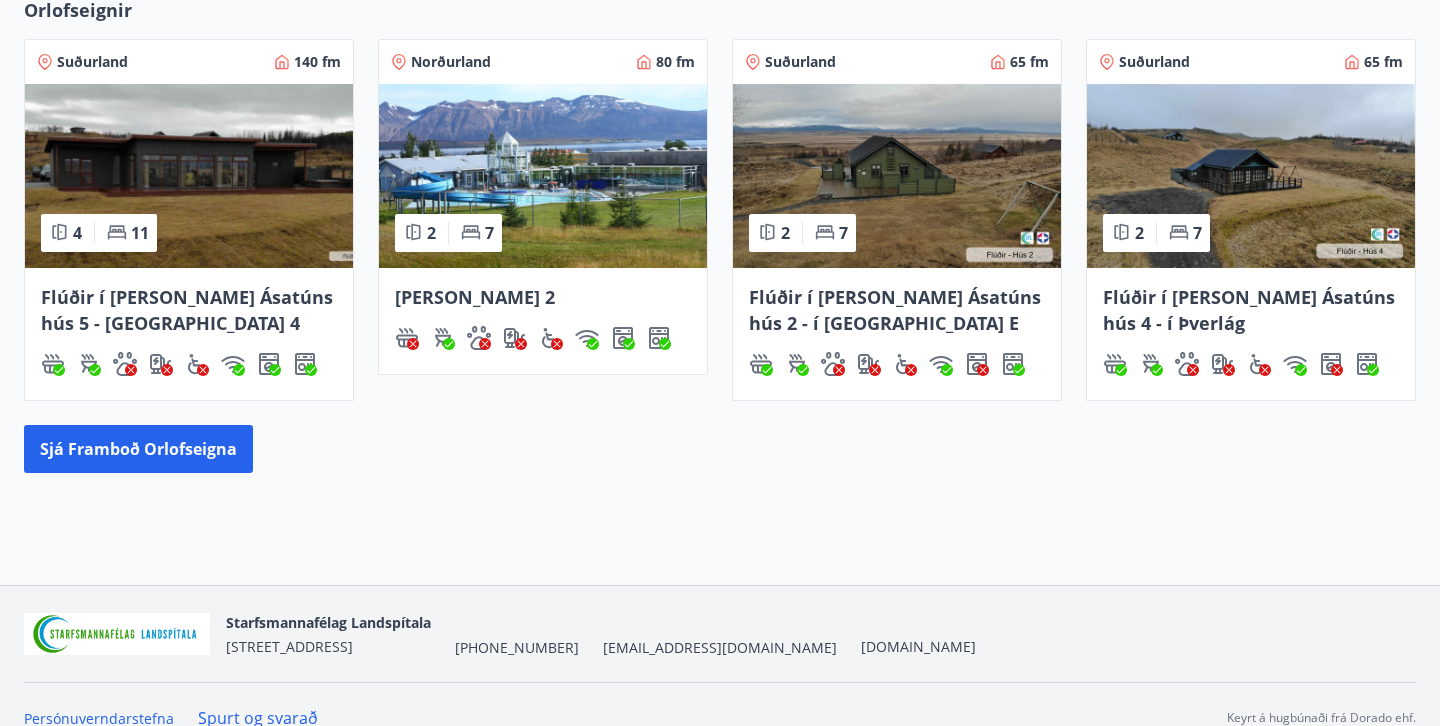 scroll, scrollTop: 802, scrollLeft: 0, axis: vertical 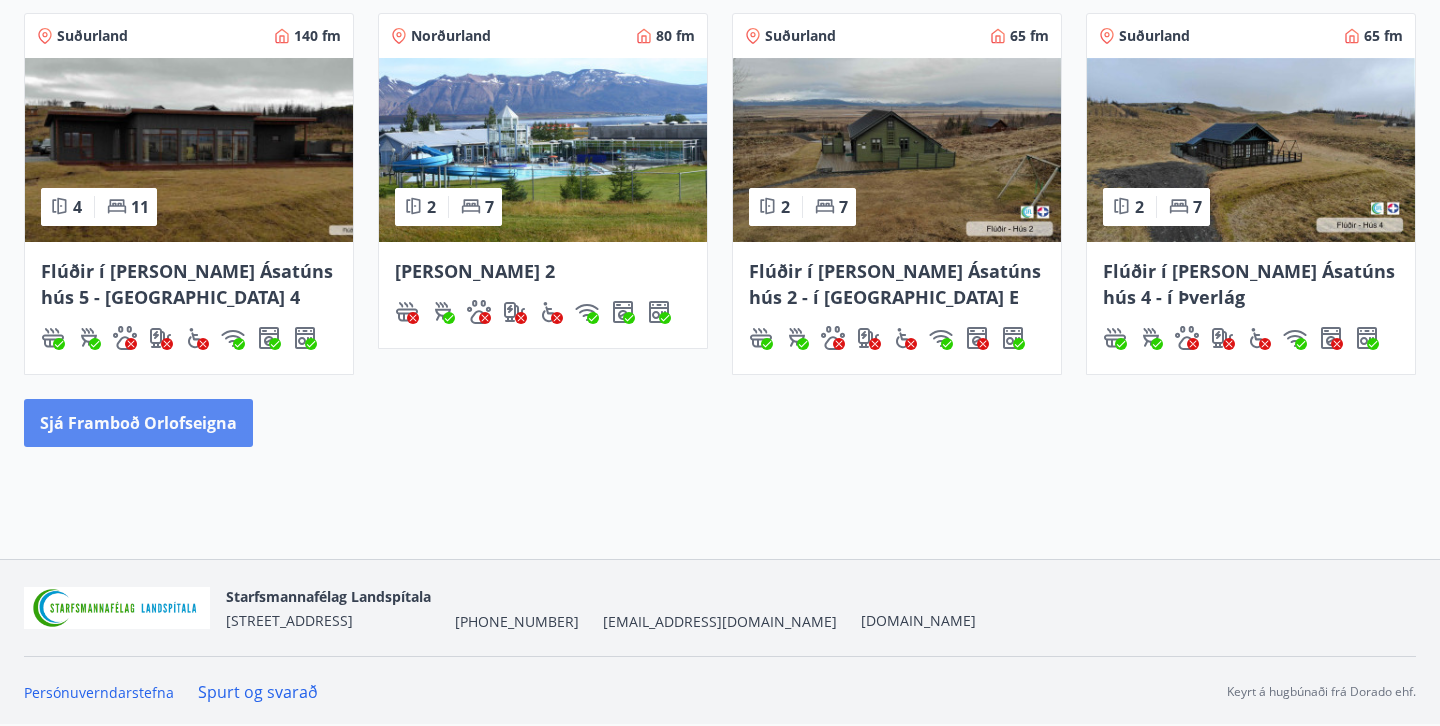 click on "Sjá framboð orlofseigna" at bounding box center (138, 423) 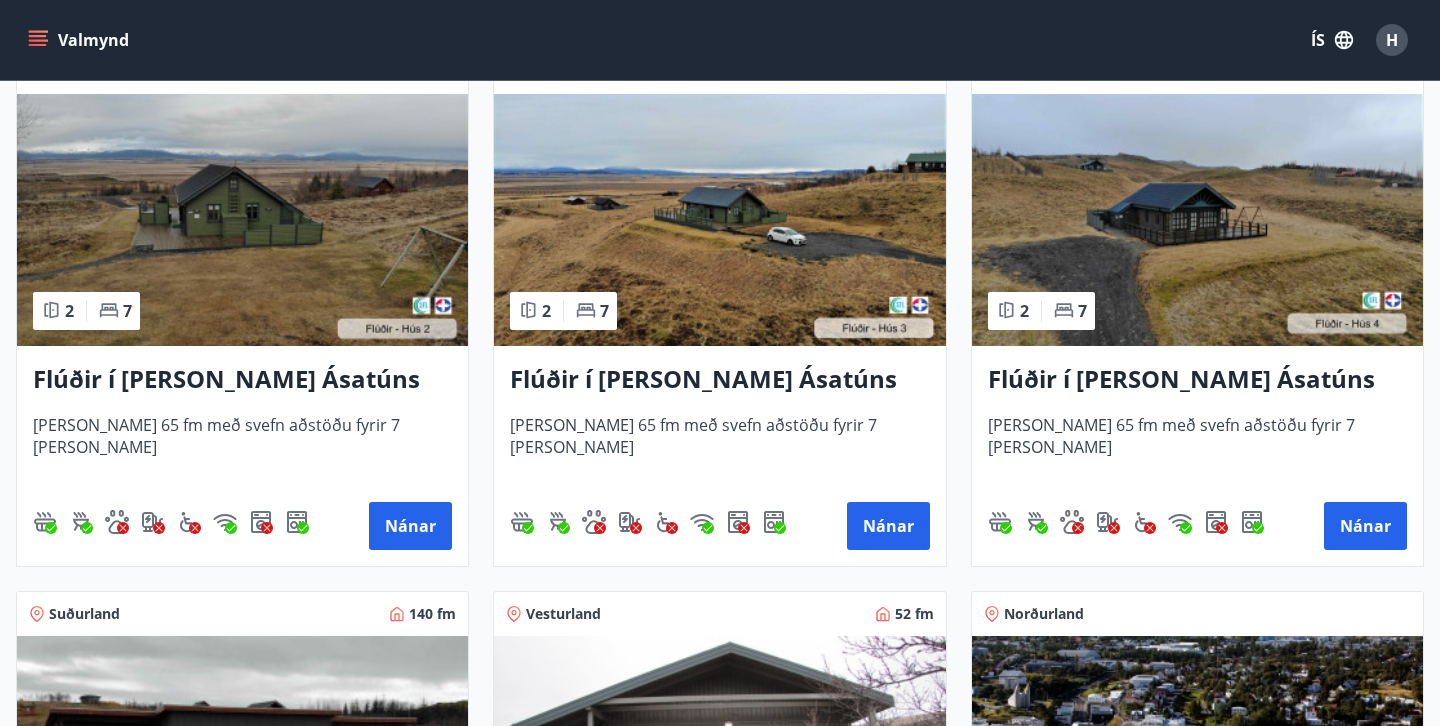 scroll, scrollTop: 0, scrollLeft: 0, axis: both 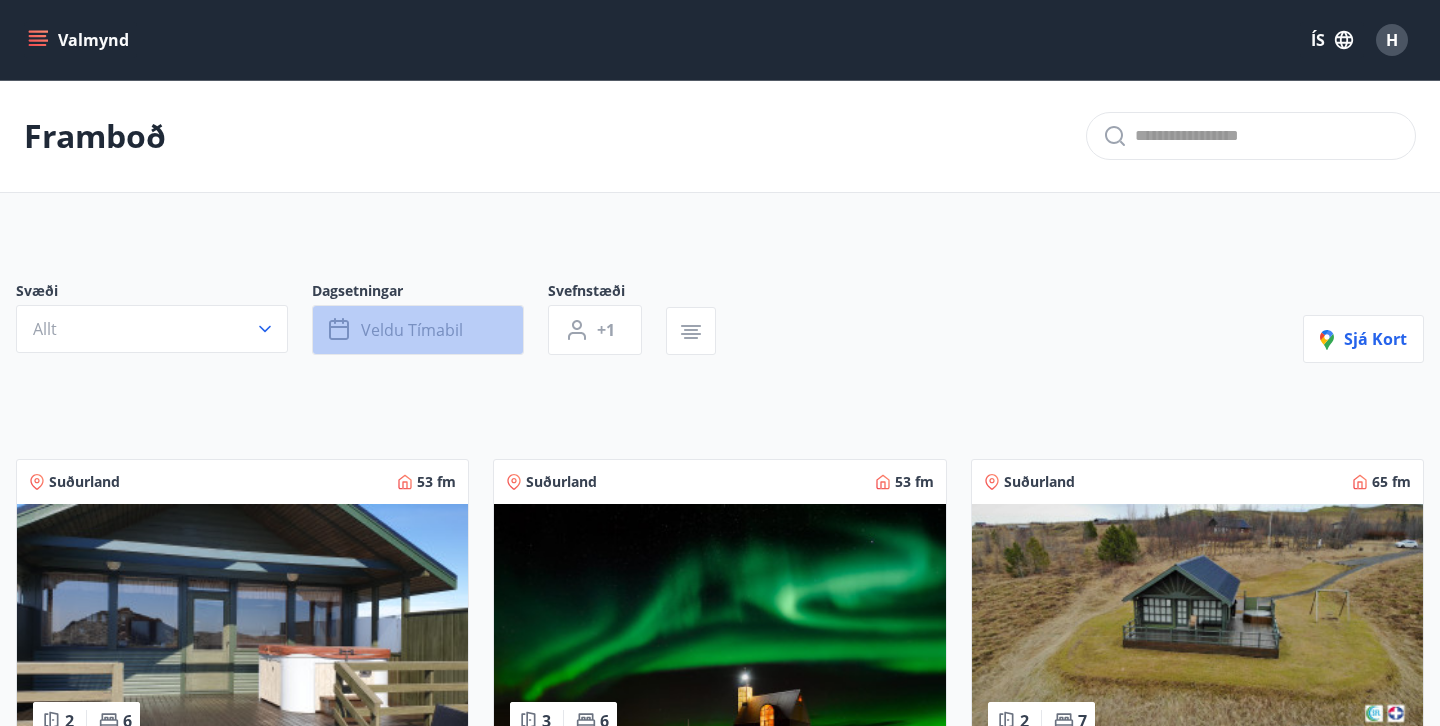 click 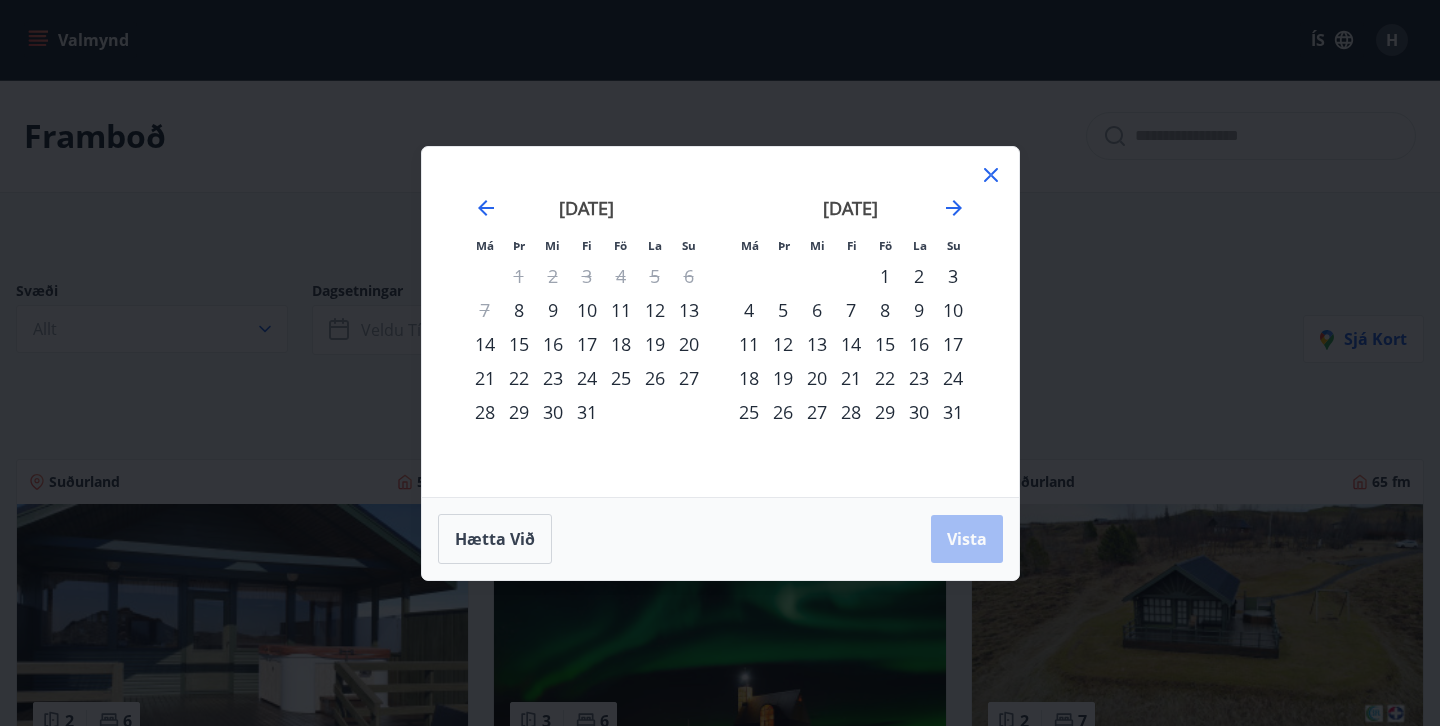 click on "18" at bounding box center (621, 344) 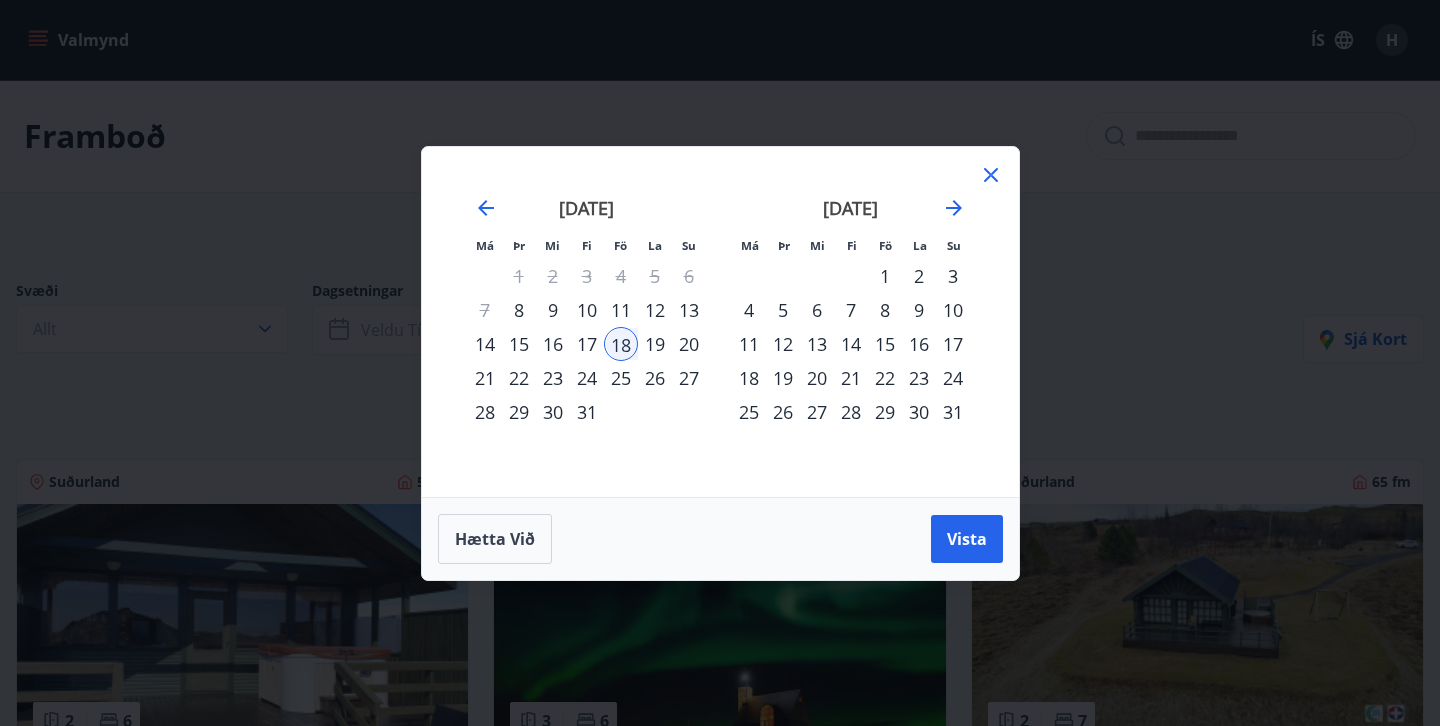 click on "25" at bounding box center [621, 378] 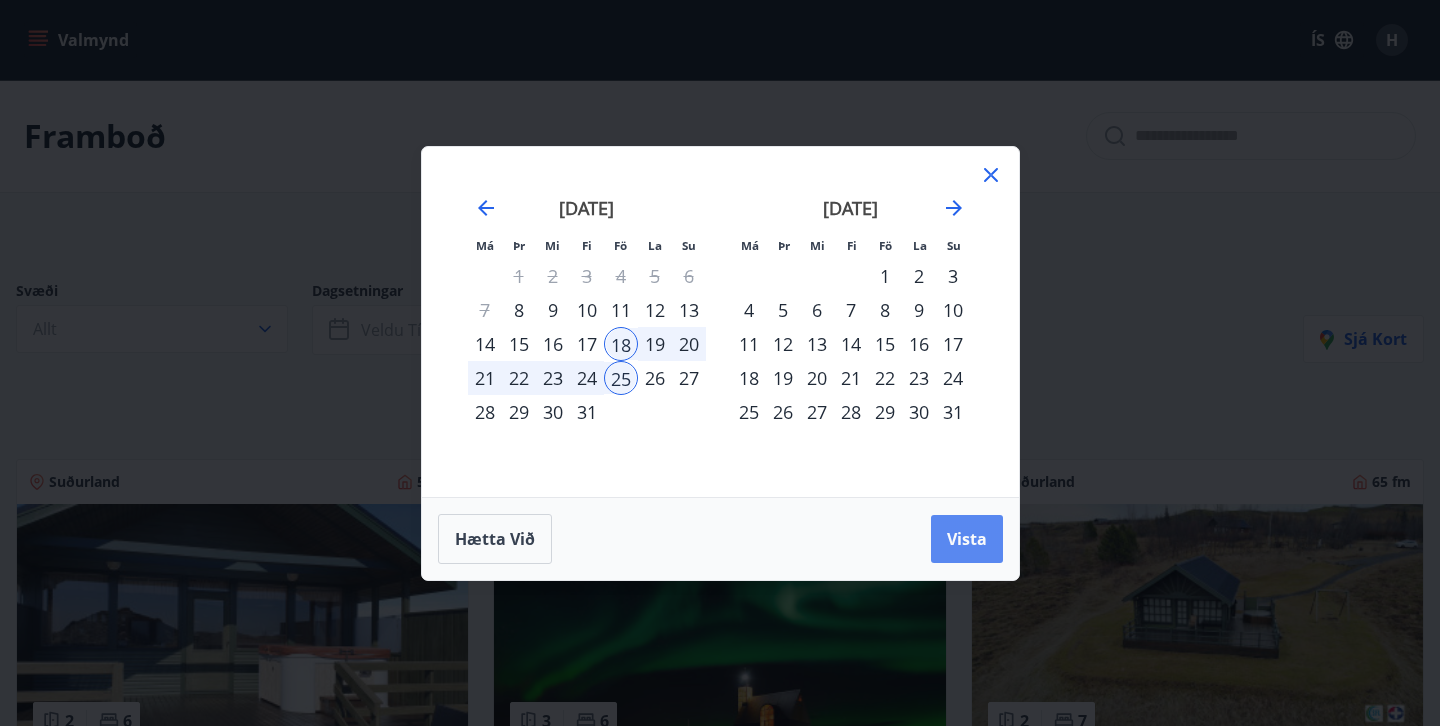 click on "Vista" at bounding box center (967, 539) 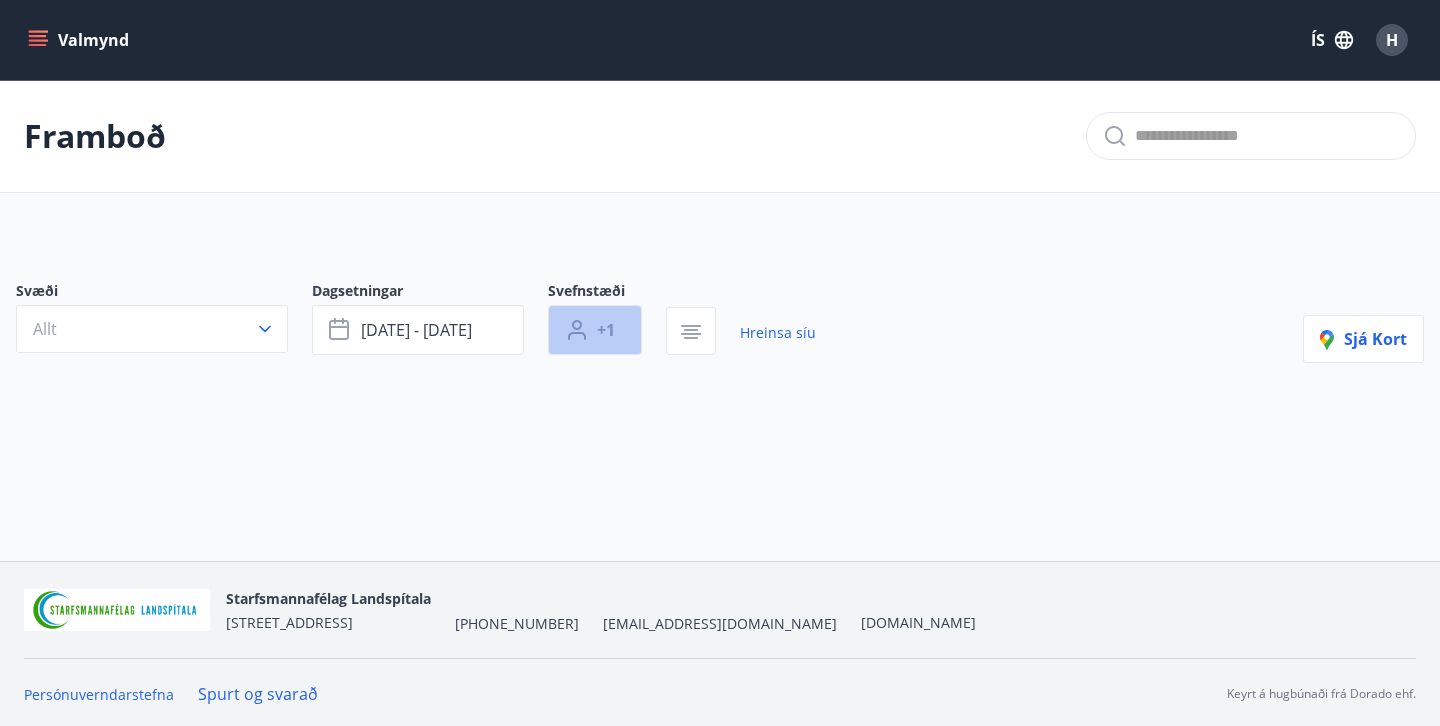 click on "+1" at bounding box center [606, 330] 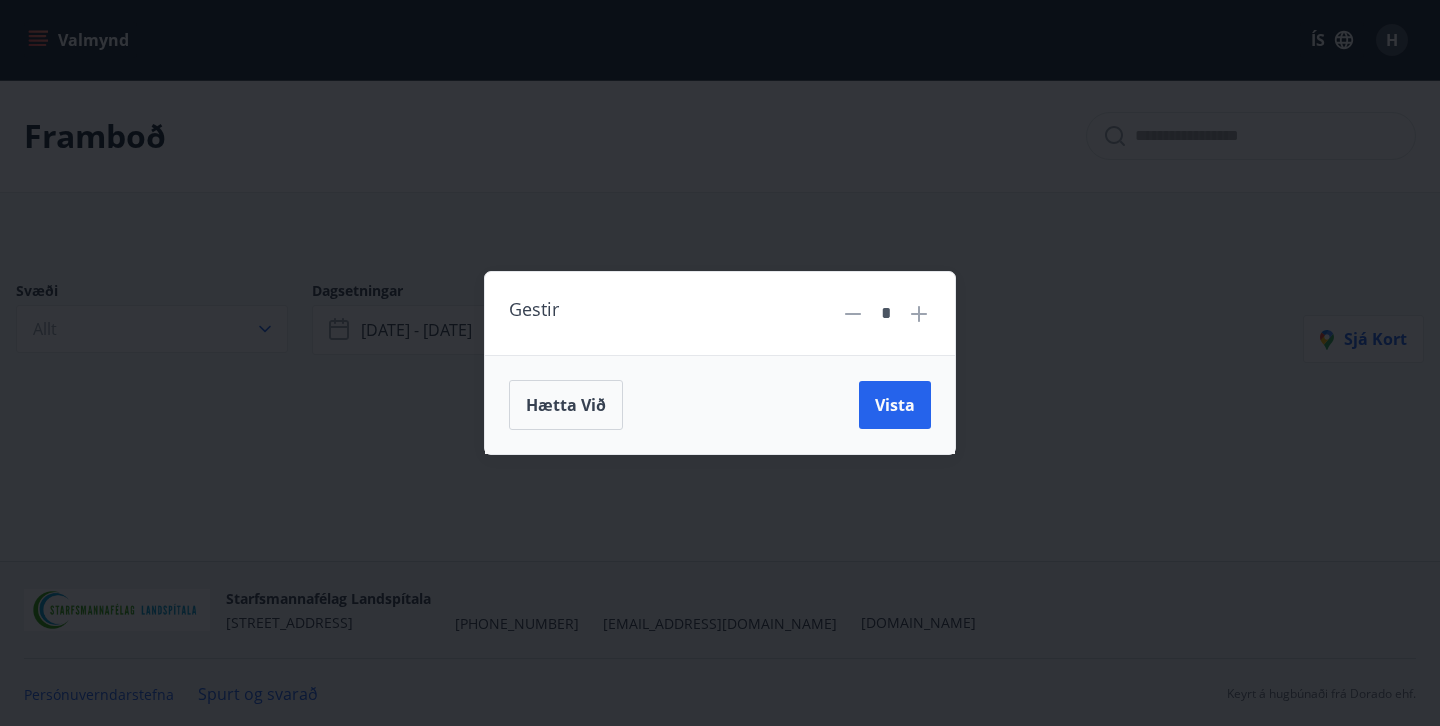 click 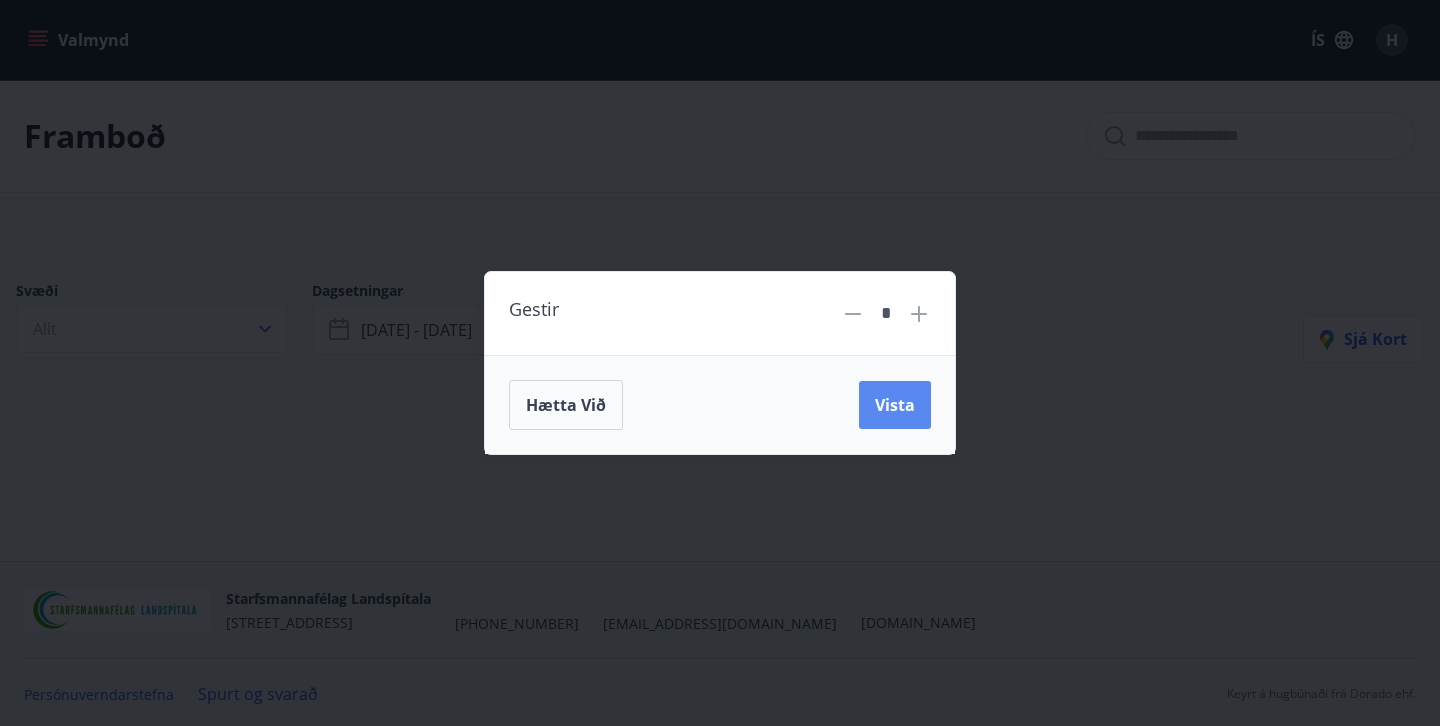 click on "Vista" at bounding box center [895, 405] 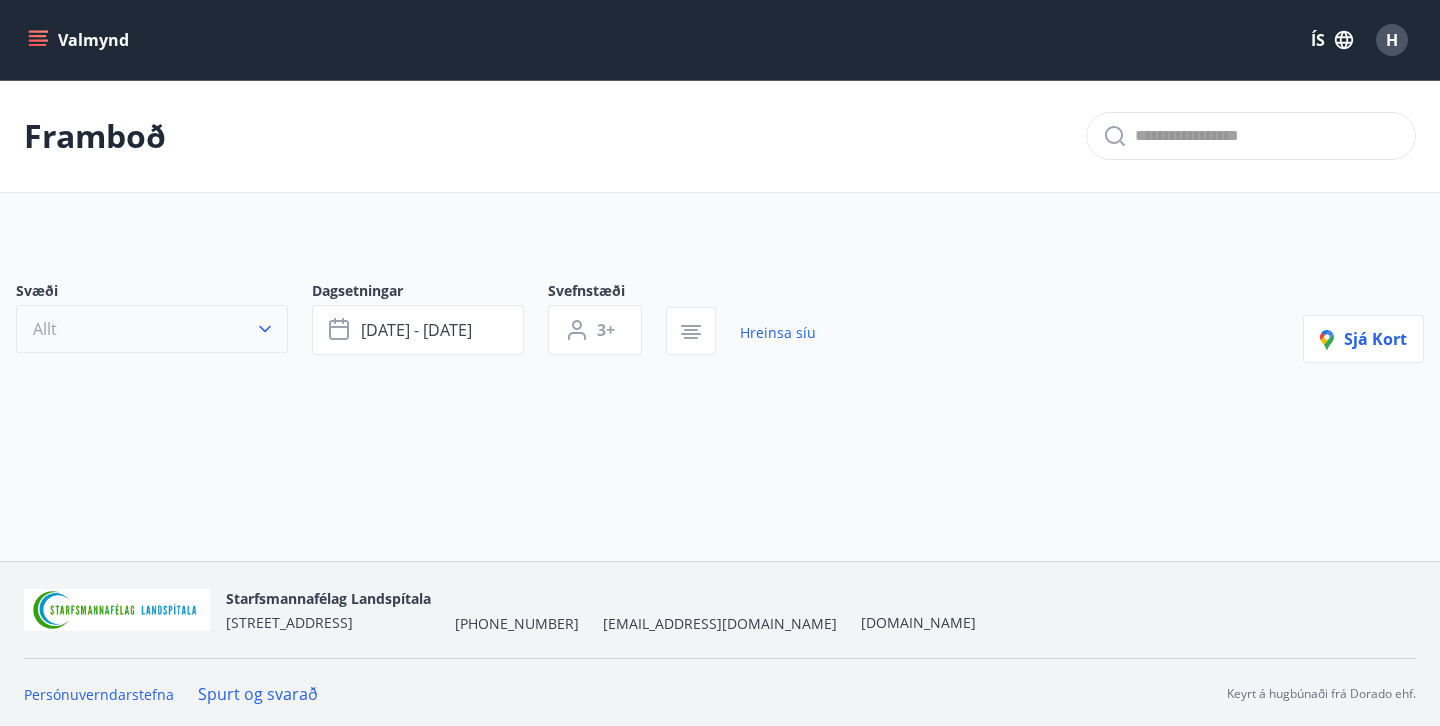 click 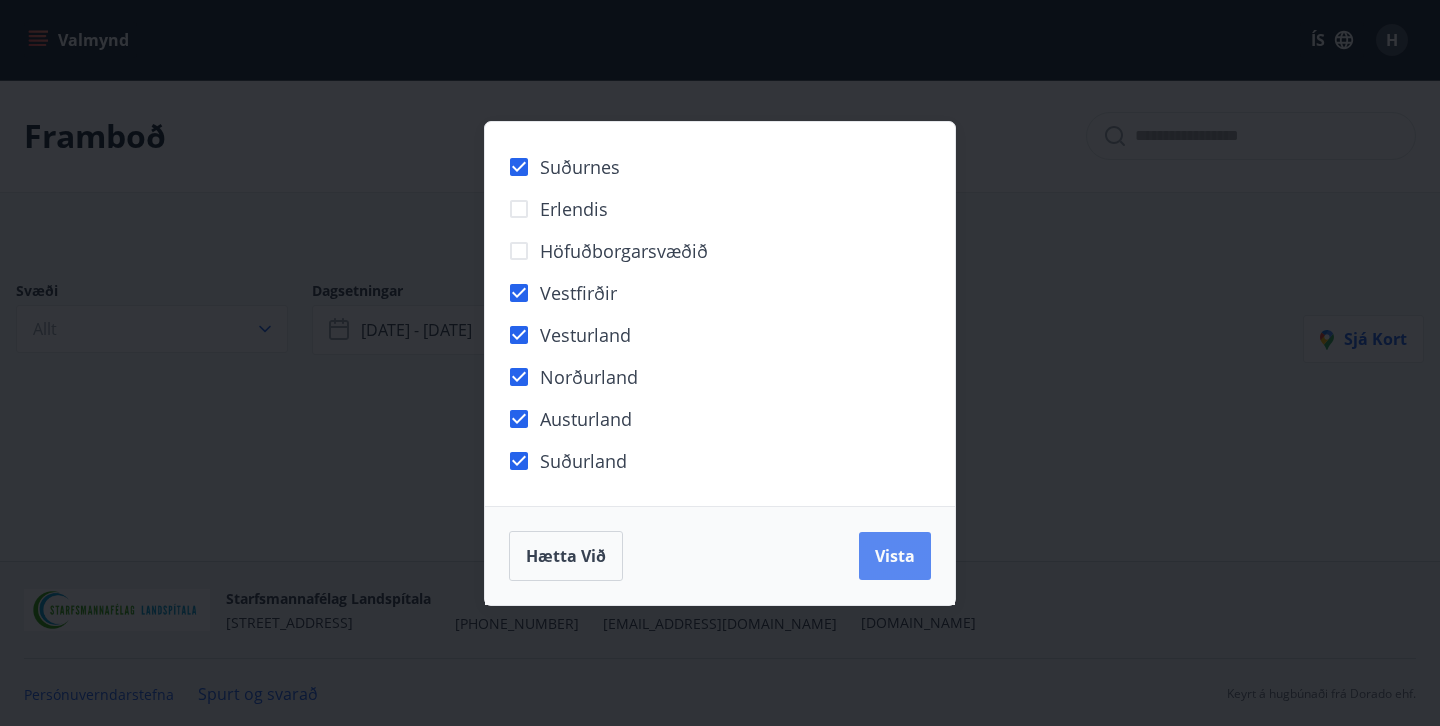 click on "Vista" at bounding box center [895, 556] 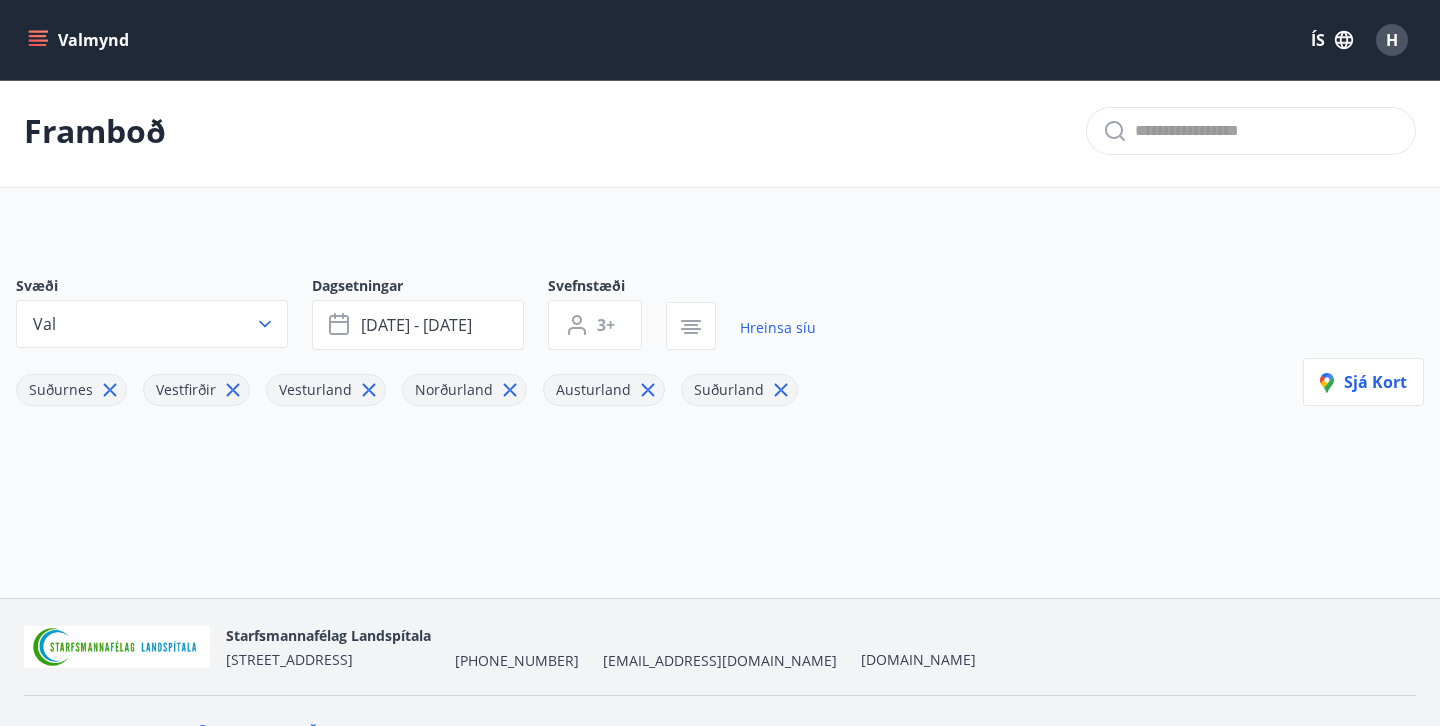 scroll, scrollTop: 0, scrollLeft: 0, axis: both 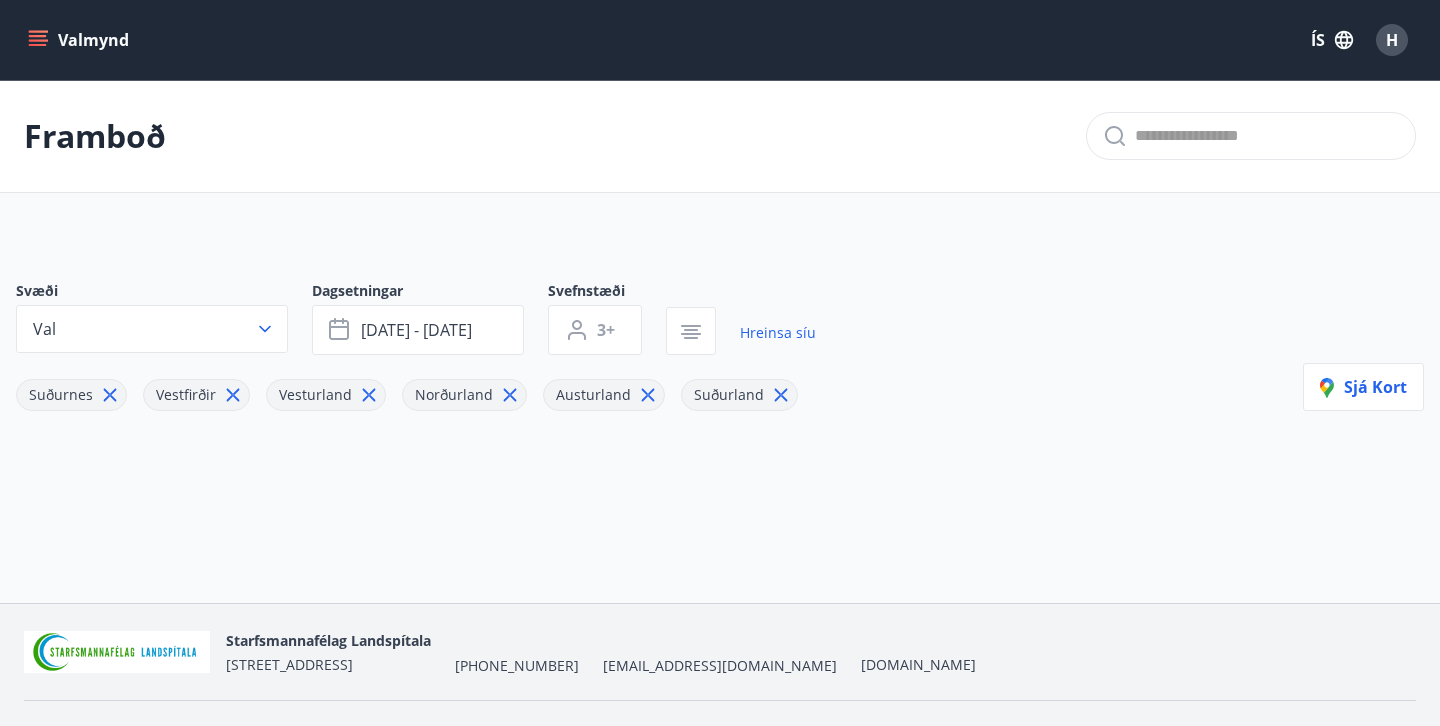 click on "Svæði Val Dagsetningar júl 18 - júl 25 Svefnstæði 3+ Hreinsa síu Suðurnes Vestfirðir Vesturland Norðurland Austurland Suðurland Sjá kort" at bounding box center [720, 378] 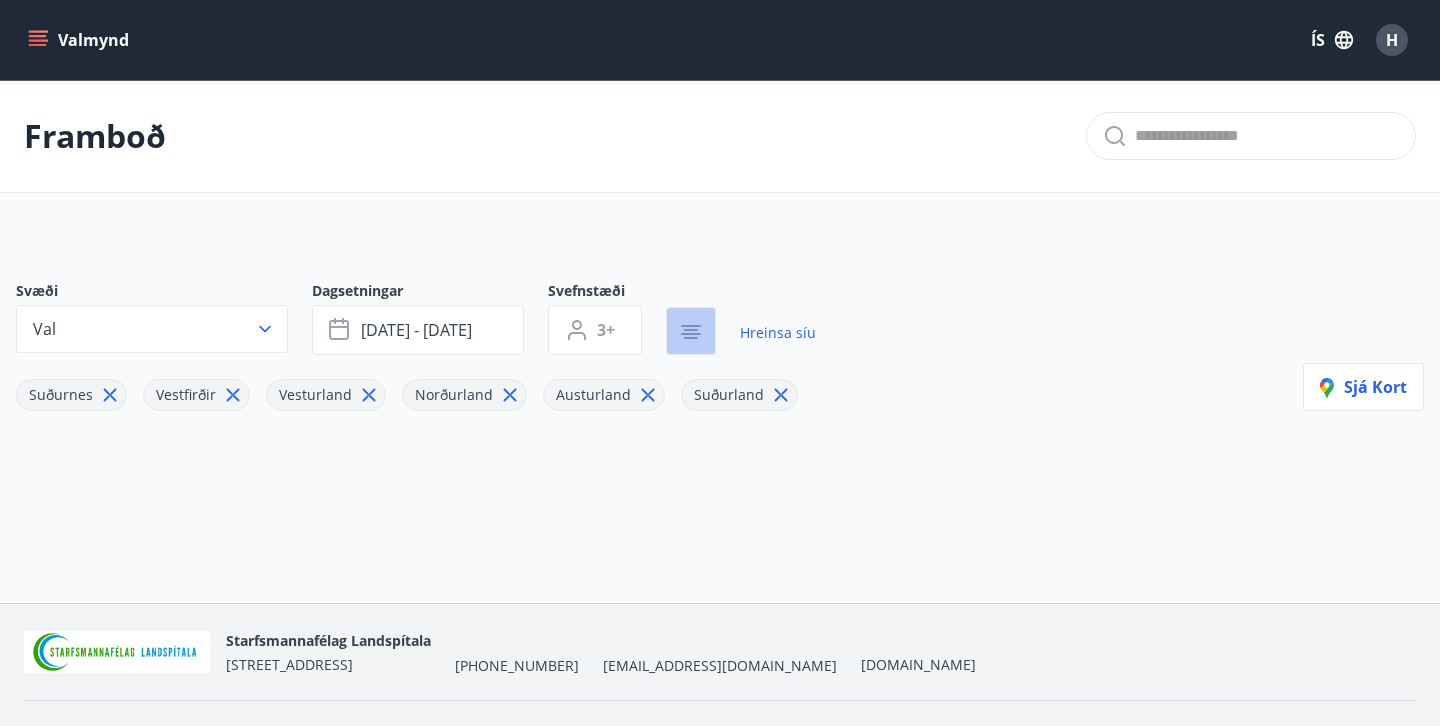 click 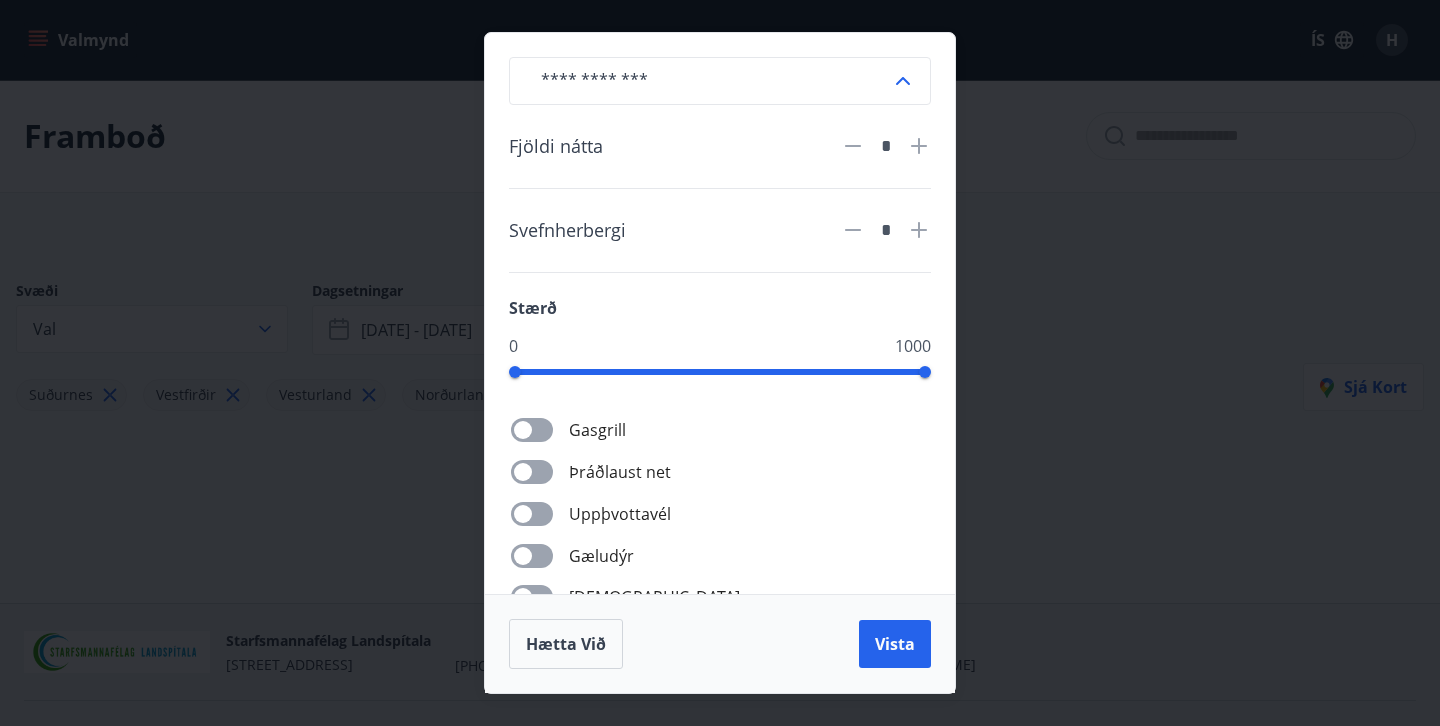 click 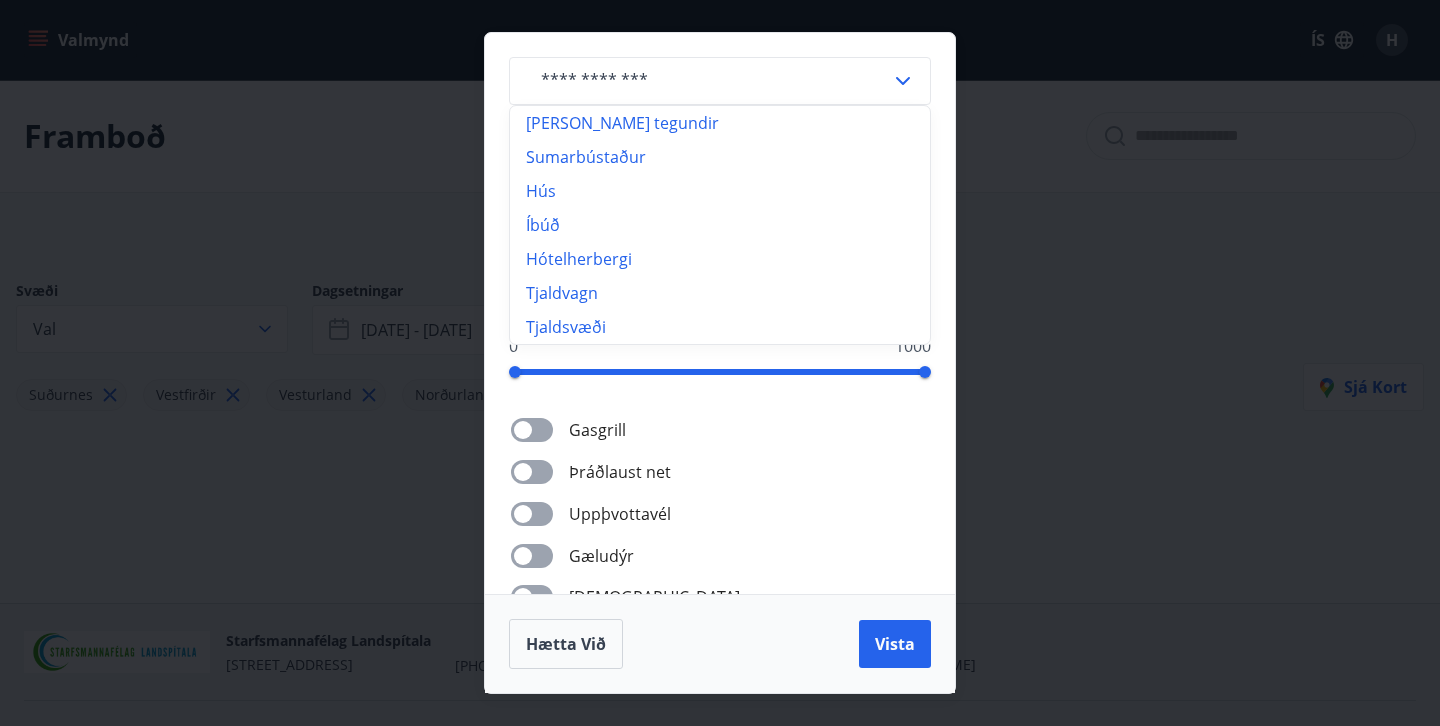 click on "allar tegundir" at bounding box center (720, 123) 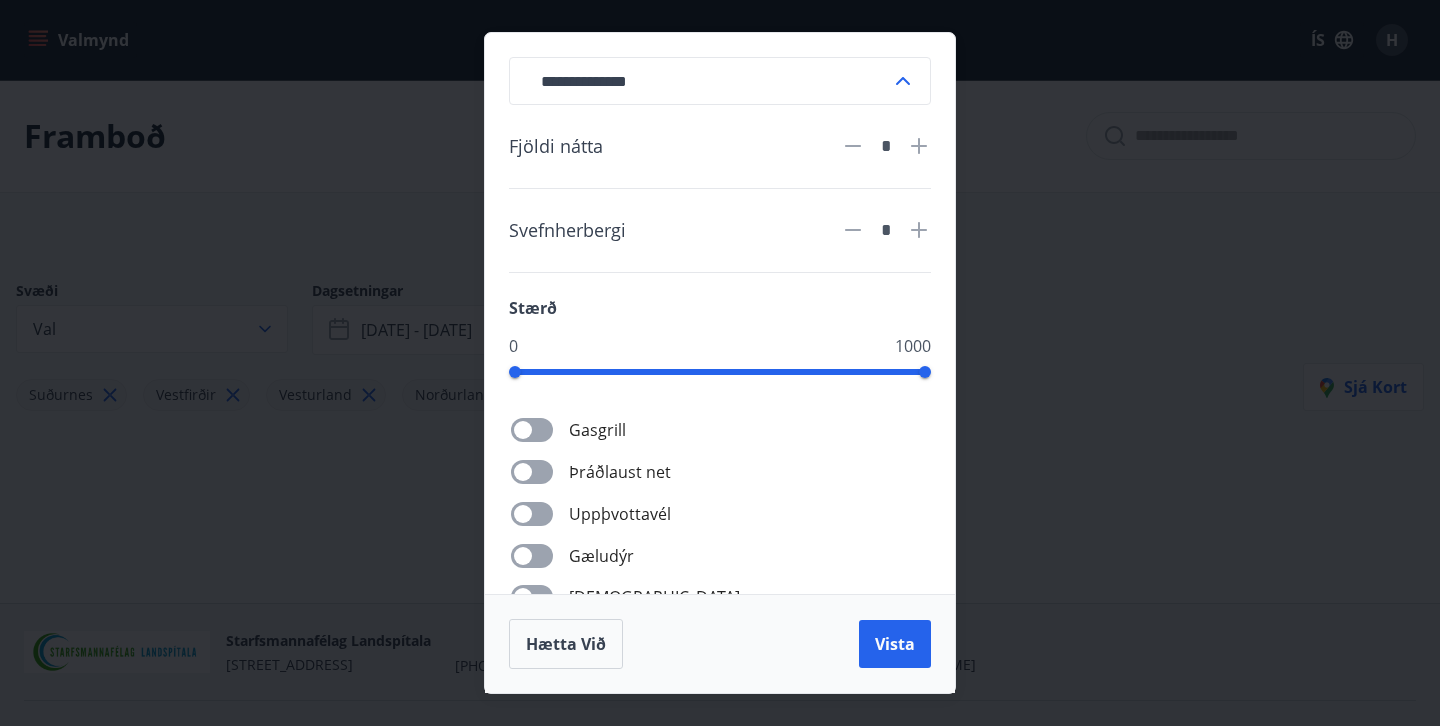 scroll, scrollTop: 5, scrollLeft: 0, axis: vertical 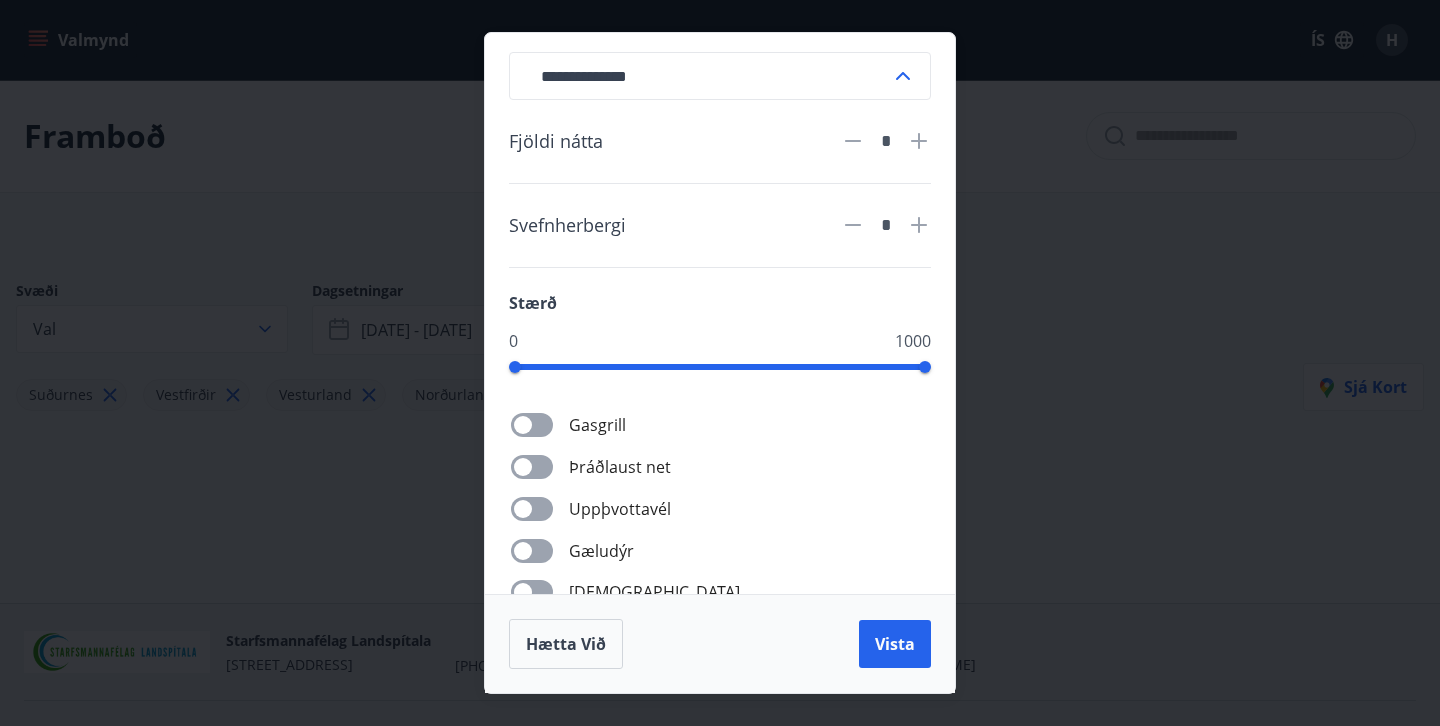 click 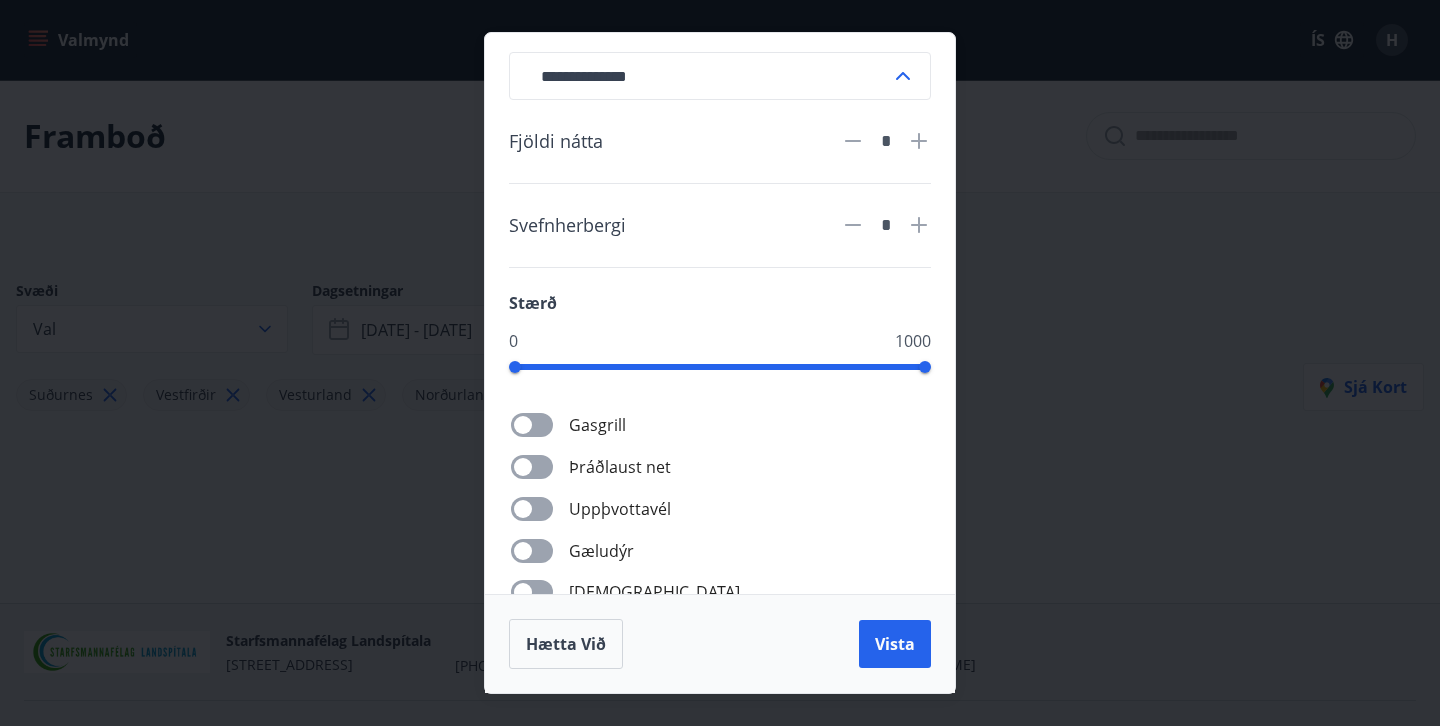 click 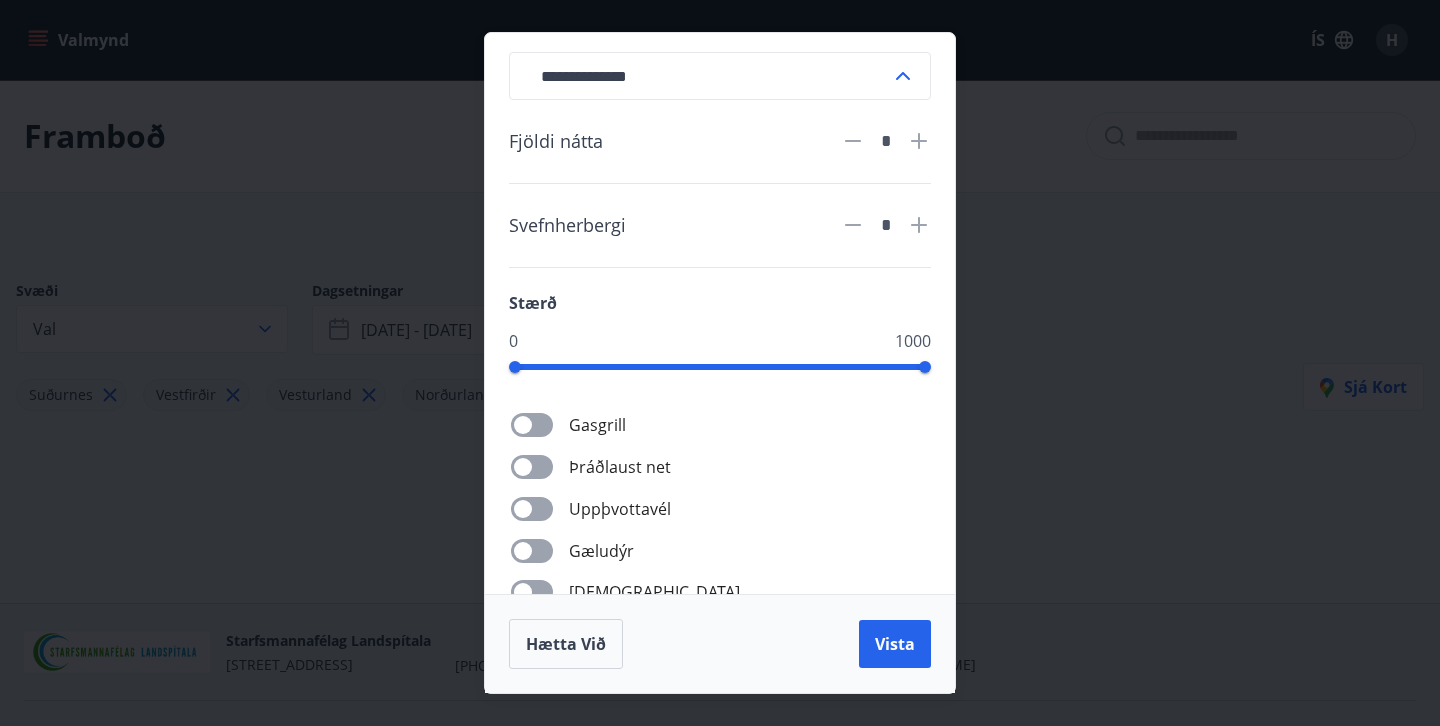 click 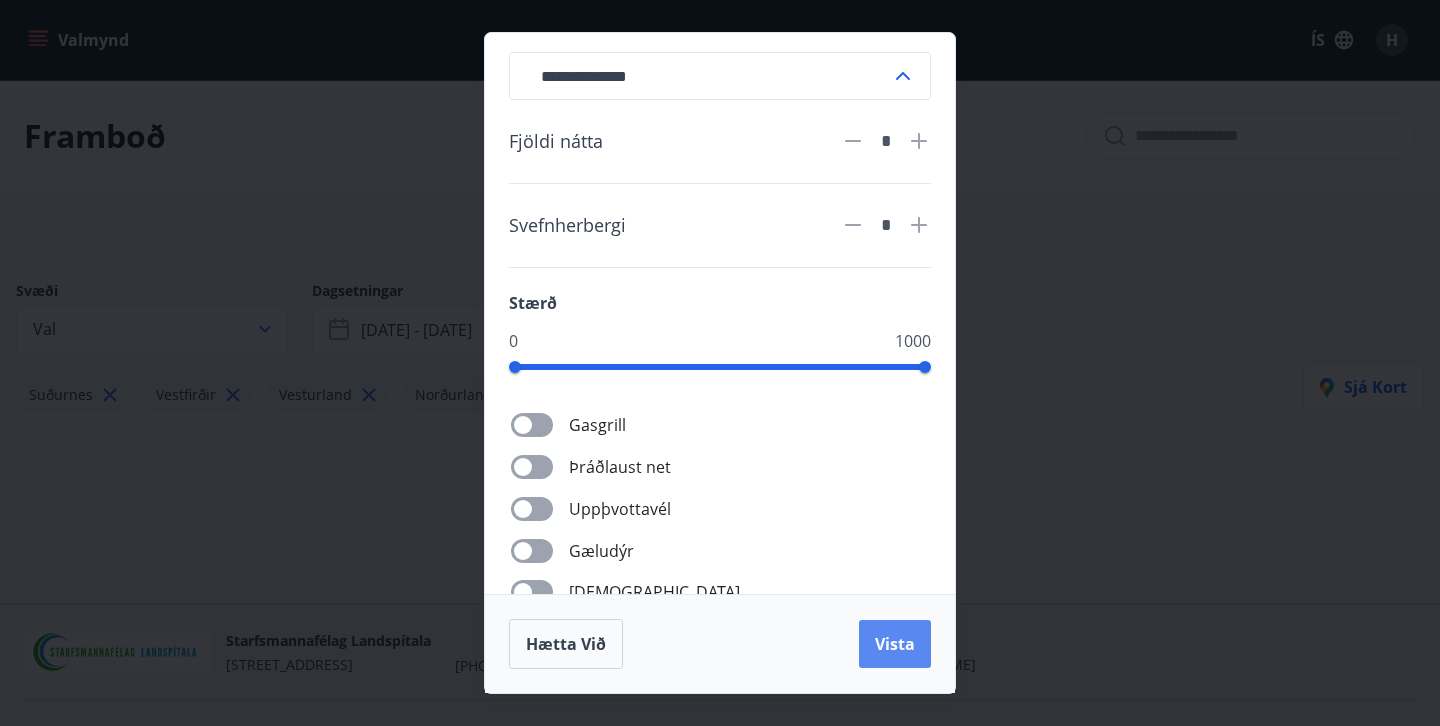 click on "Vista" at bounding box center [895, 644] 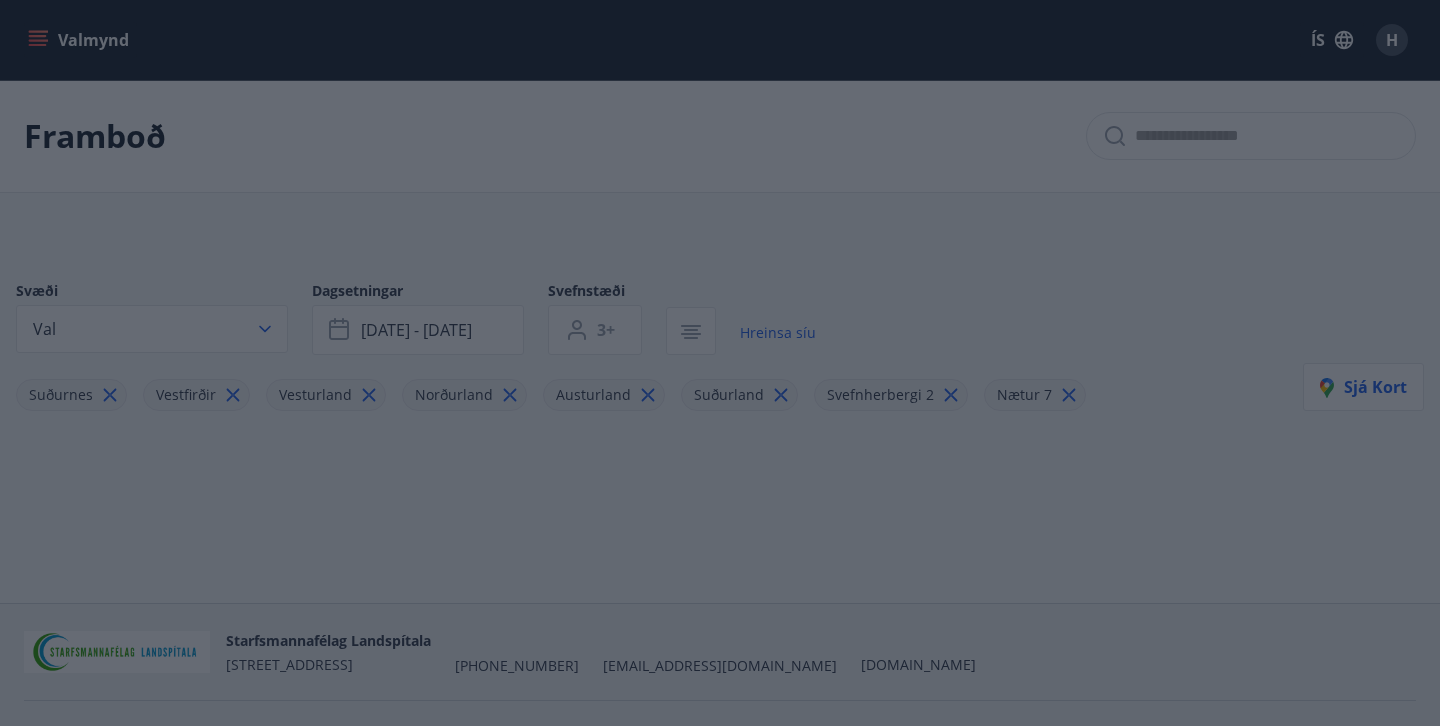 type 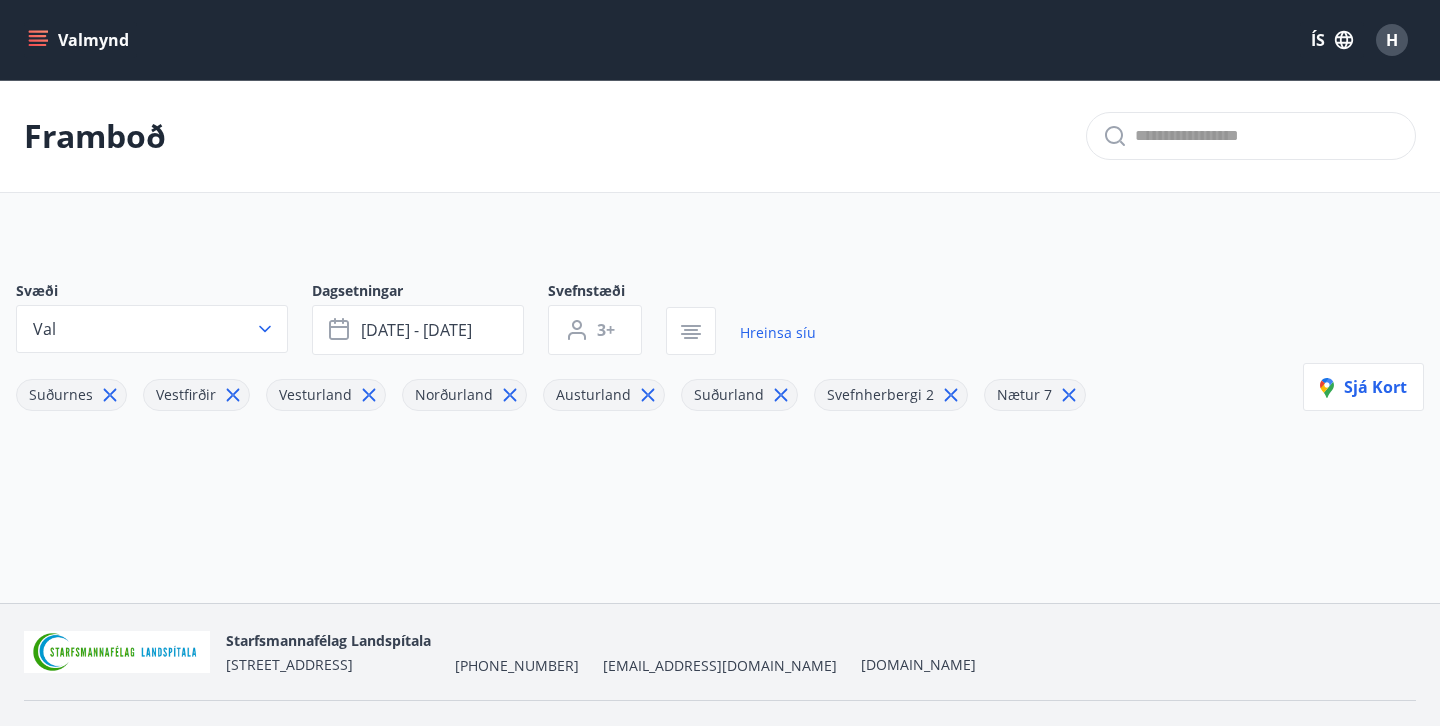 click on "Svæði Val Dagsetningar júl 18 - júl 25 Svefnstæði 3+ Hreinsa síu Suðurnes Vestfirðir Vesturland Norðurland Austurland Suðurland Svefnherbergi 2 Nætur 7 Sjá kort" at bounding box center (720, 378) 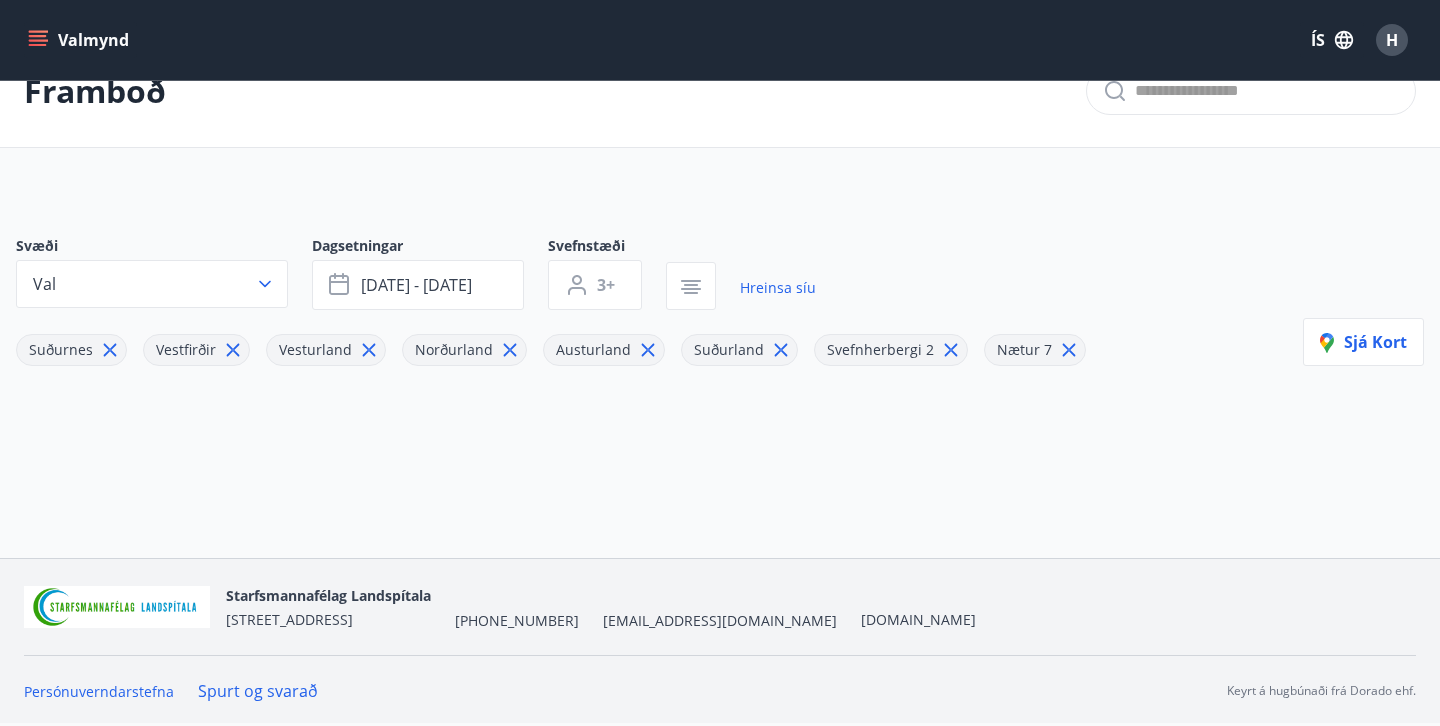 scroll, scrollTop: 0, scrollLeft: 0, axis: both 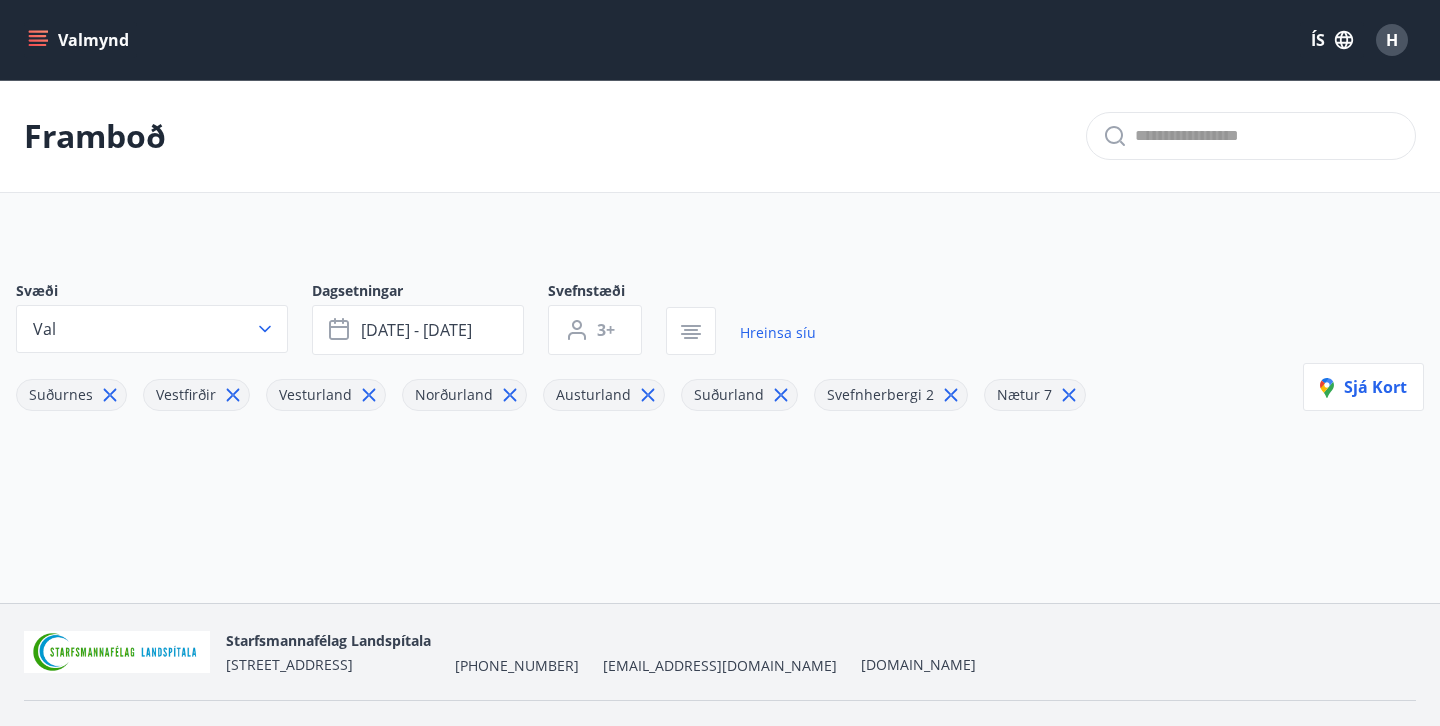 click 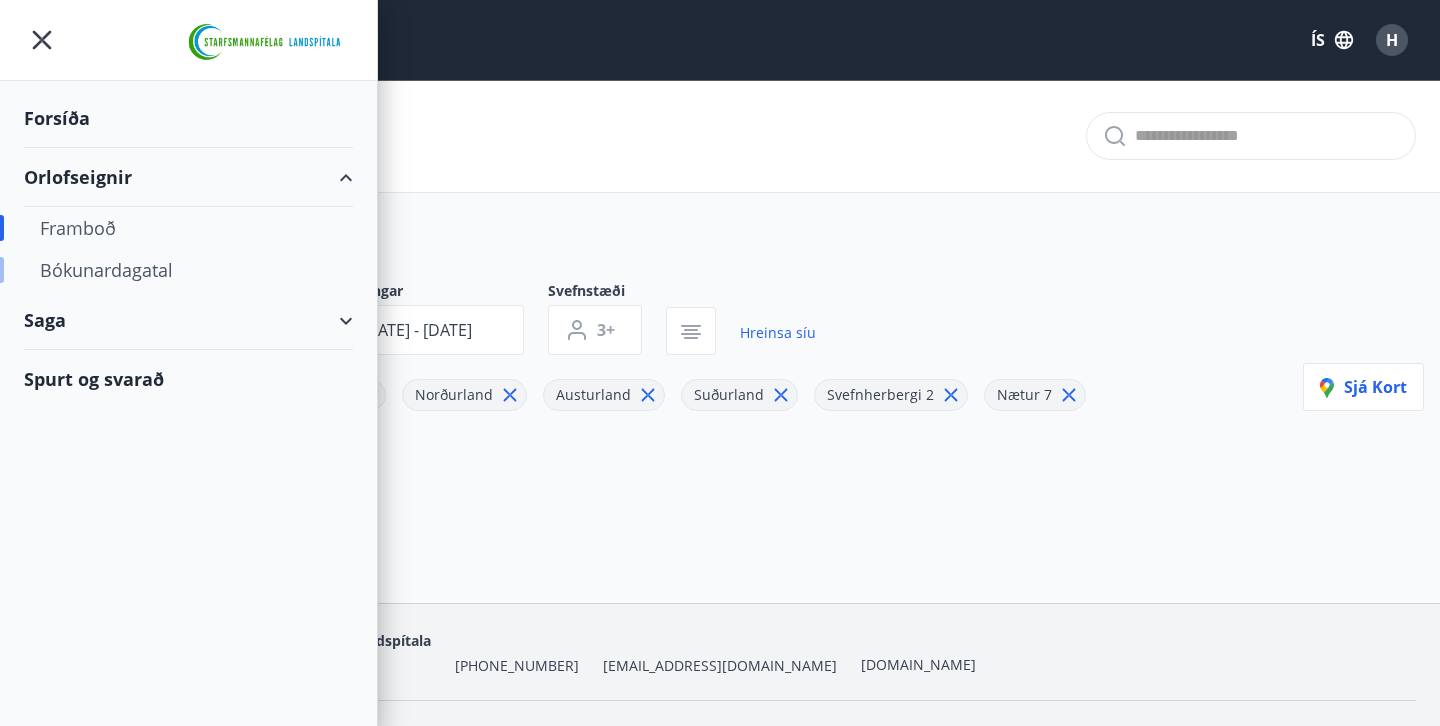 click on "Bókunardagatal" at bounding box center [188, 270] 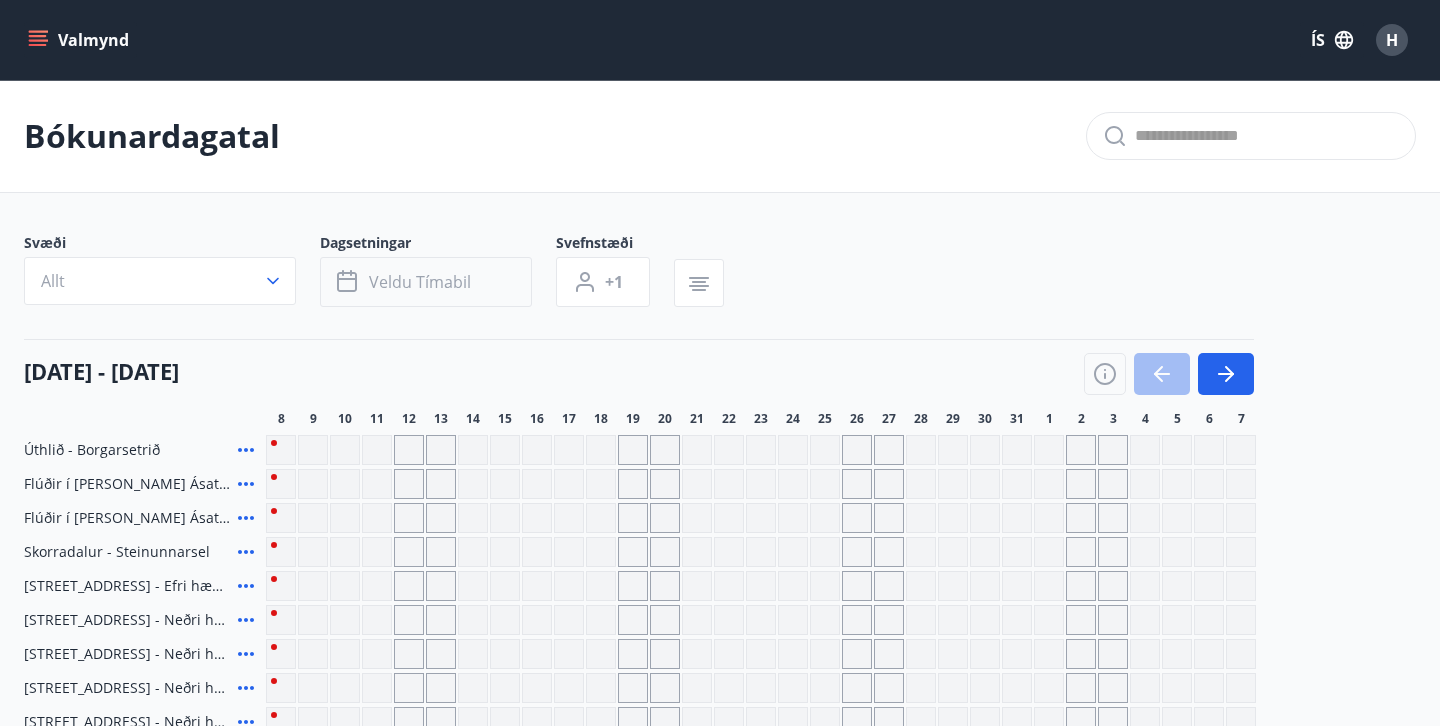 click on "Veldu tímabil" at bounding box center (420, 282) 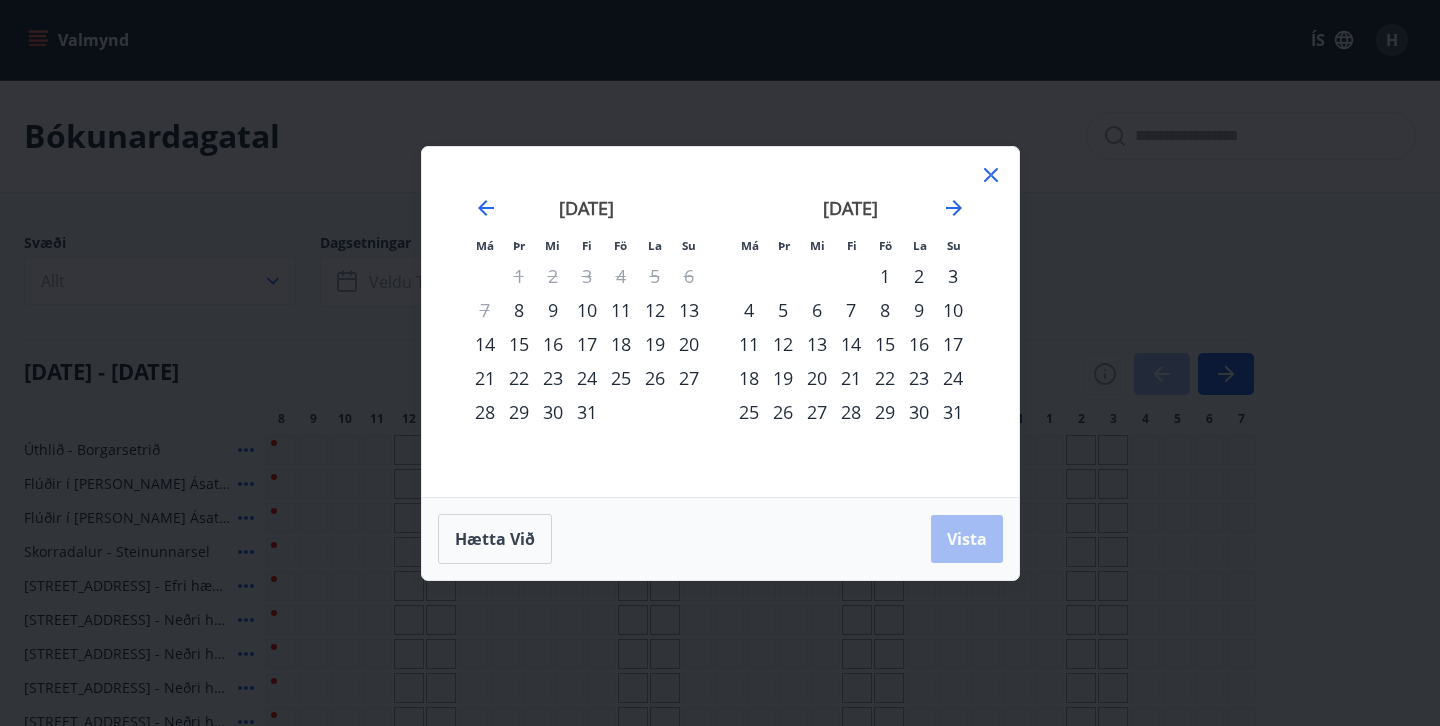 click on "18" at bounding box center (621, 344) 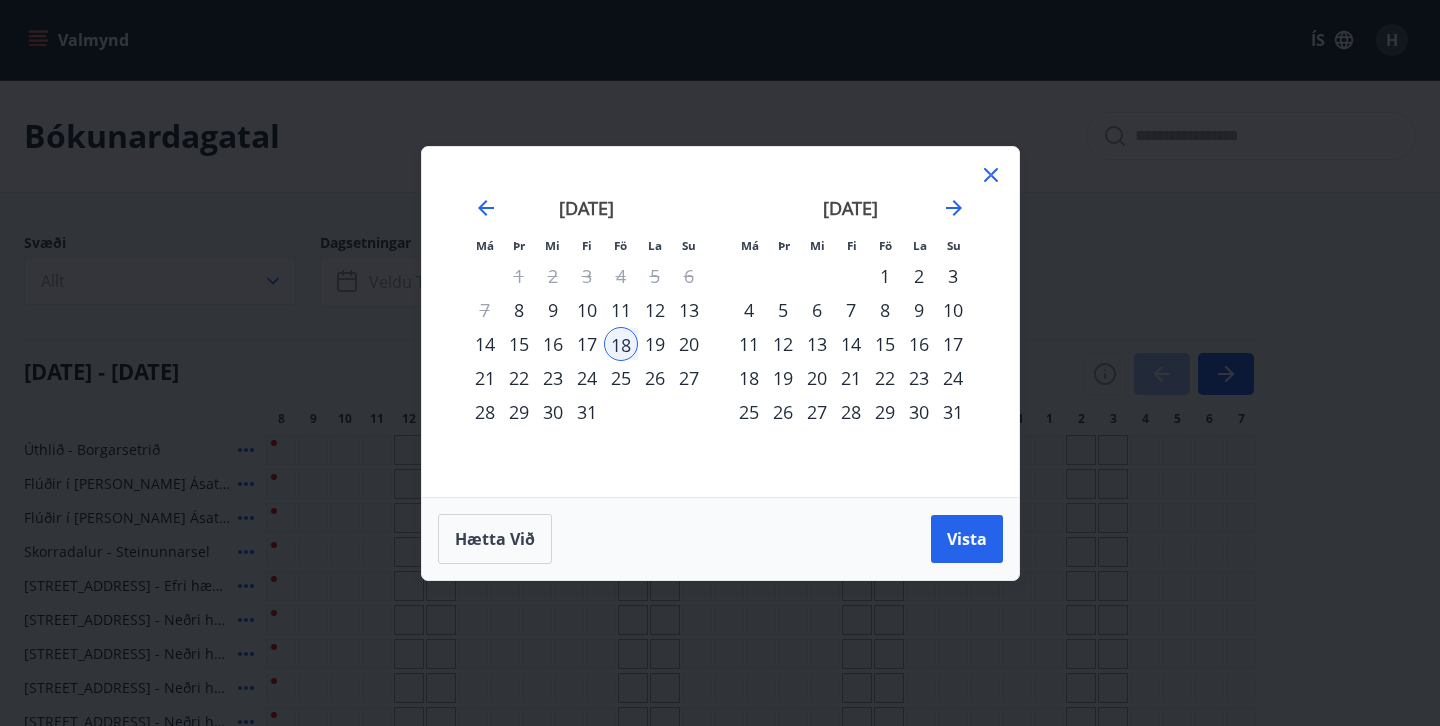 click on "25" at bounding box center (621, 378) 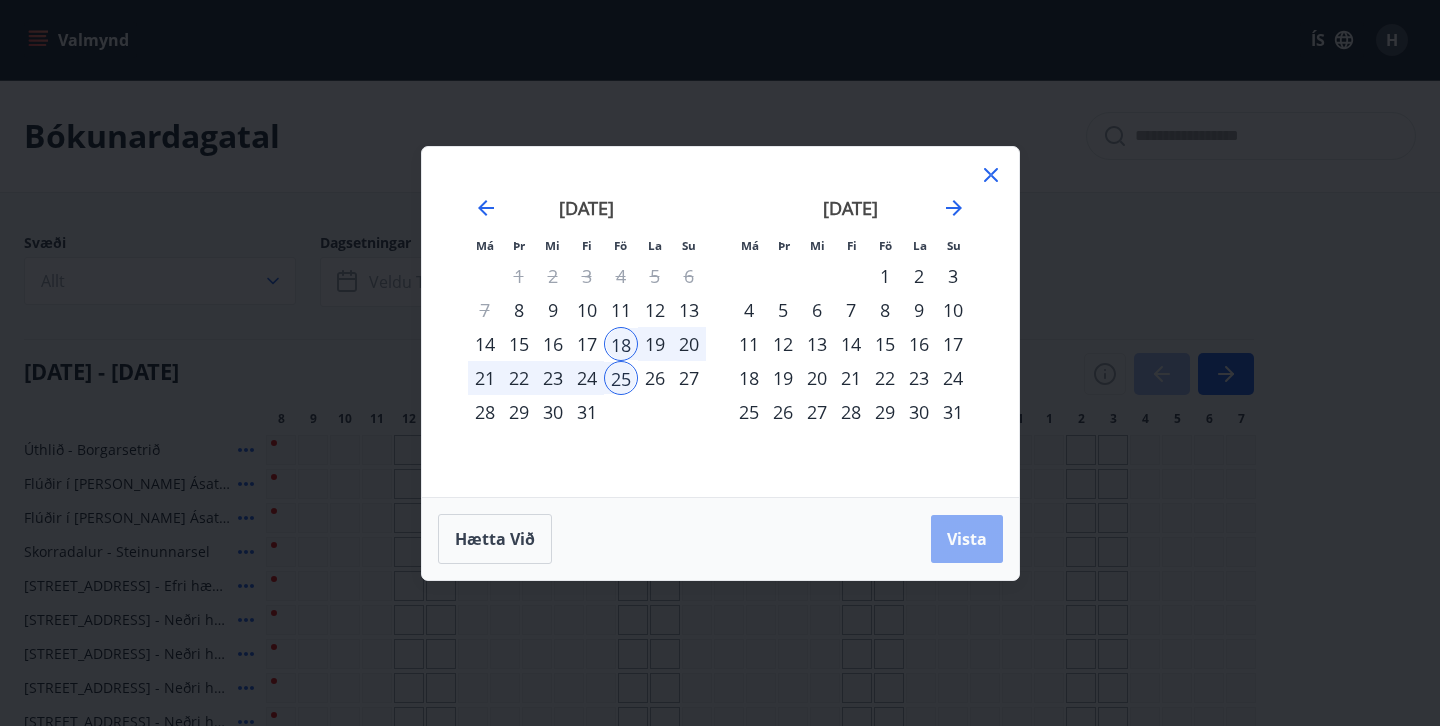 click on "Vista" at bounding box center [967, 539] 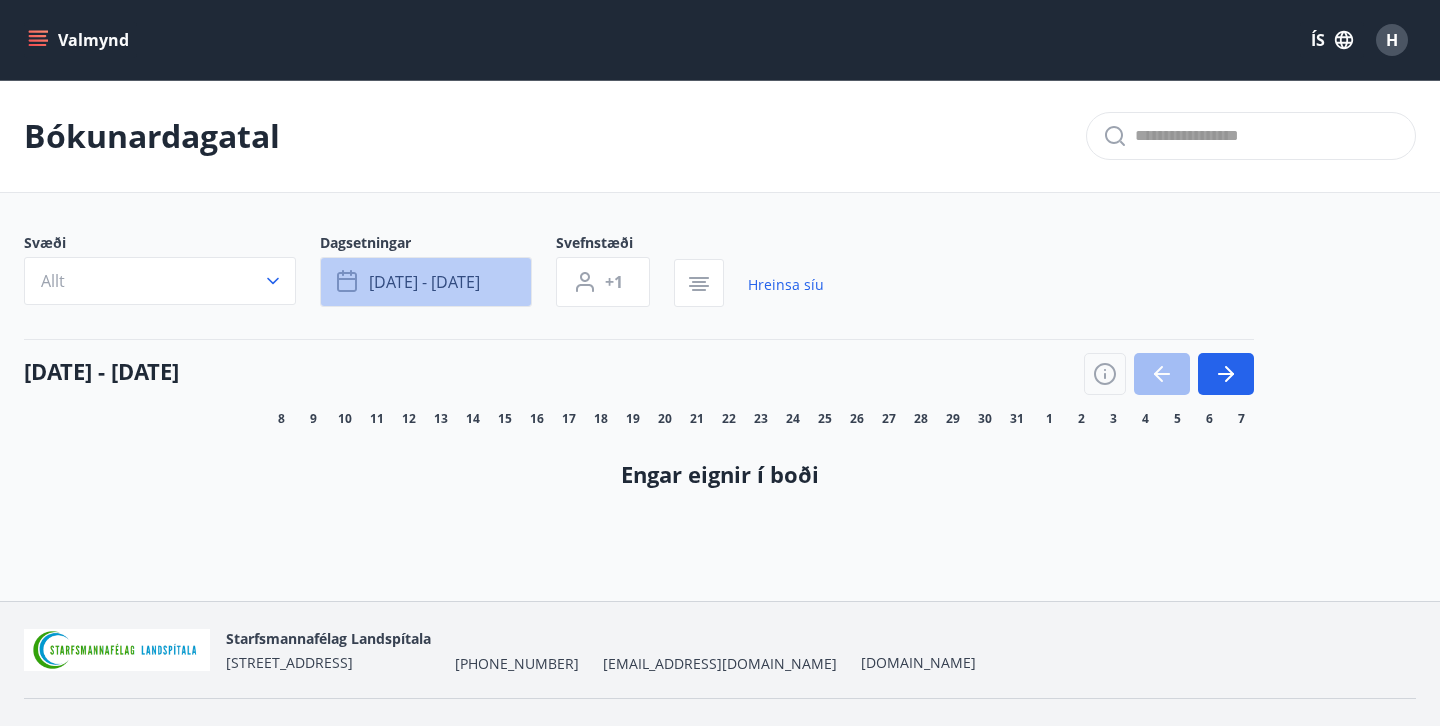 click on "júl 18 - júl 25" at bounding box center [424, 282] 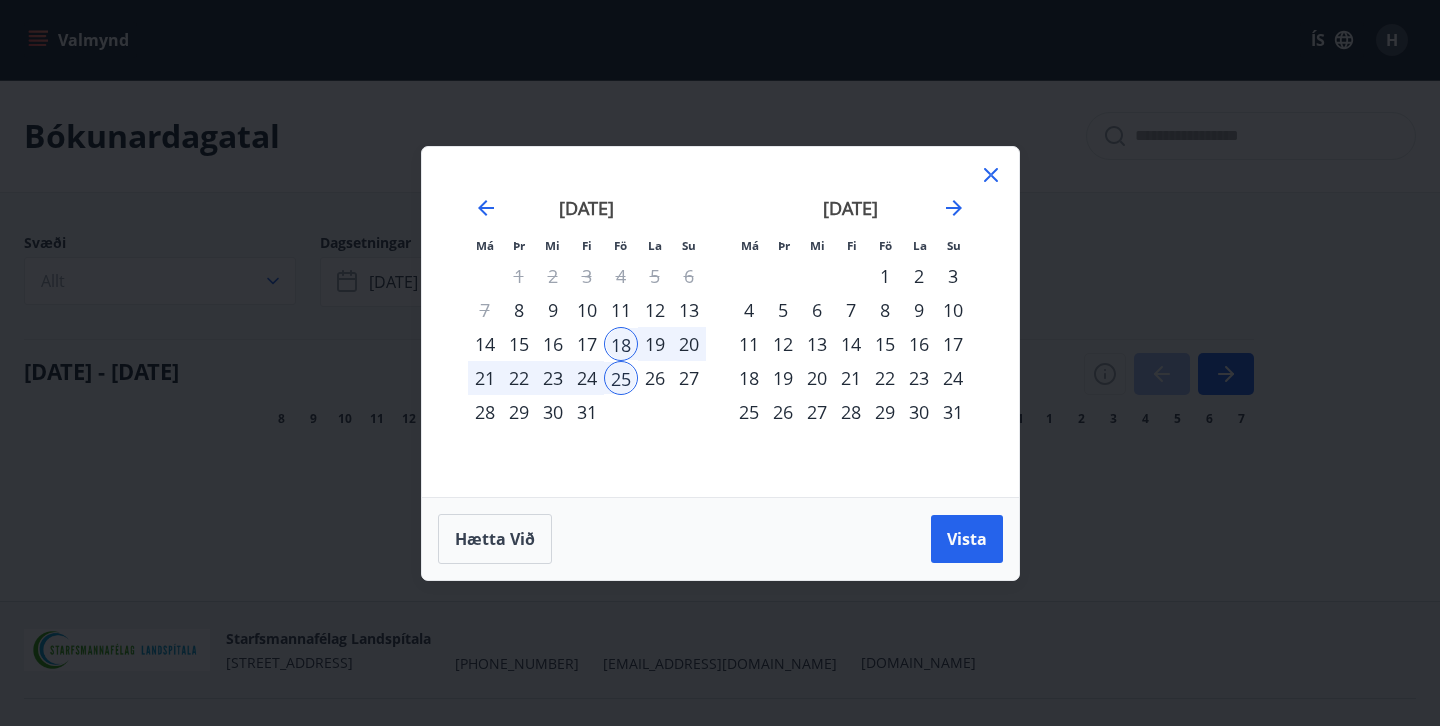 click on "25" at bounding box center (621, 378) 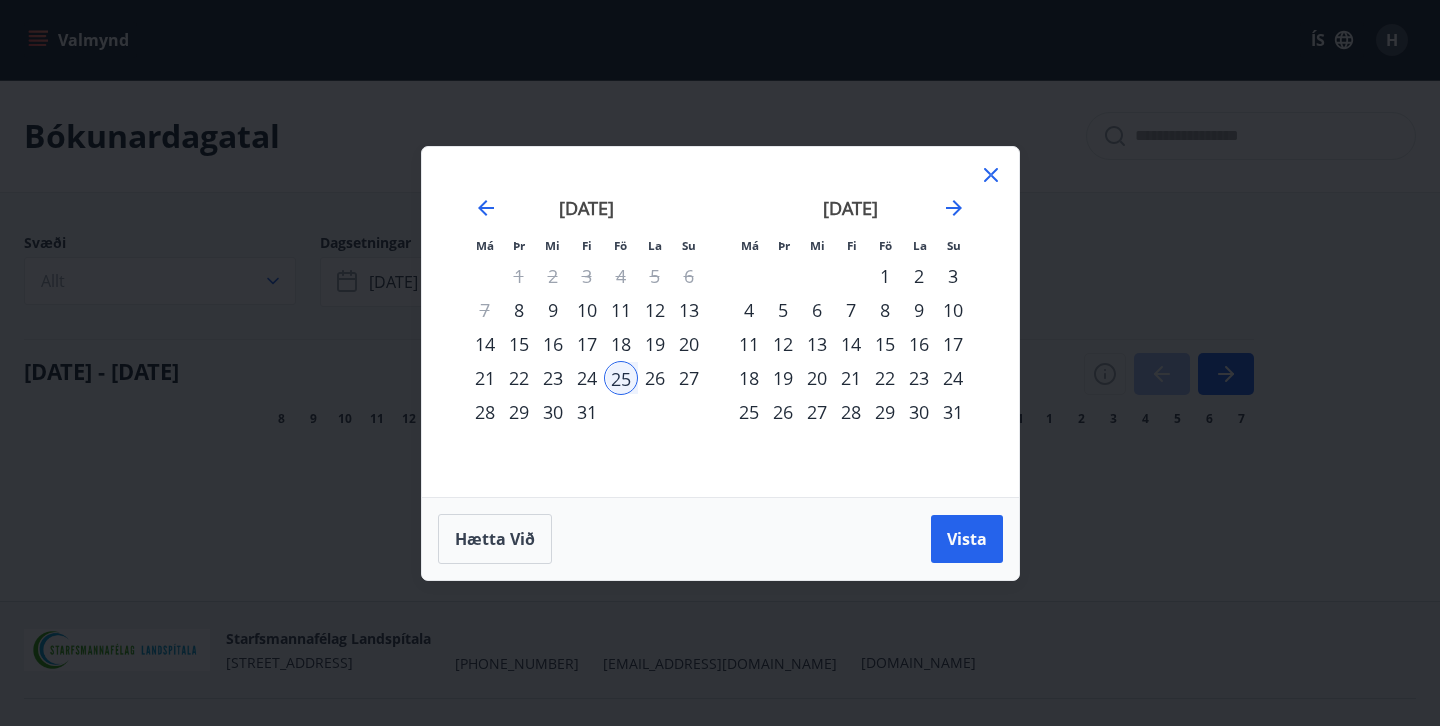 click on "25" at bounding box center [621, 378] 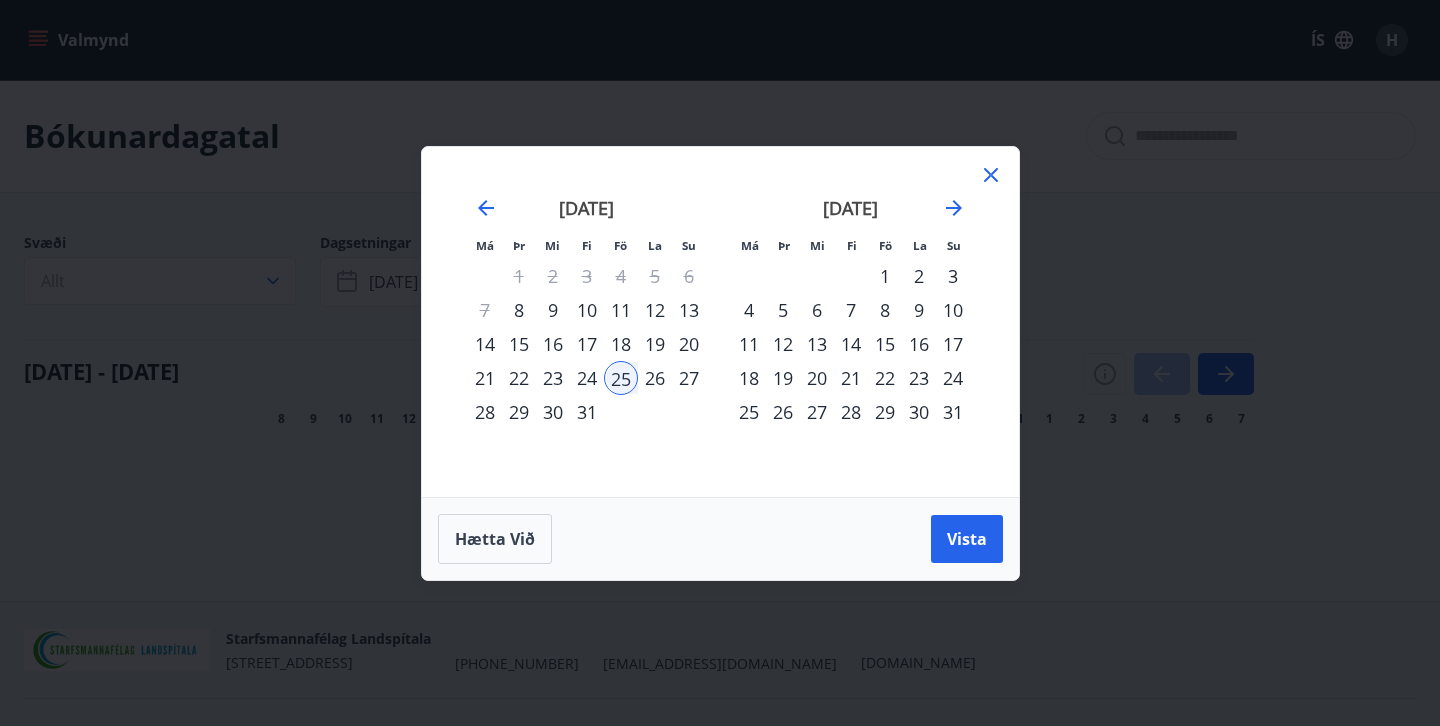 click on "1" at bounding box center (885, 276) 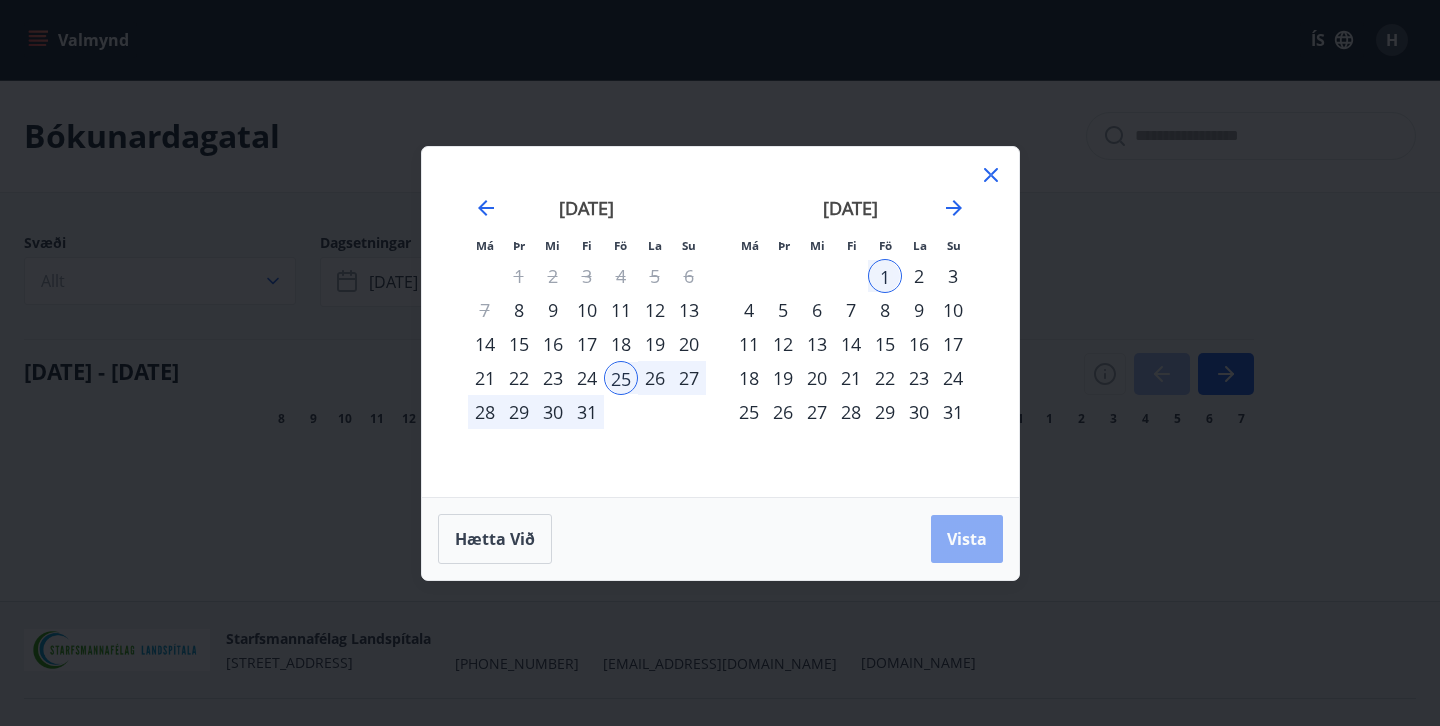click on "Vista" at bounding box center (967, 539) 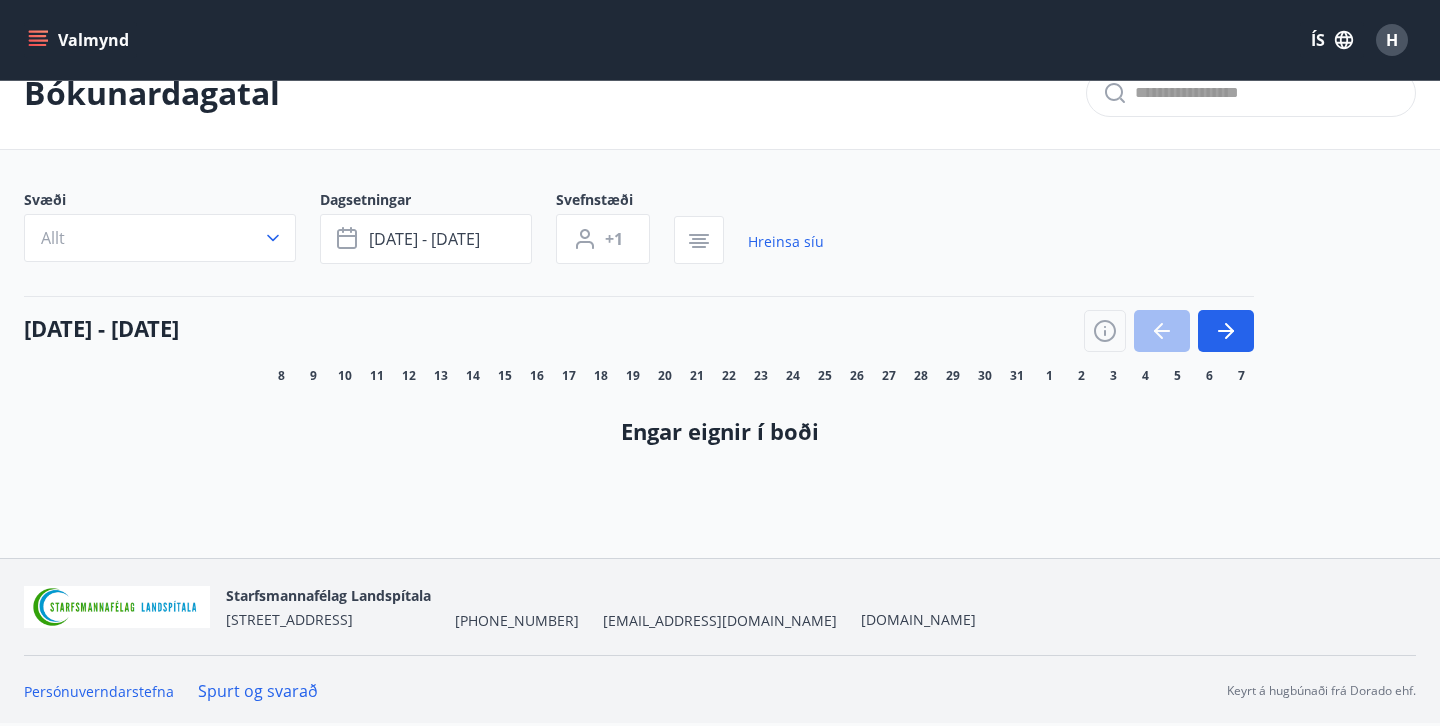 scroll, scrollTop: 0, scrollLeft: 0, axis: both 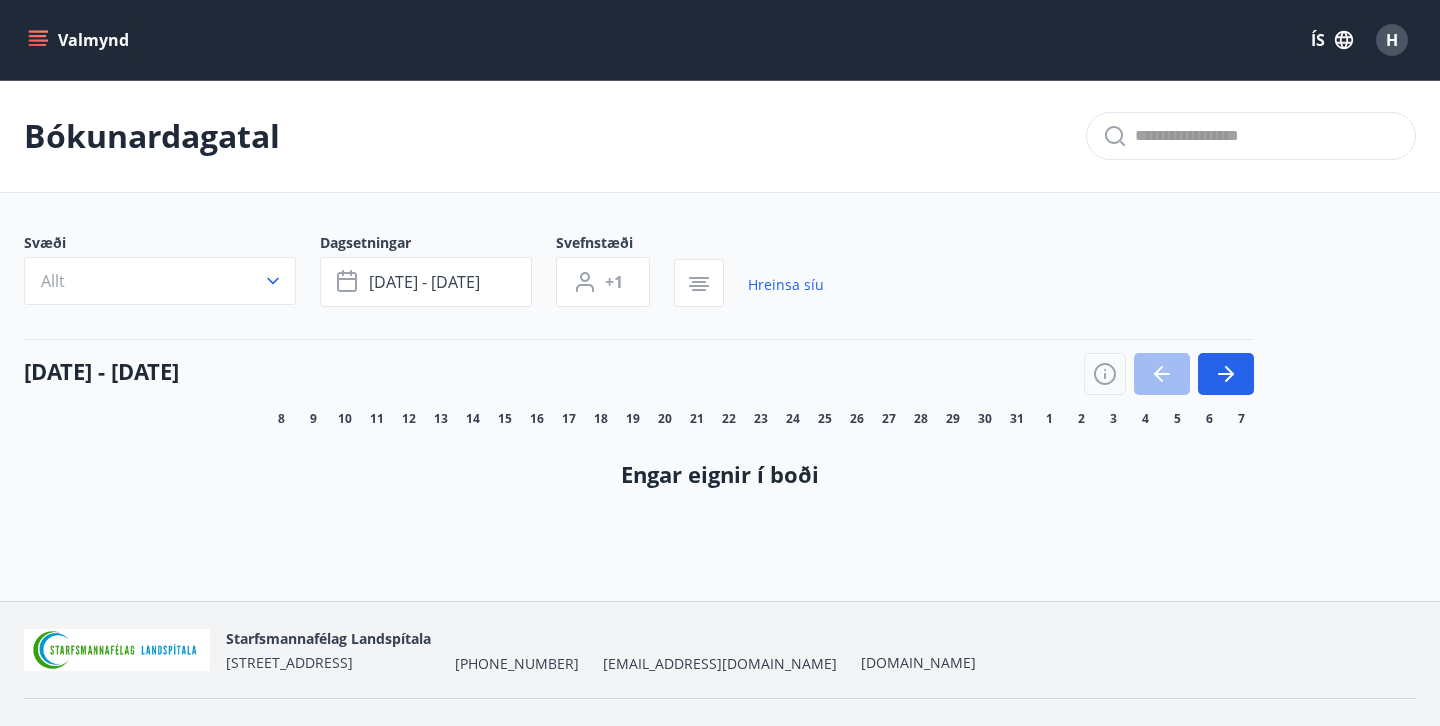 click 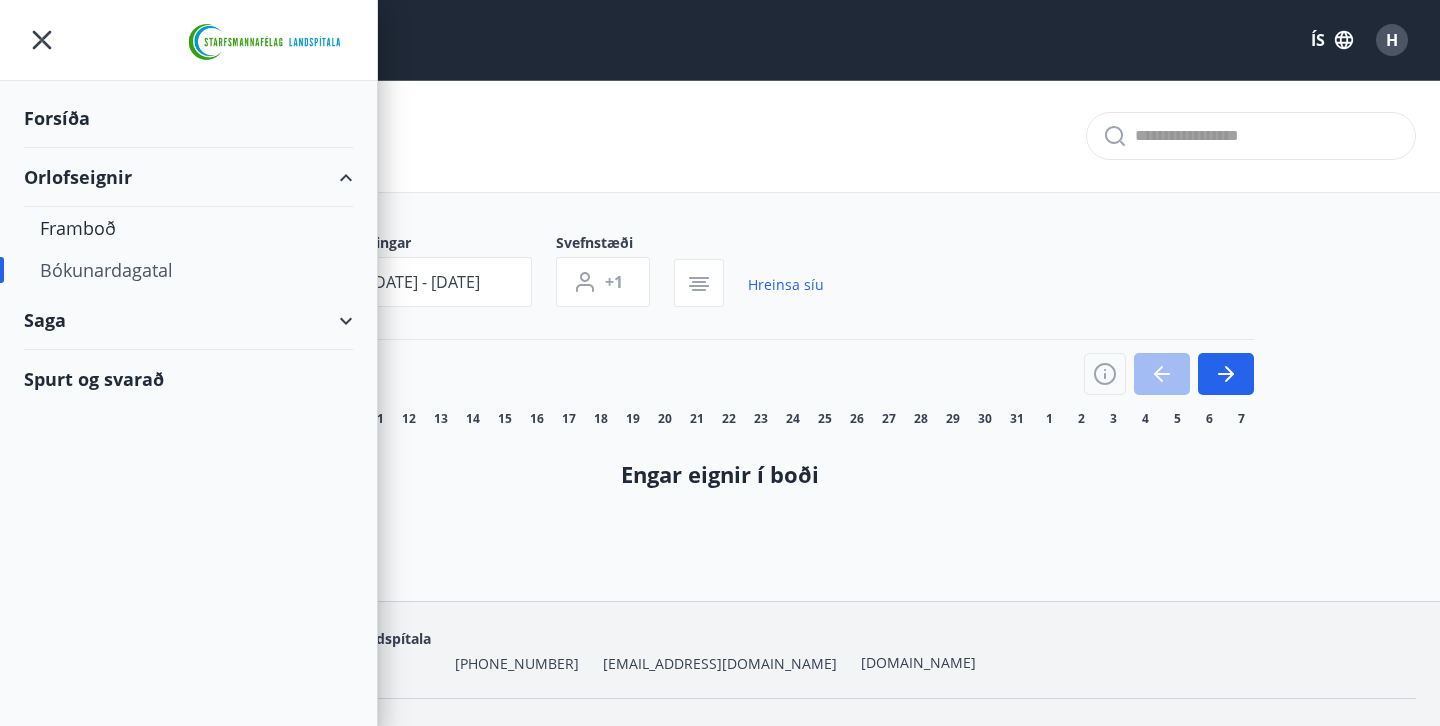 click on "Orlofseignir" at bounding box center [188, 177] 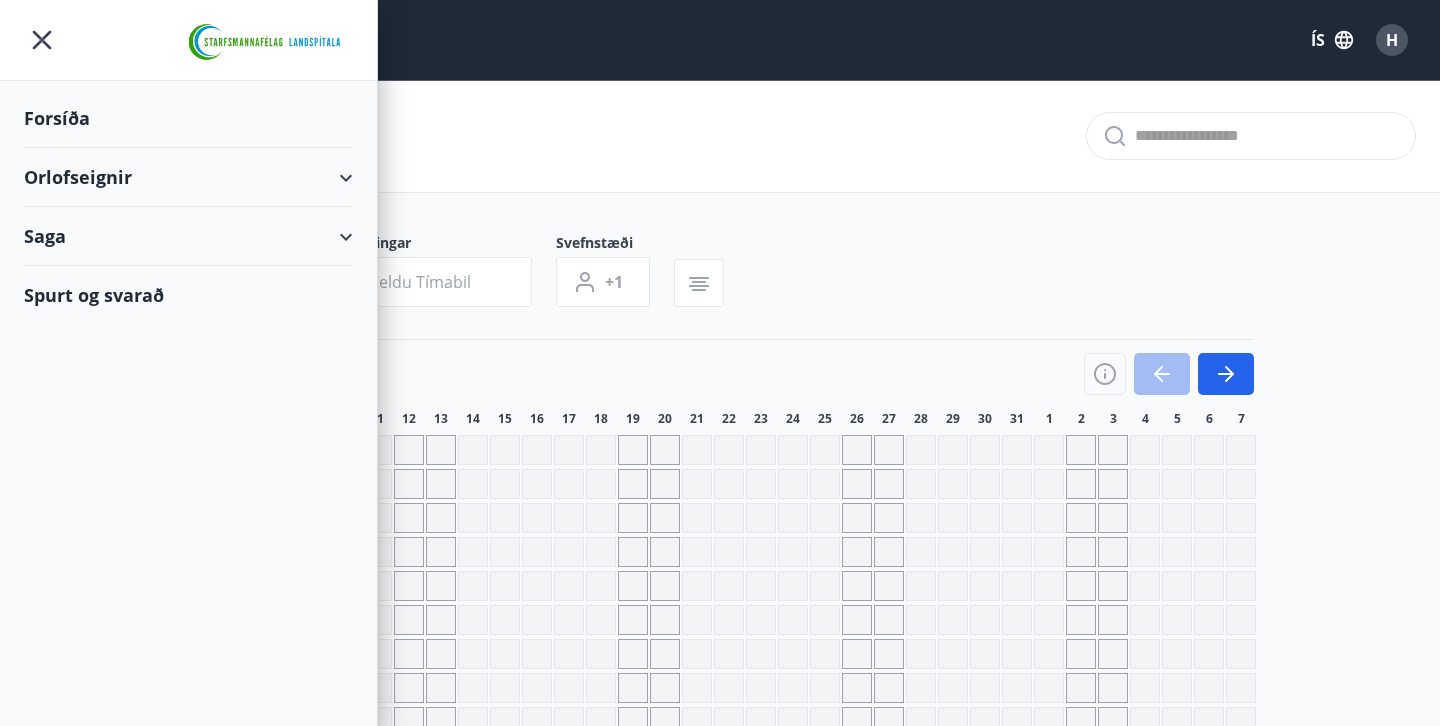 click on "Orlofseignir" at bounding box center [188, 177] 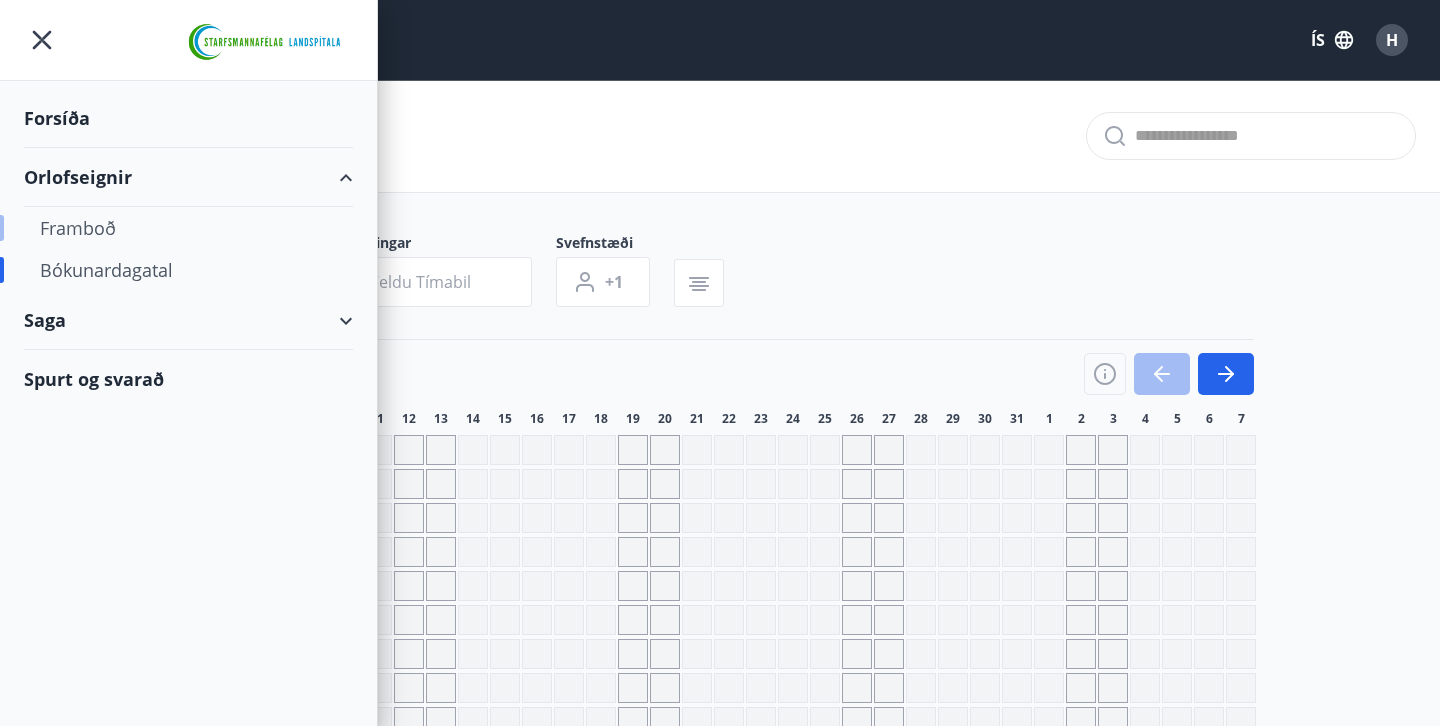 click on "Framboð" at bounding box center [188, 228] 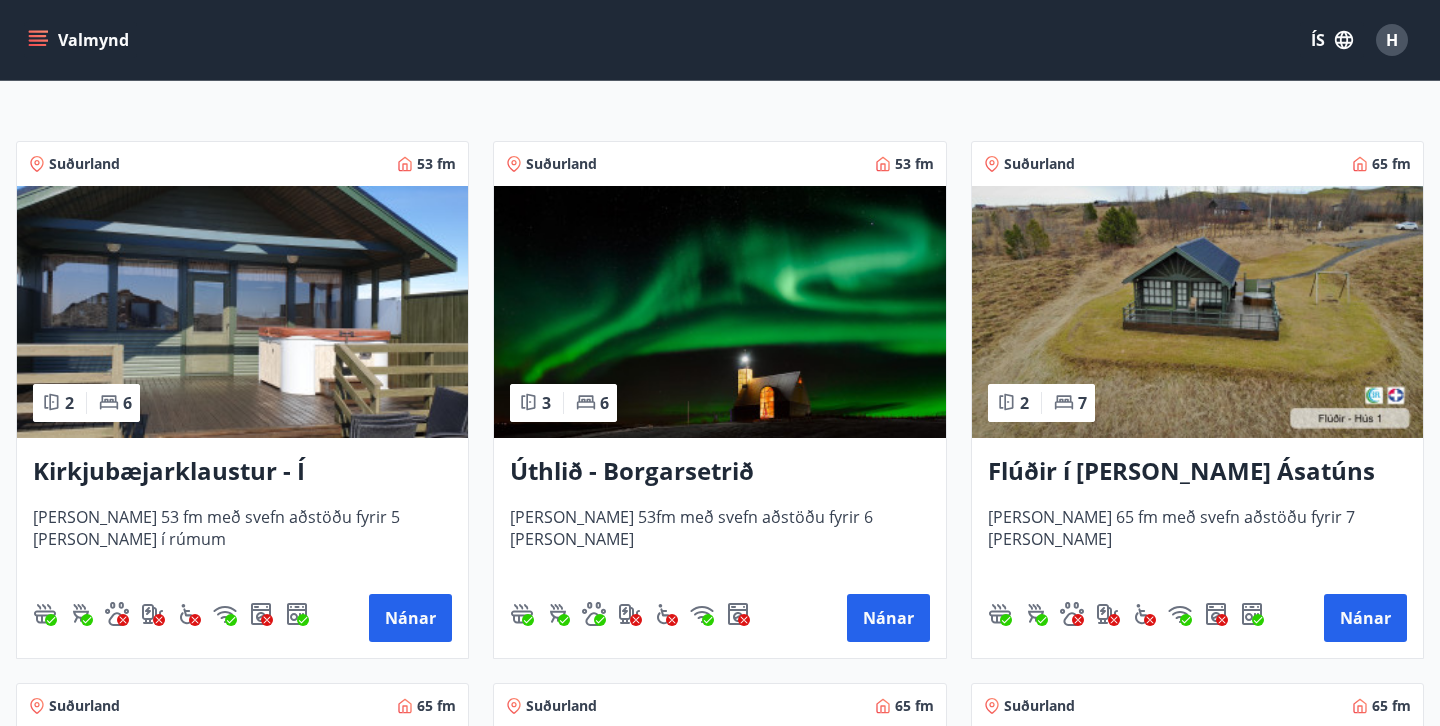 scroll, scrollTop: 320, scrollLeft: 0, axis: vertical 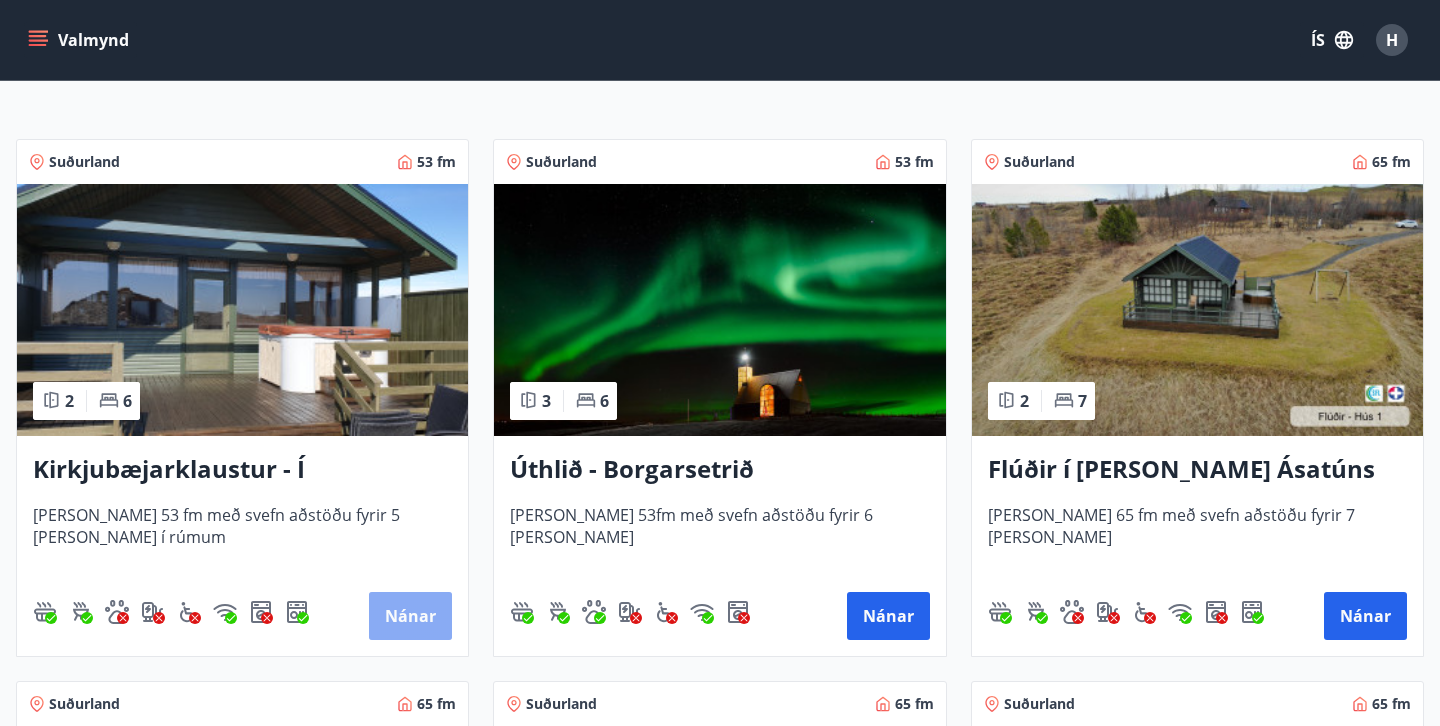 click on "Nánar" at bounding box center [410, 616] 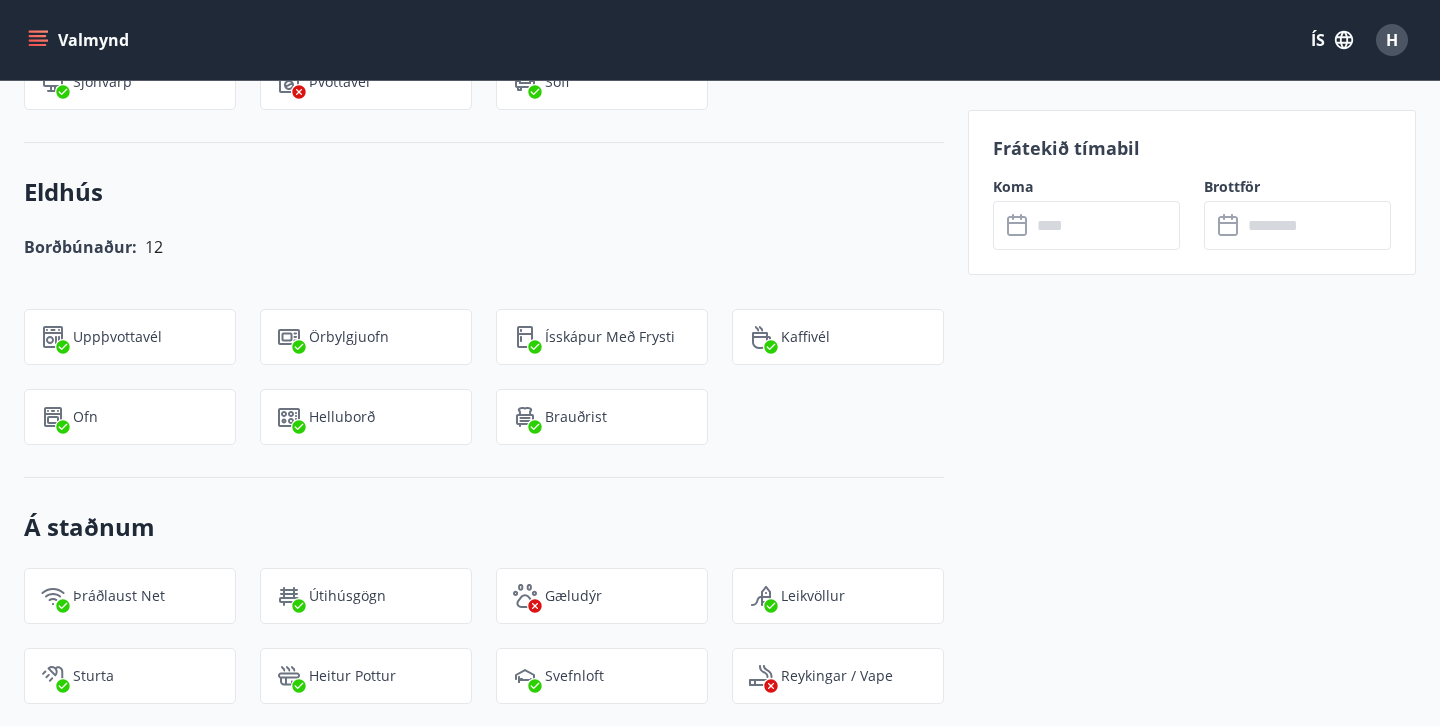 scroll, scrollTop: 1847, scrollLeft: 0, axis: vertical 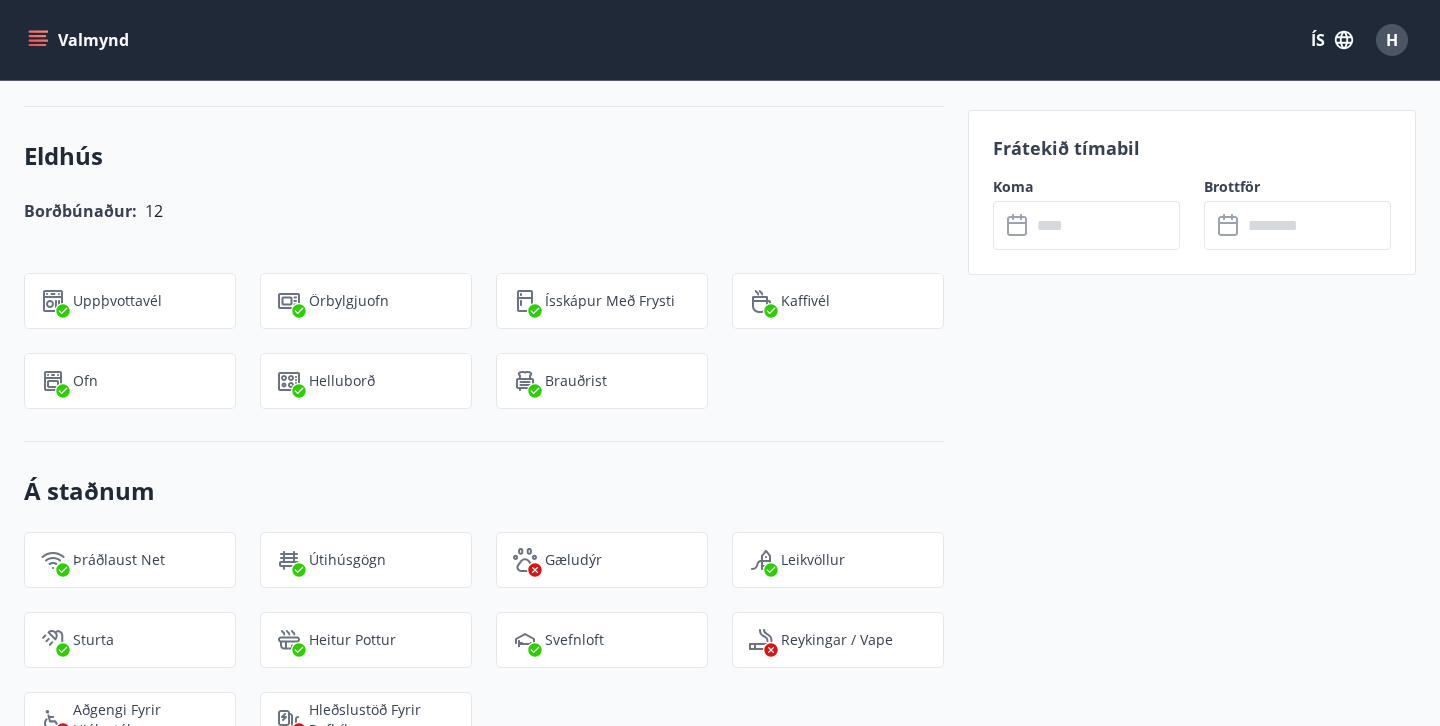 click 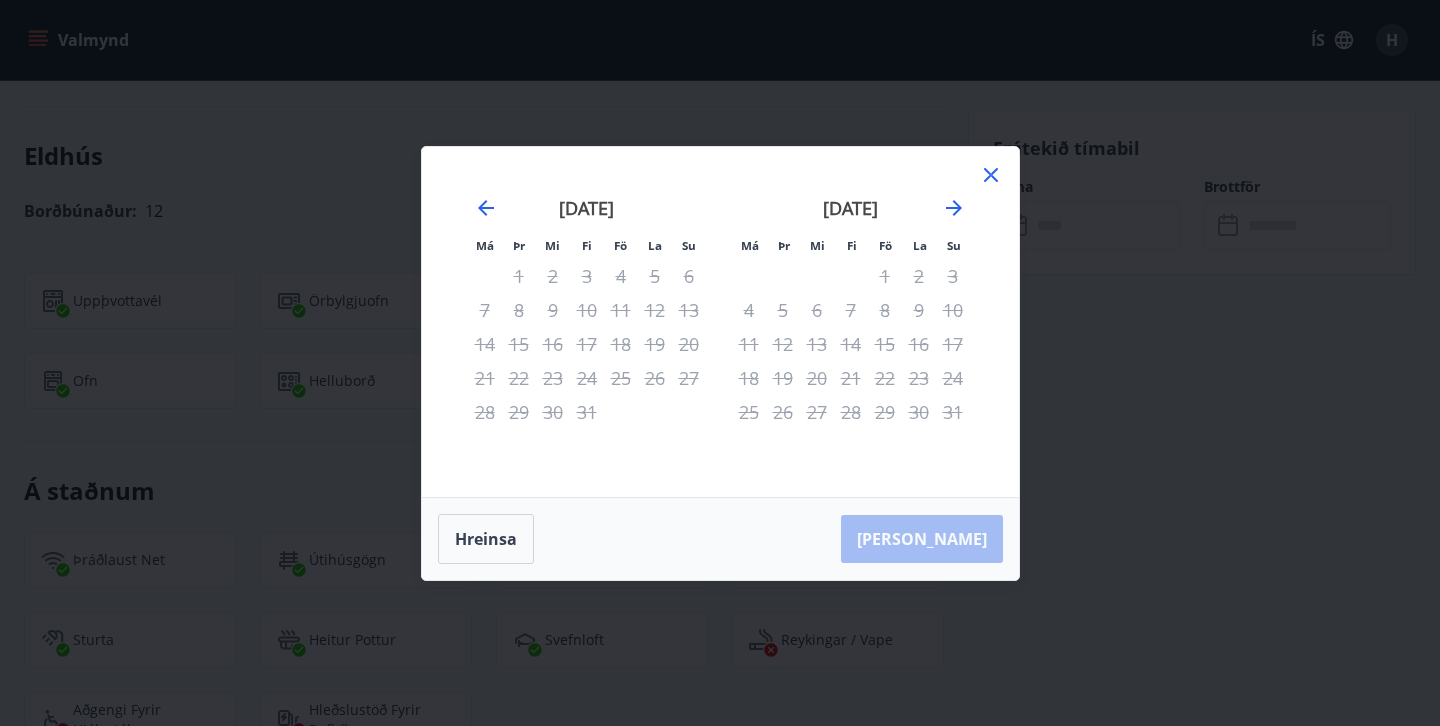 click 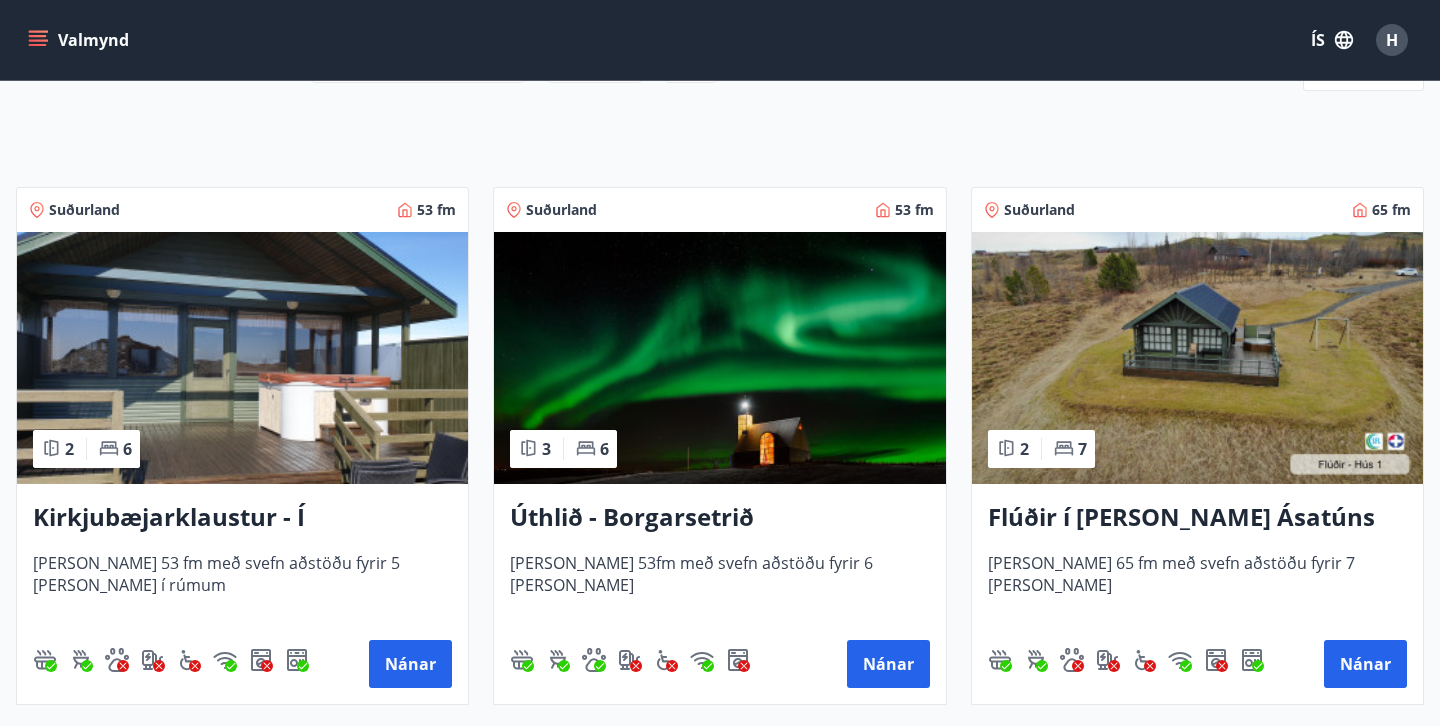 scroll, scrollTop: 290, scrollLeft: 0, axis: vertical 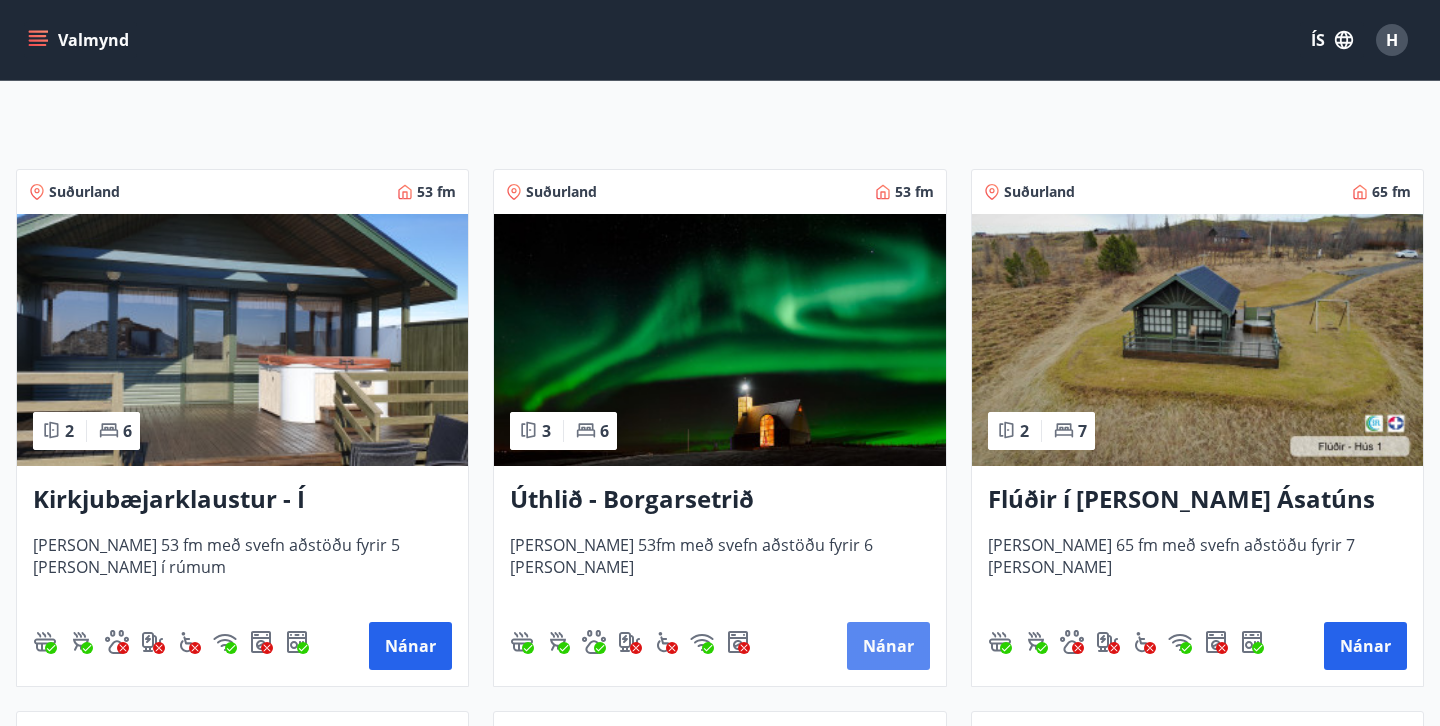 click on "Nánar" at bounding box center (888, 646) 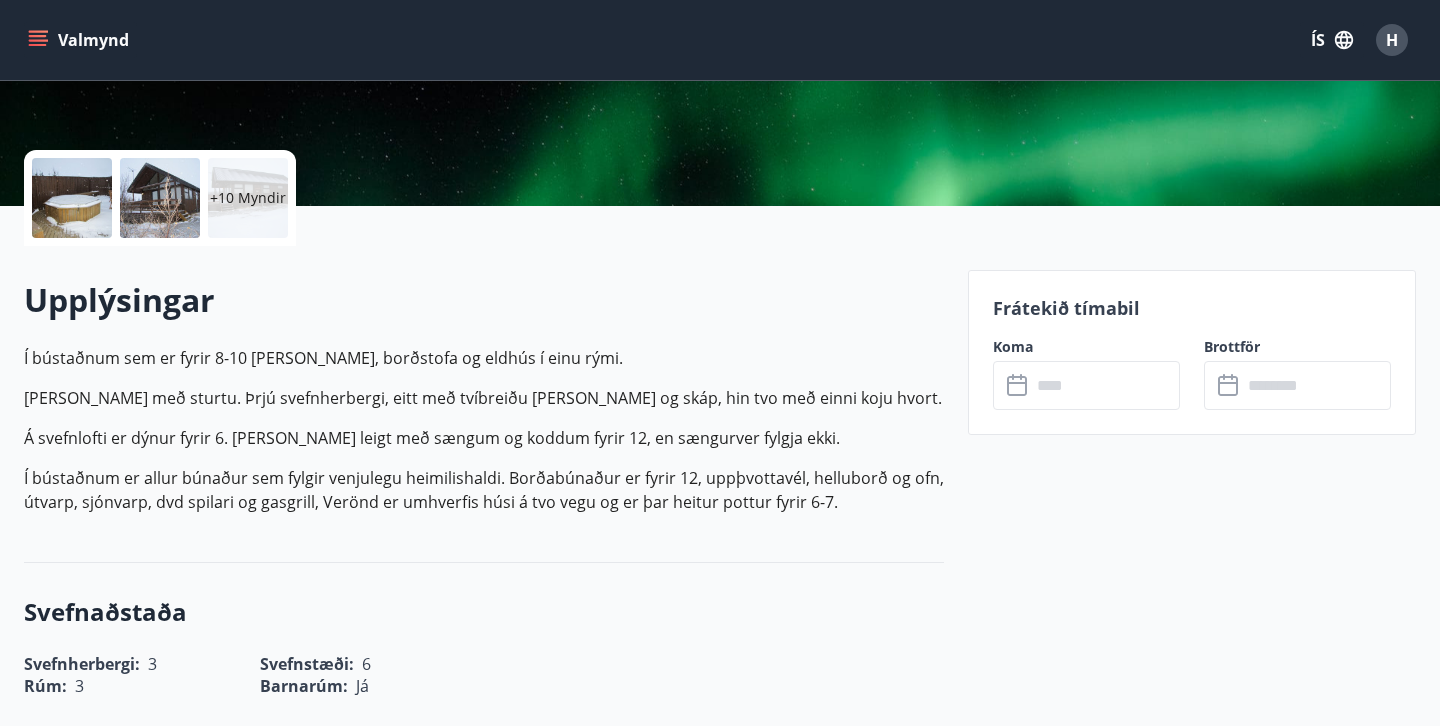 scroll, scrollTop: 403, scrollLeft: 0, axis: vertical 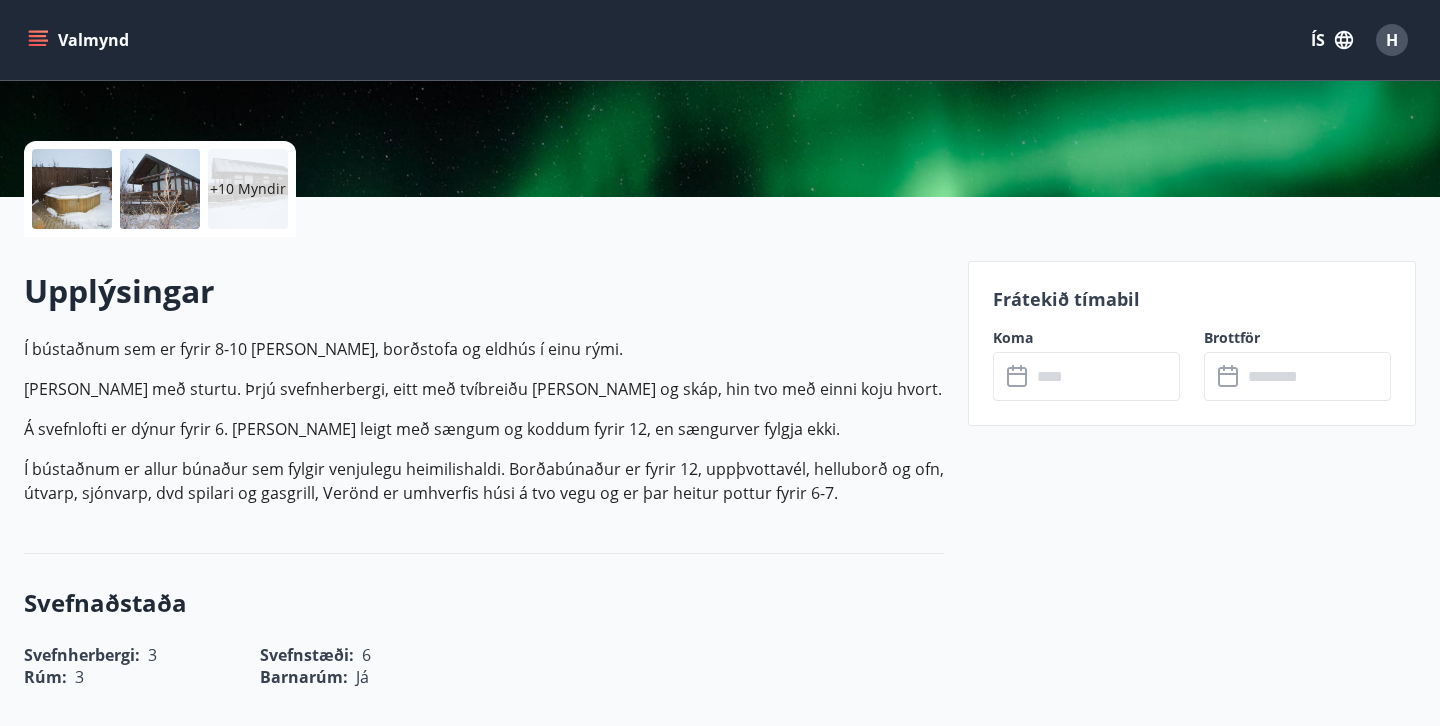 click 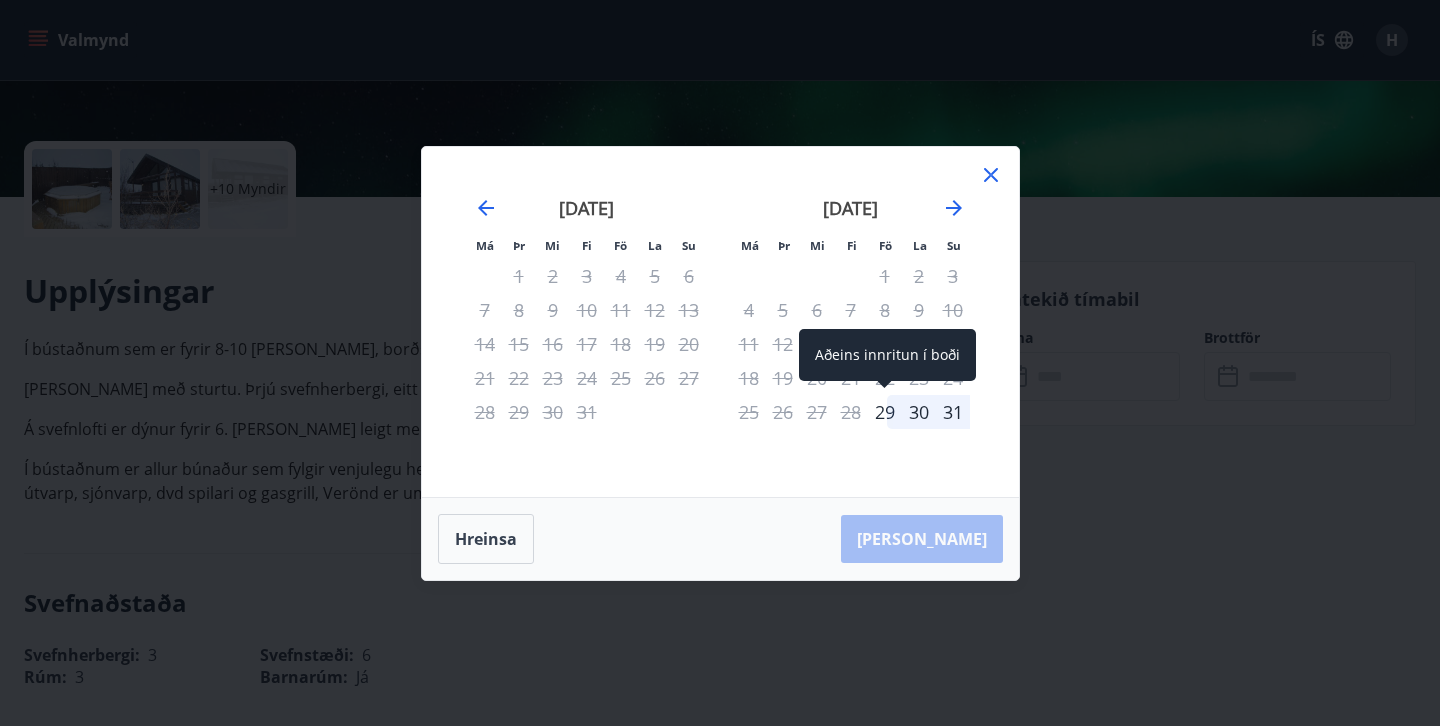 click on "29" at bounding box center (885, 412) 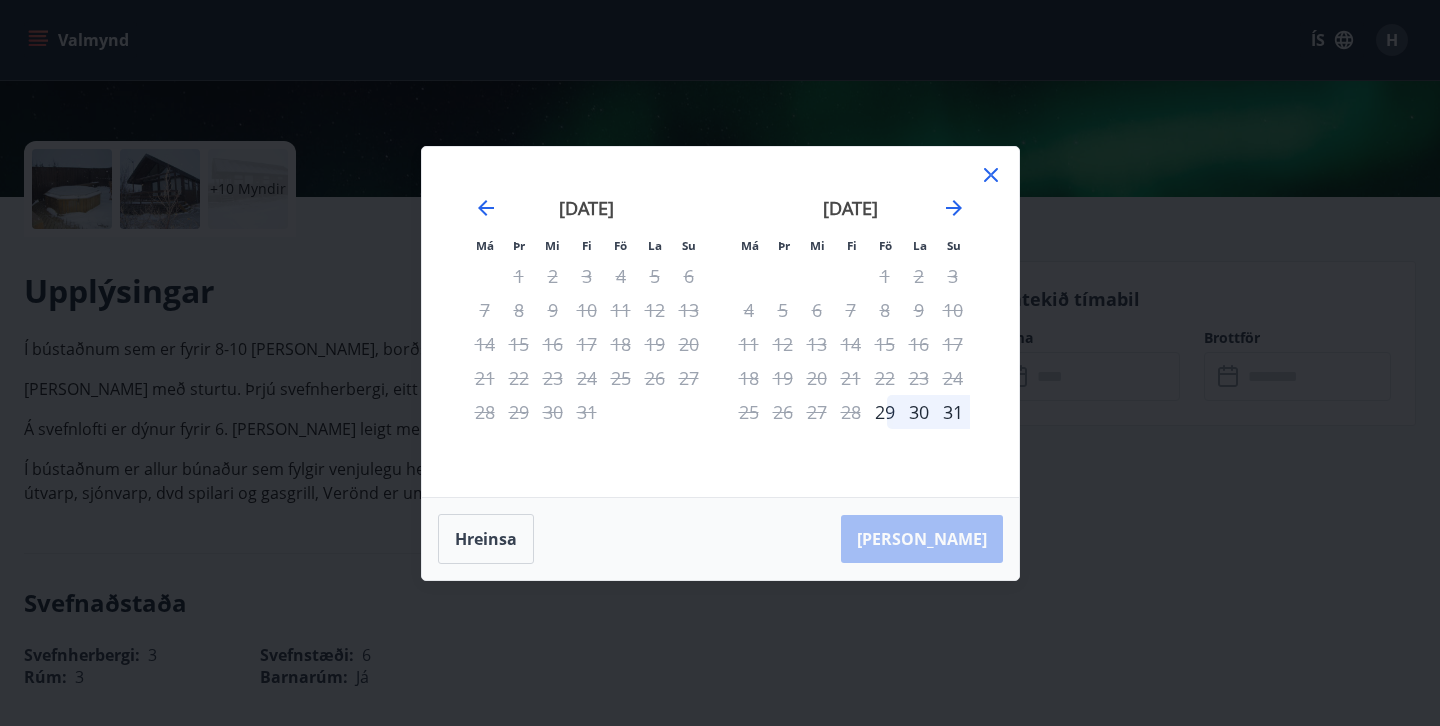 click on "30" at bounding box center (919, 412) 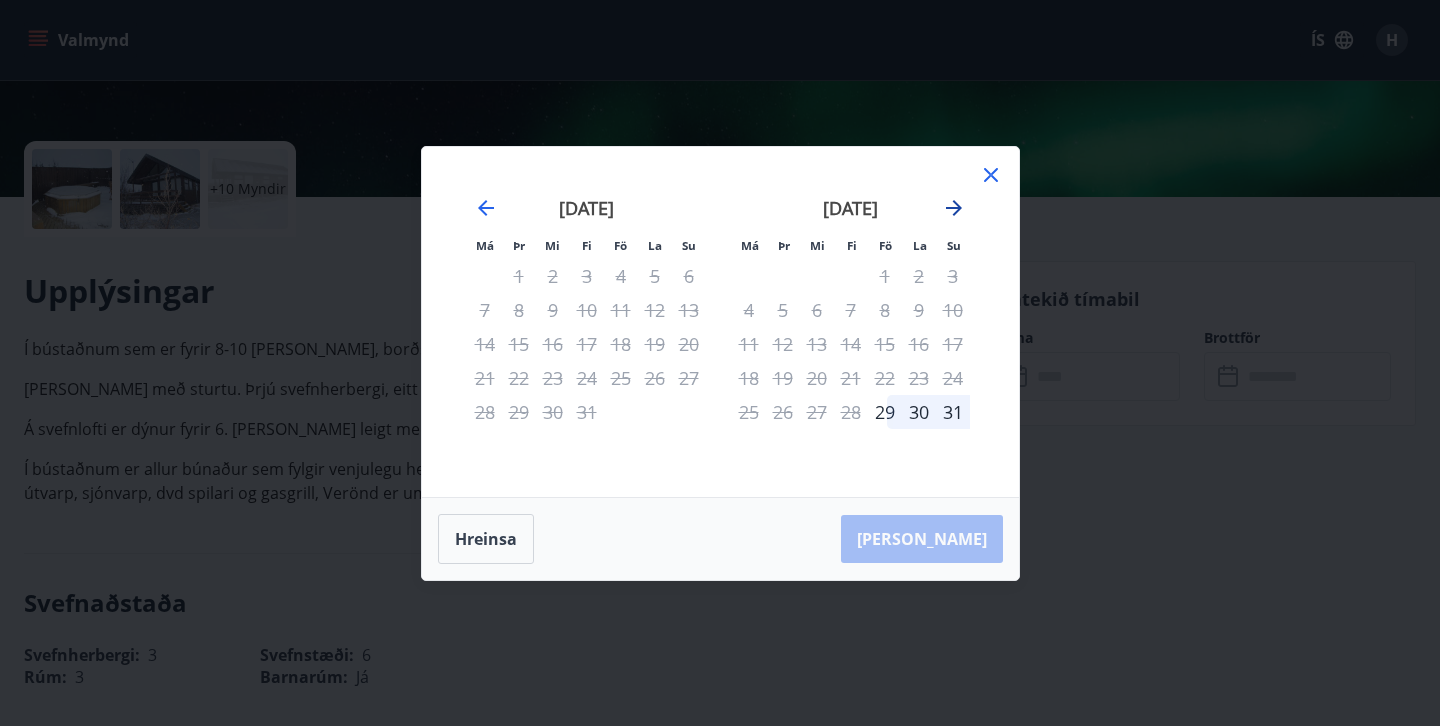 click 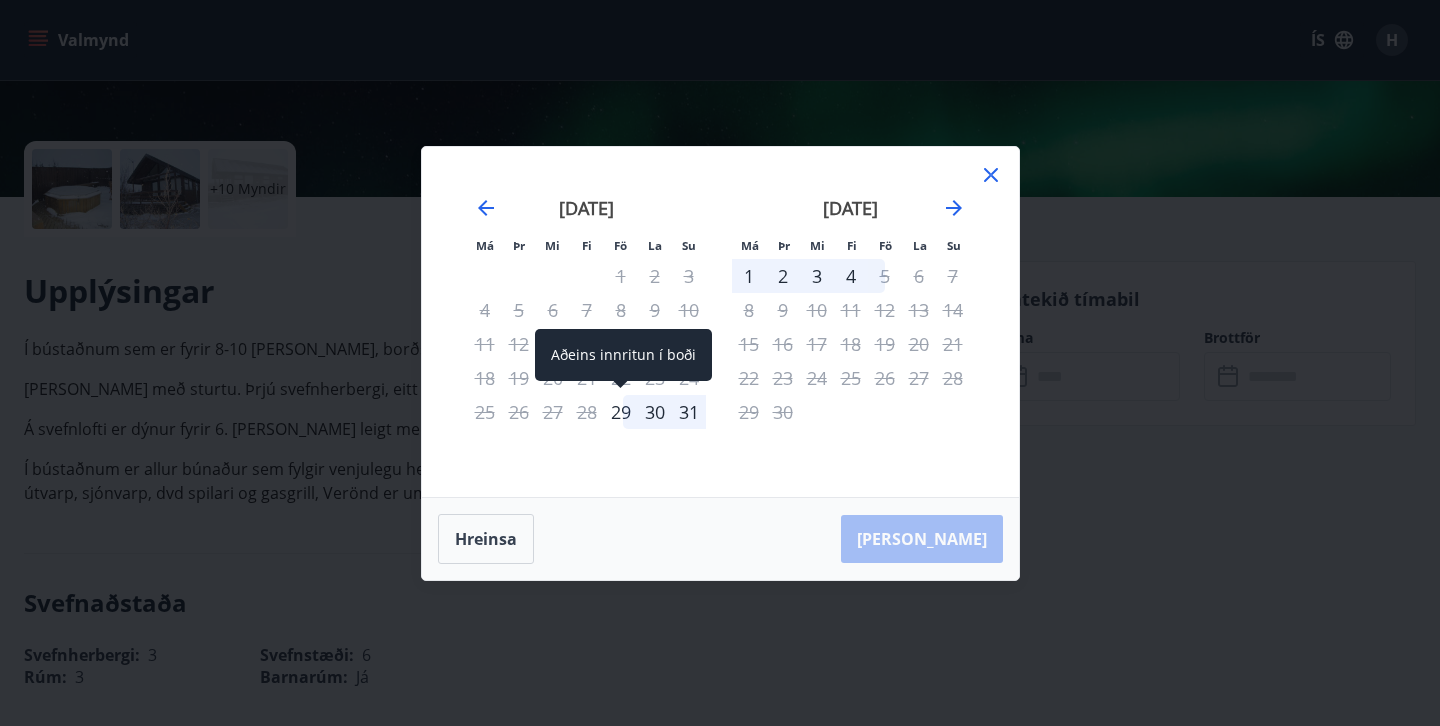 click on "29" at bounding box center [621, 412] 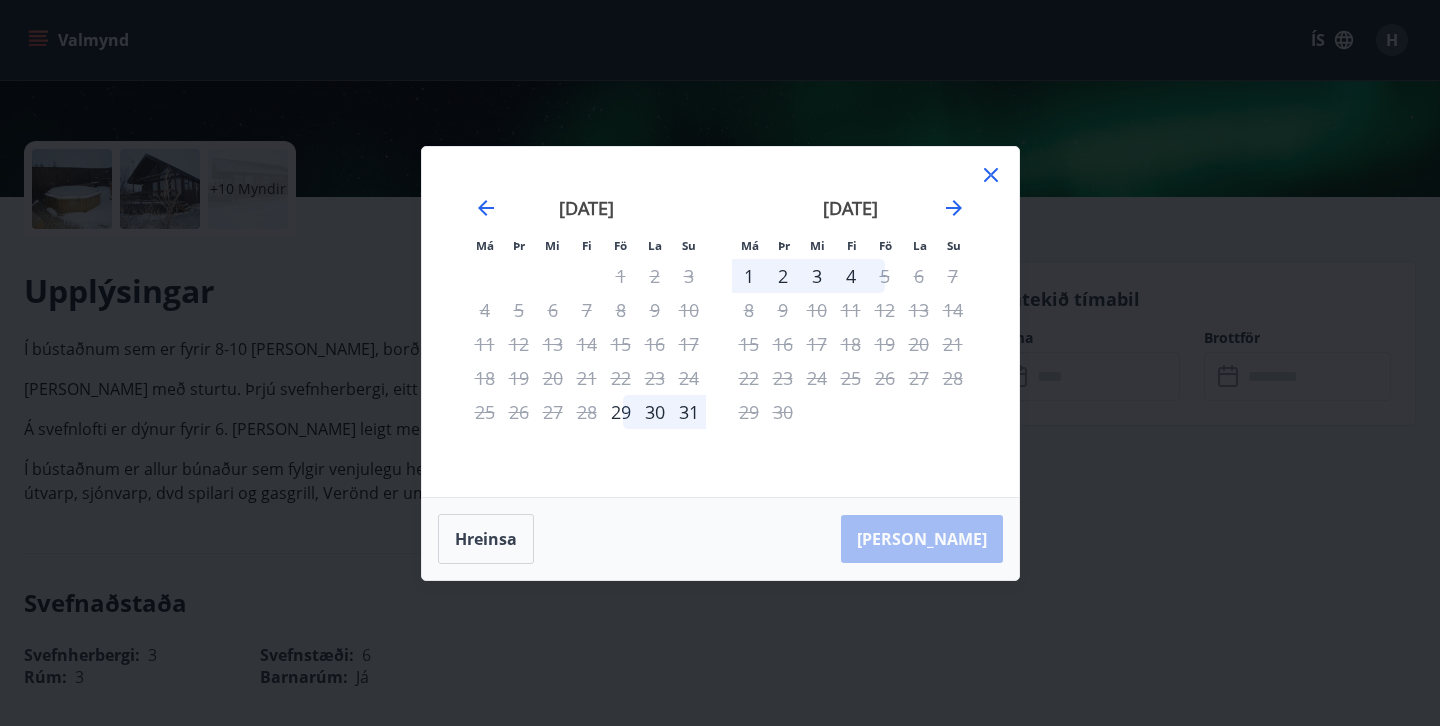 click 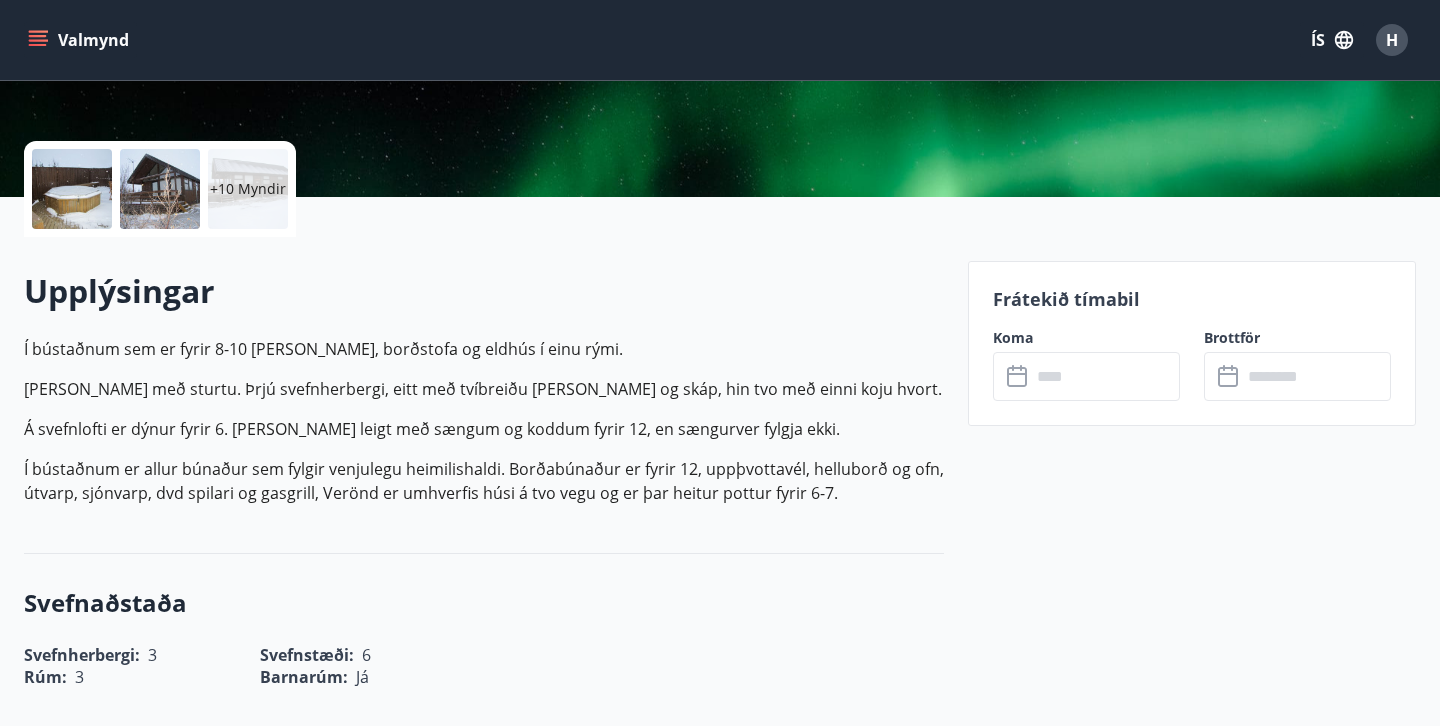 click 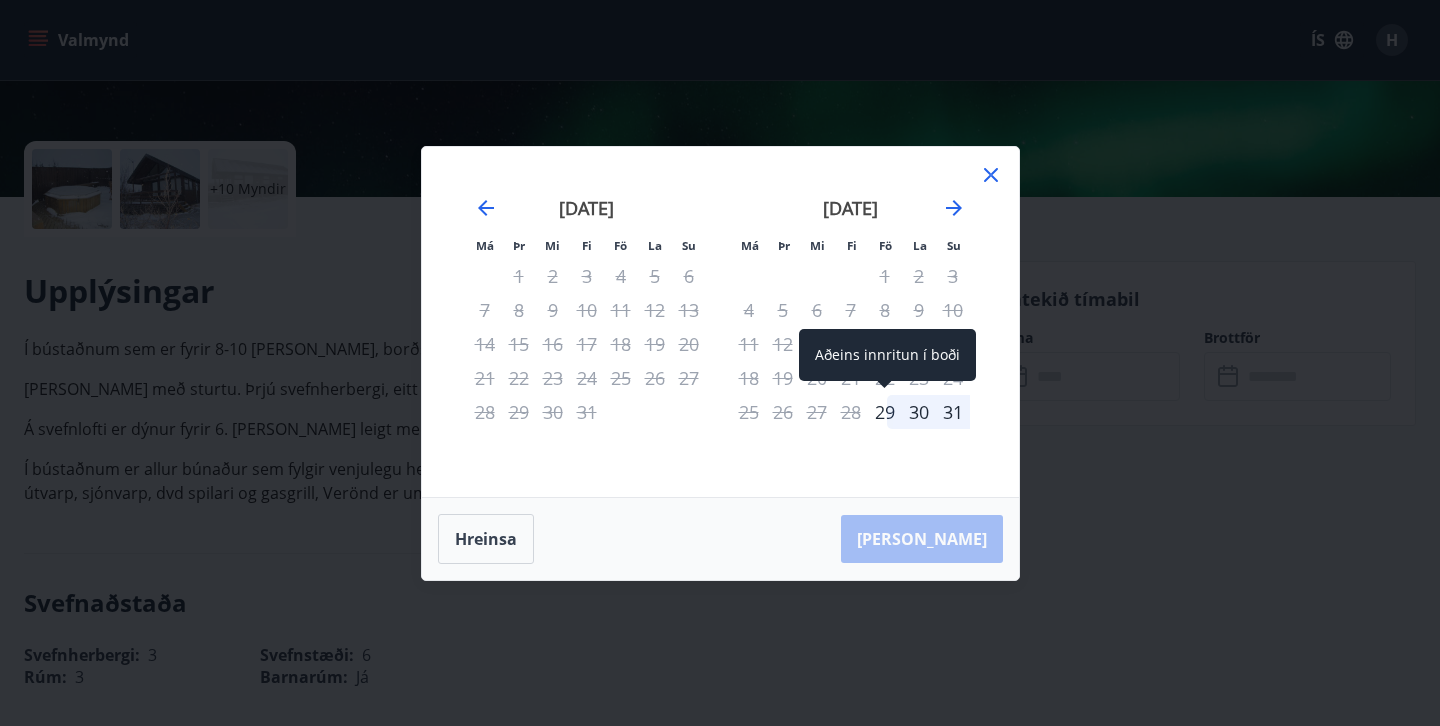 click on "29" at bounding box center [885, 412] 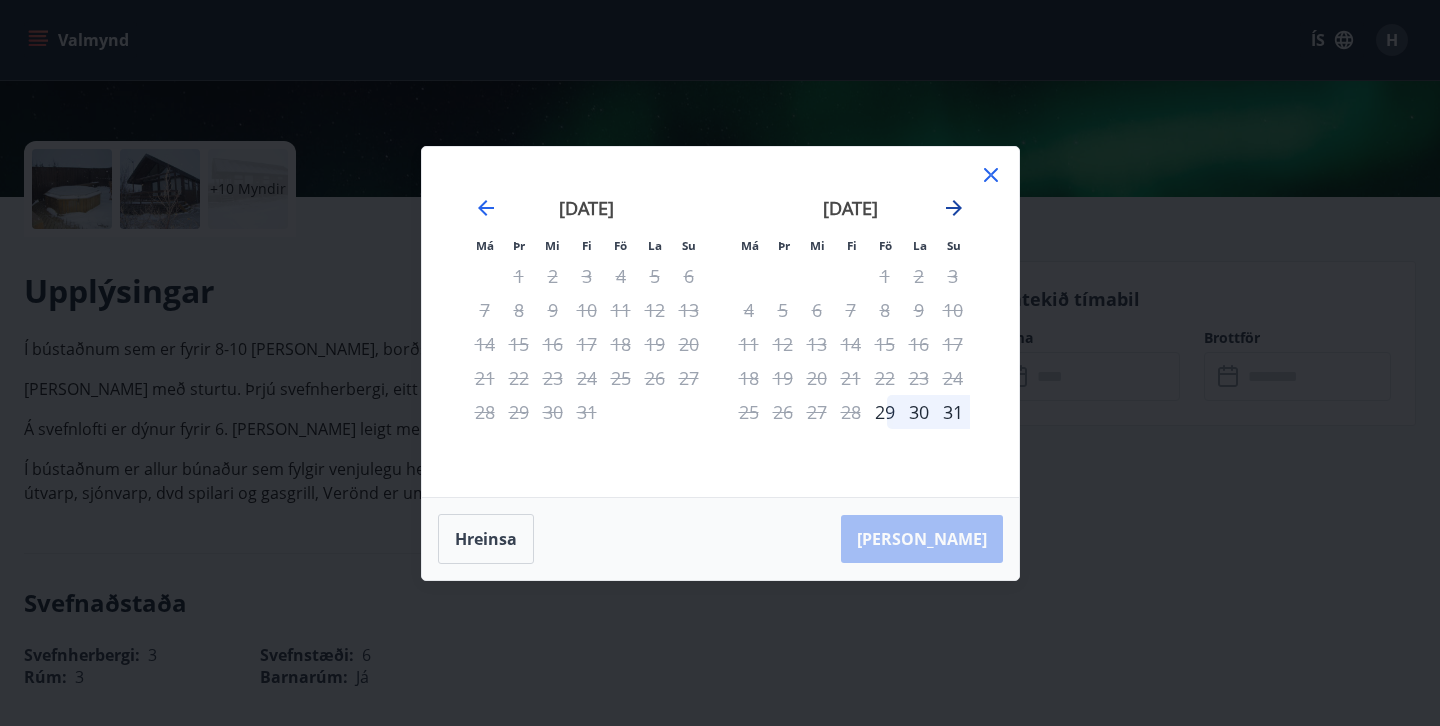 click 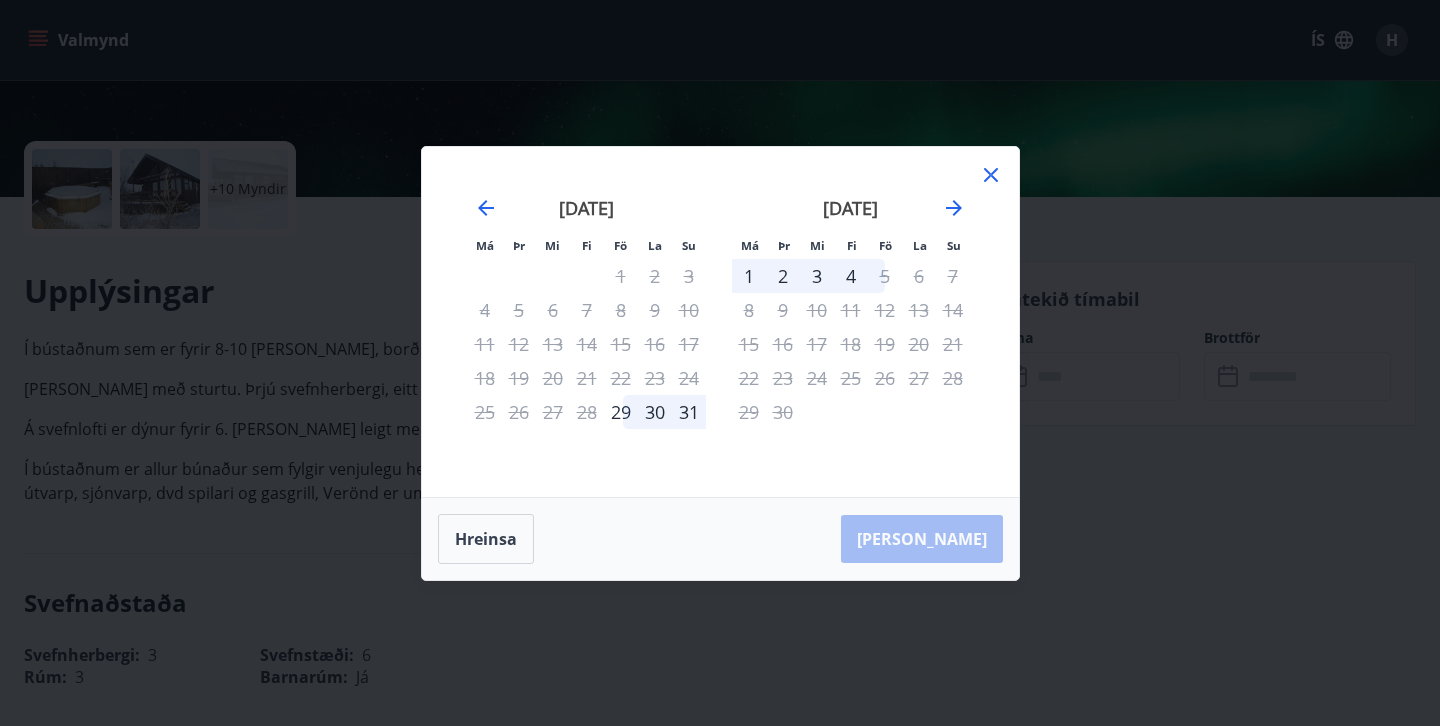 click 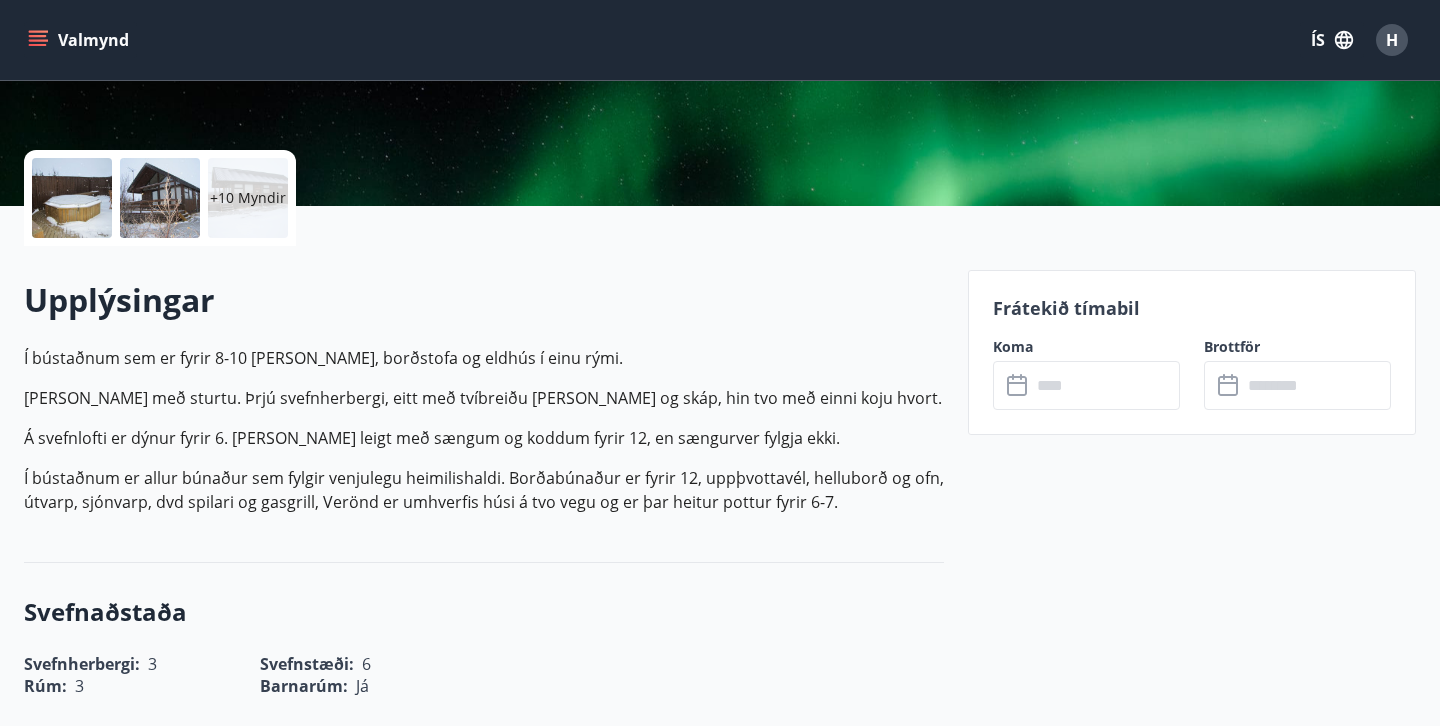scroll, scrollTop: 0, scrollLeft: 0, axis: both 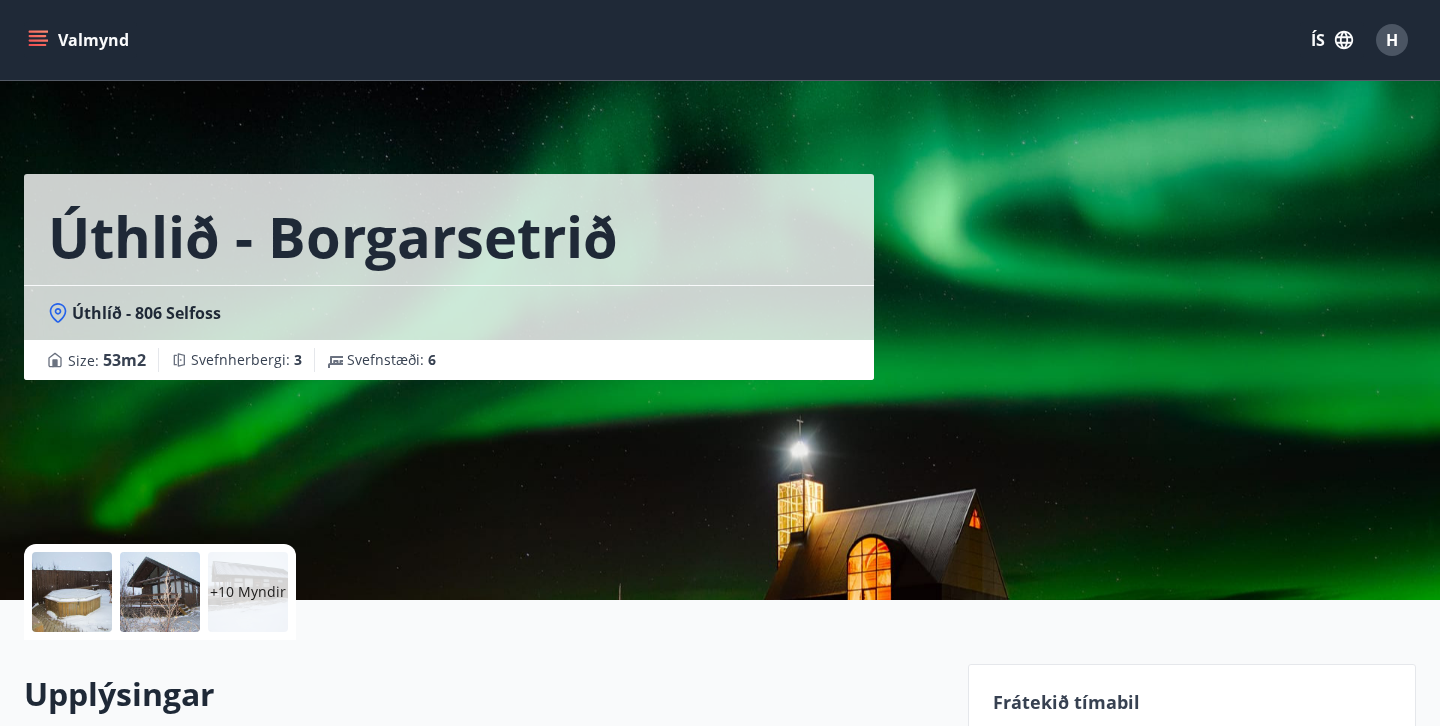 click 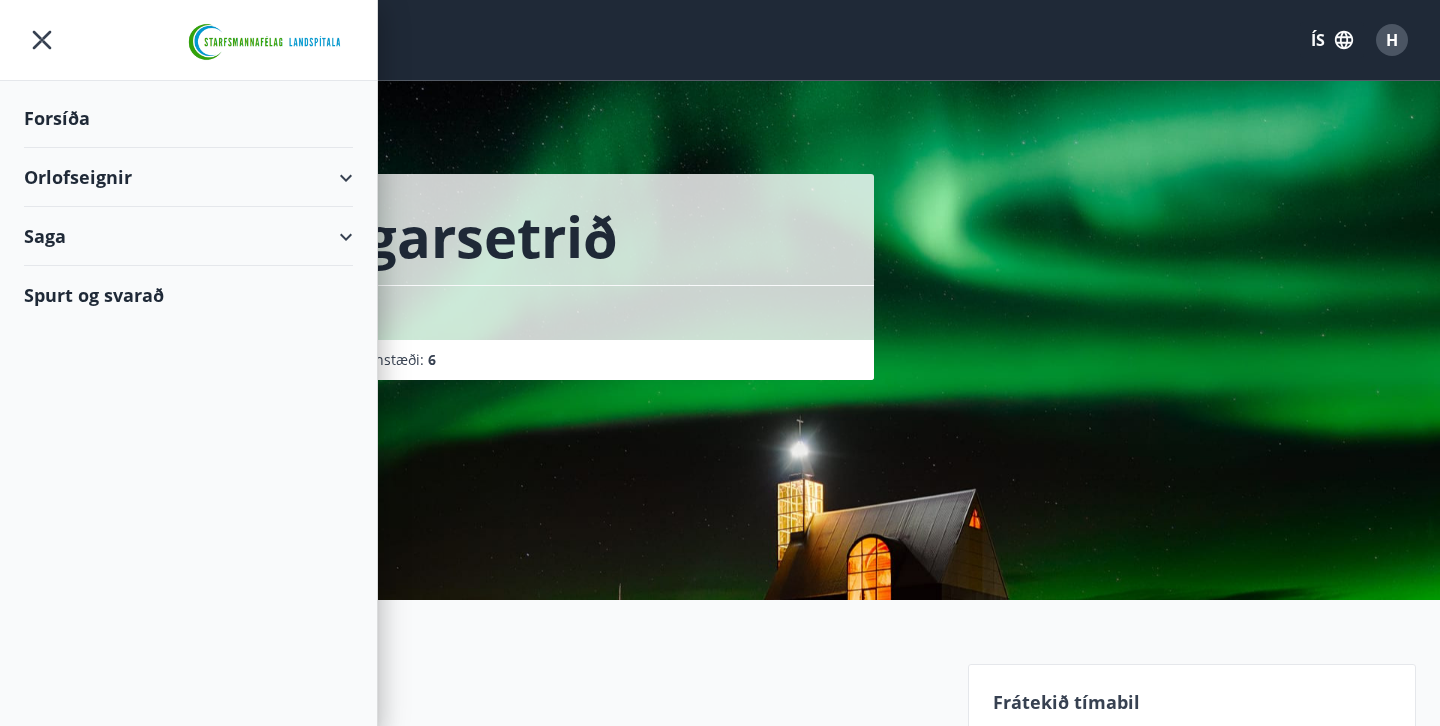 click on "Orlofseignir" at bounding box center [188, 177] 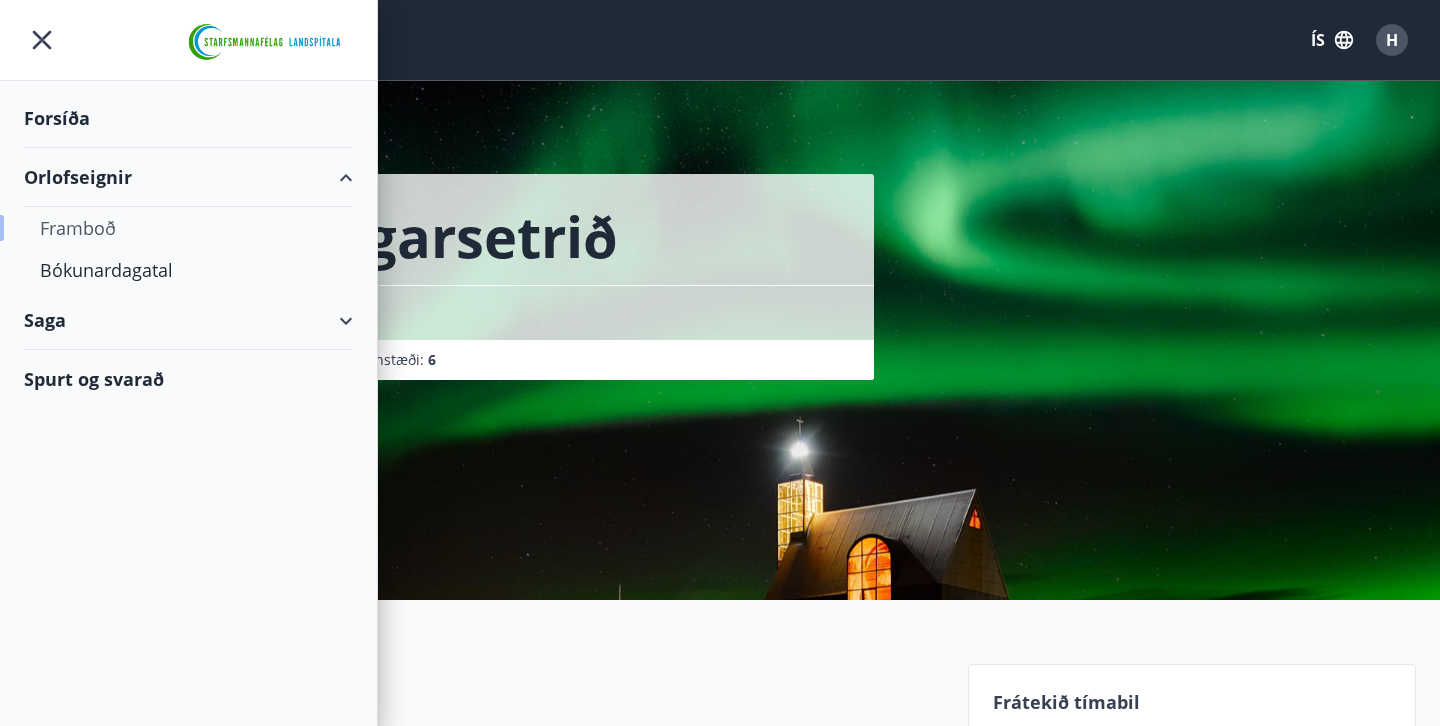 click on "Framboð" at bounding box center [188, 228] 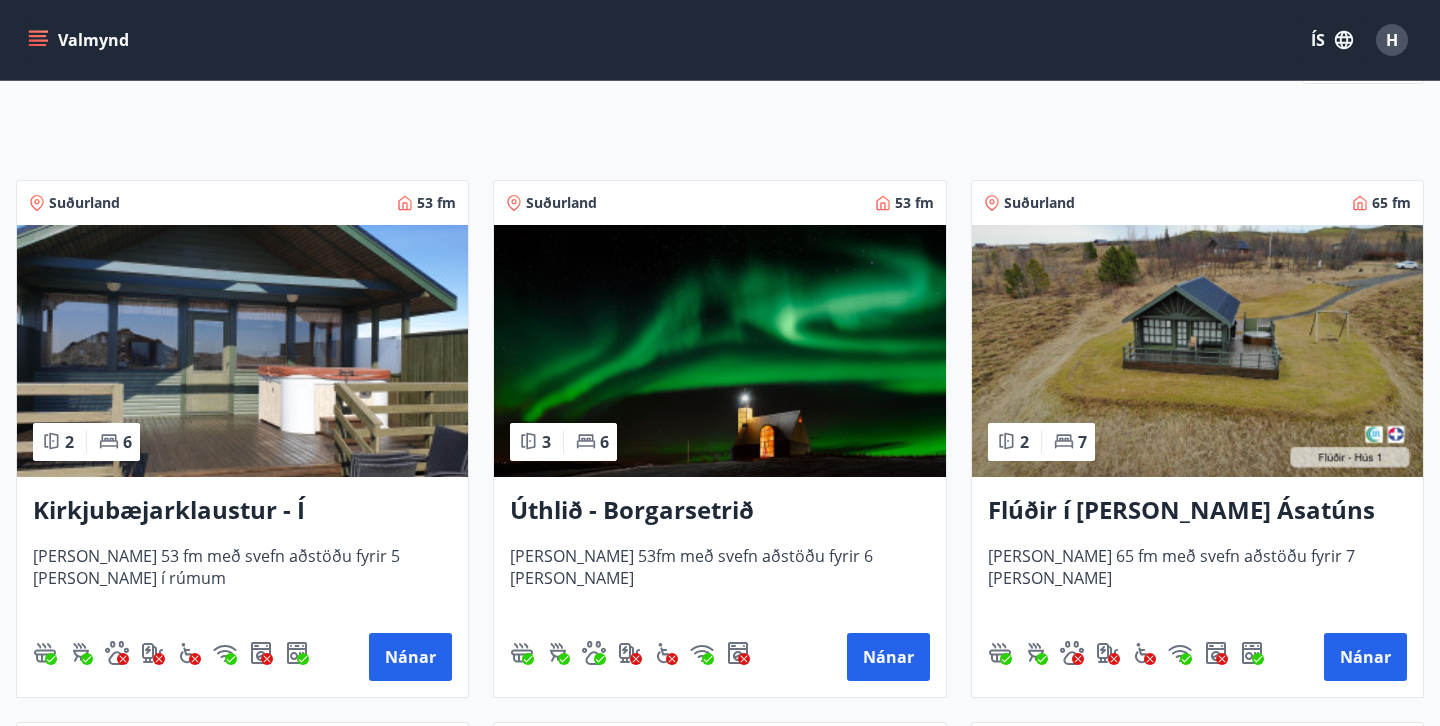 scroll, scrollTop: 282, scrollLeft: 0, axis: vertical 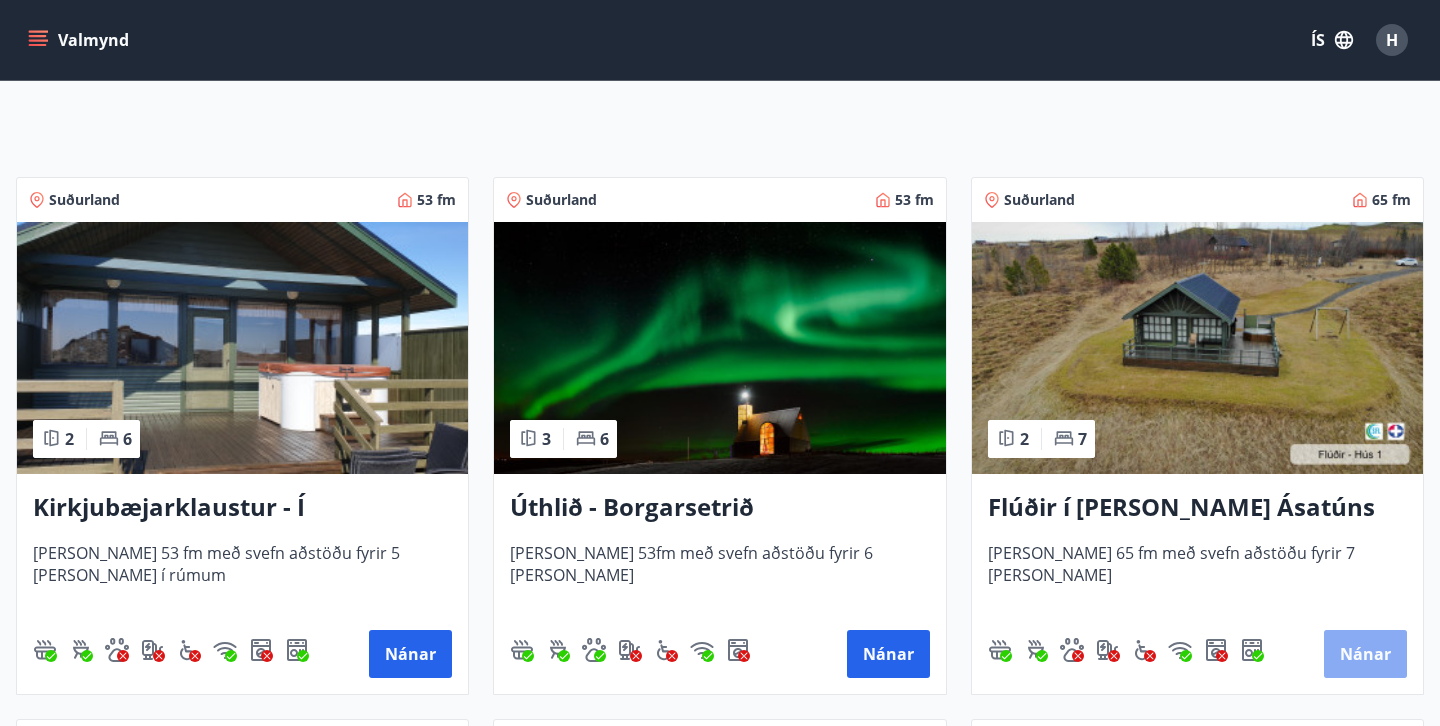 click on "Nánar" at bounding box center [1365, 654] 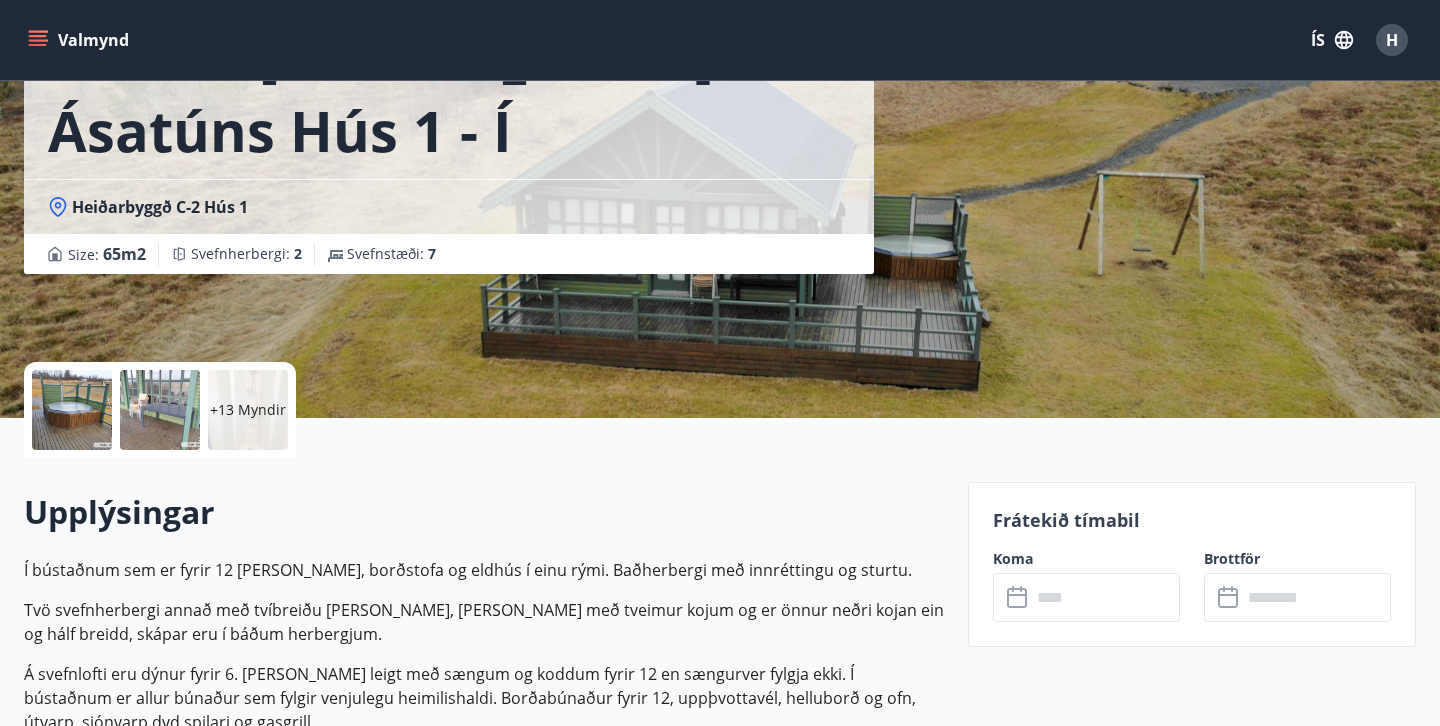 scroll, scrollTop: 502, scrollLeft: 0, axis: vertical 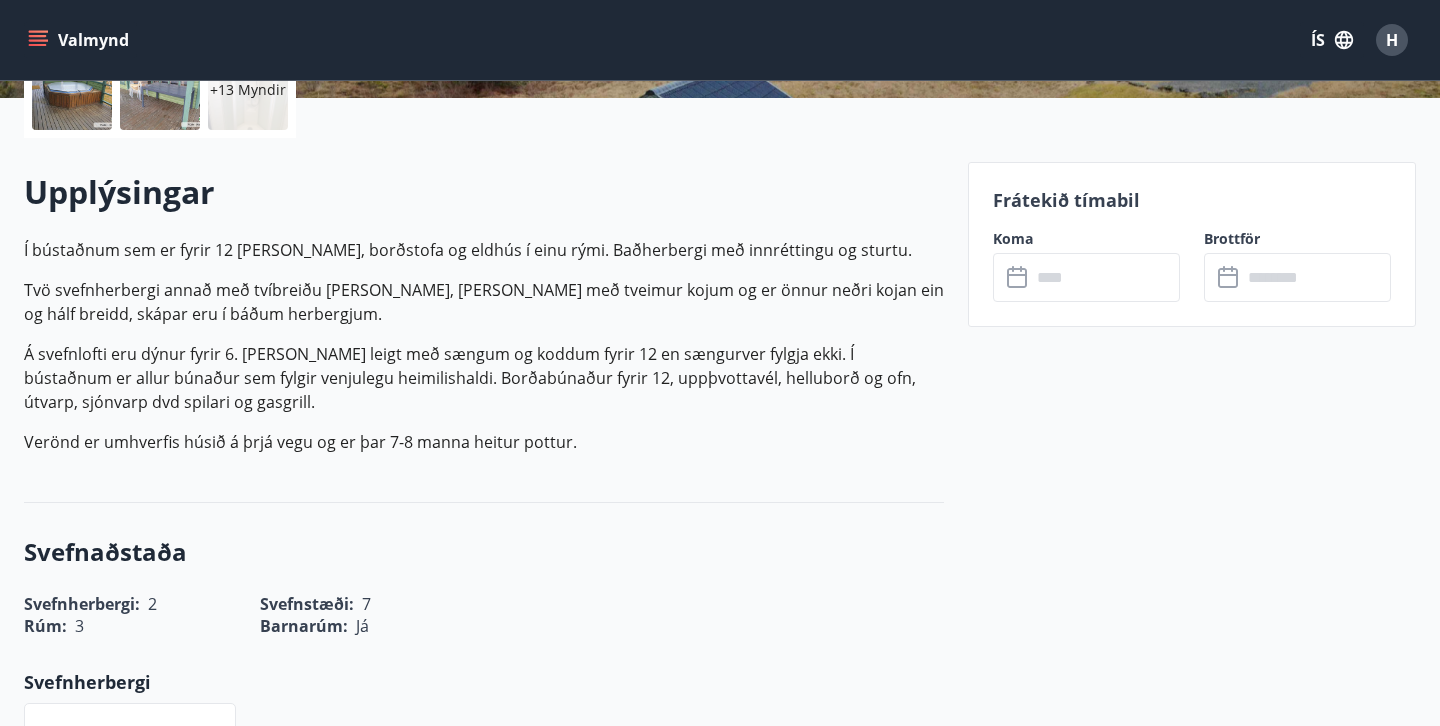 click on "​ ​" at bounding box center [1086, 277] 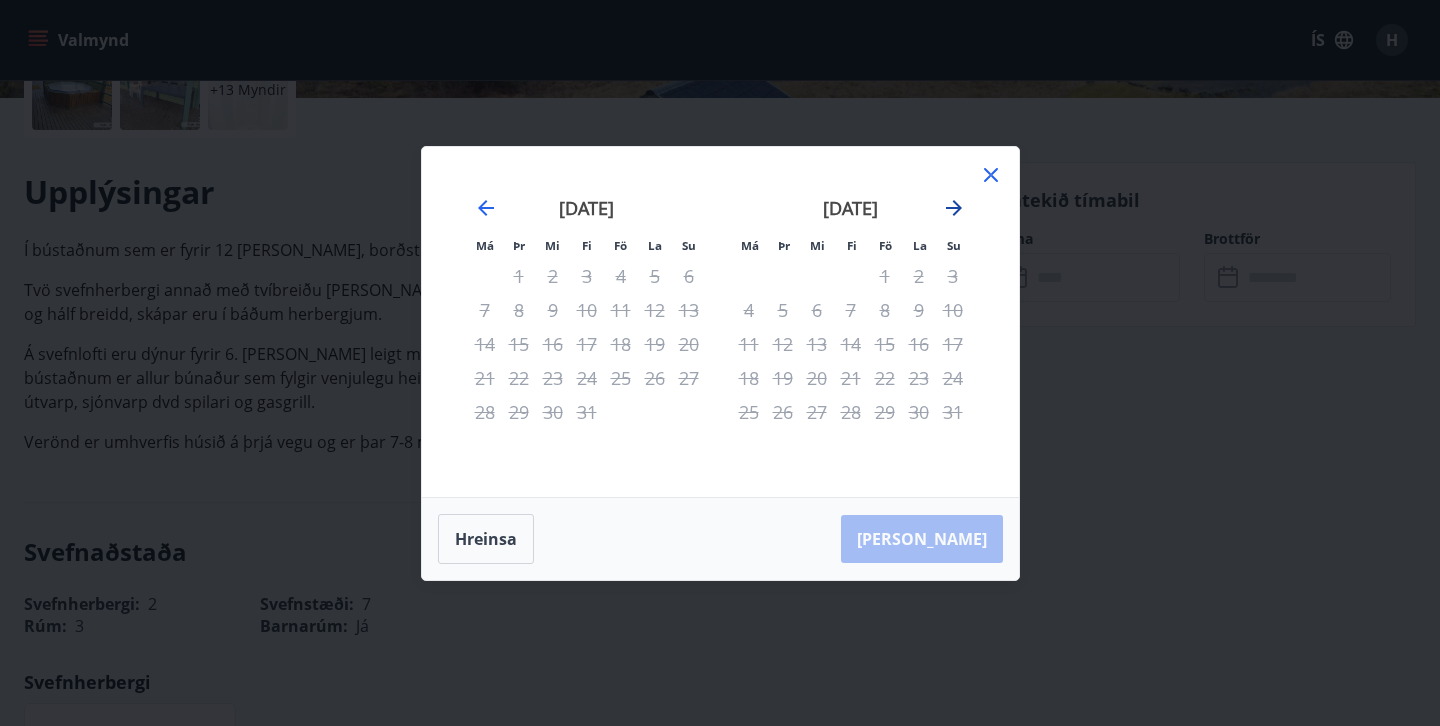 click 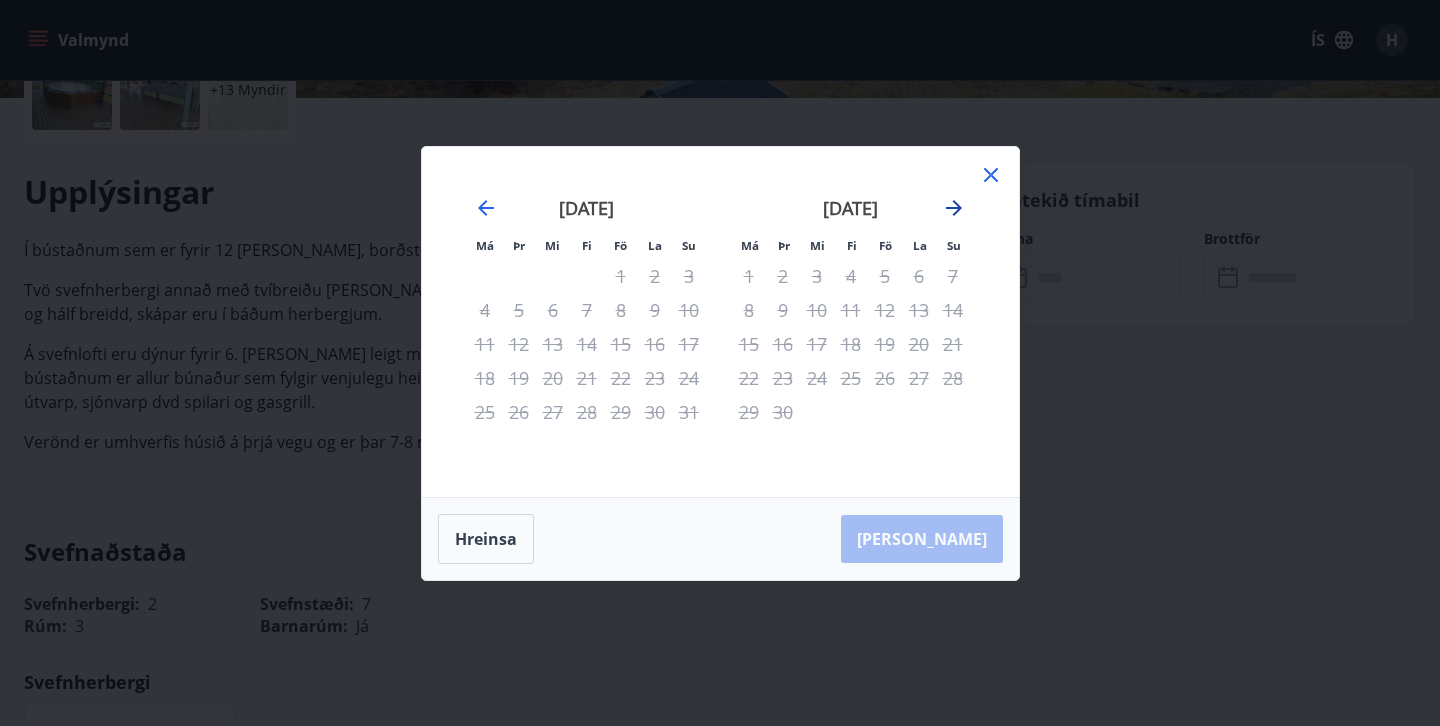 click 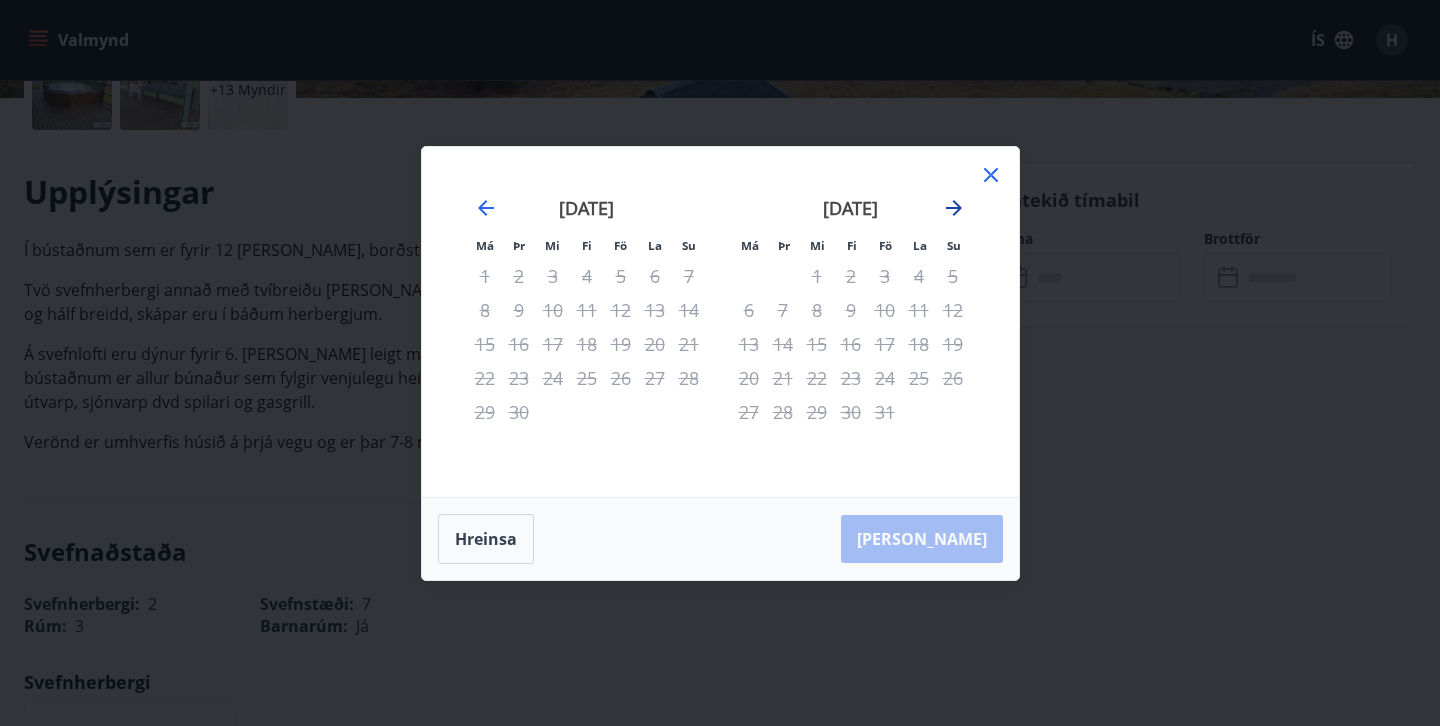 click 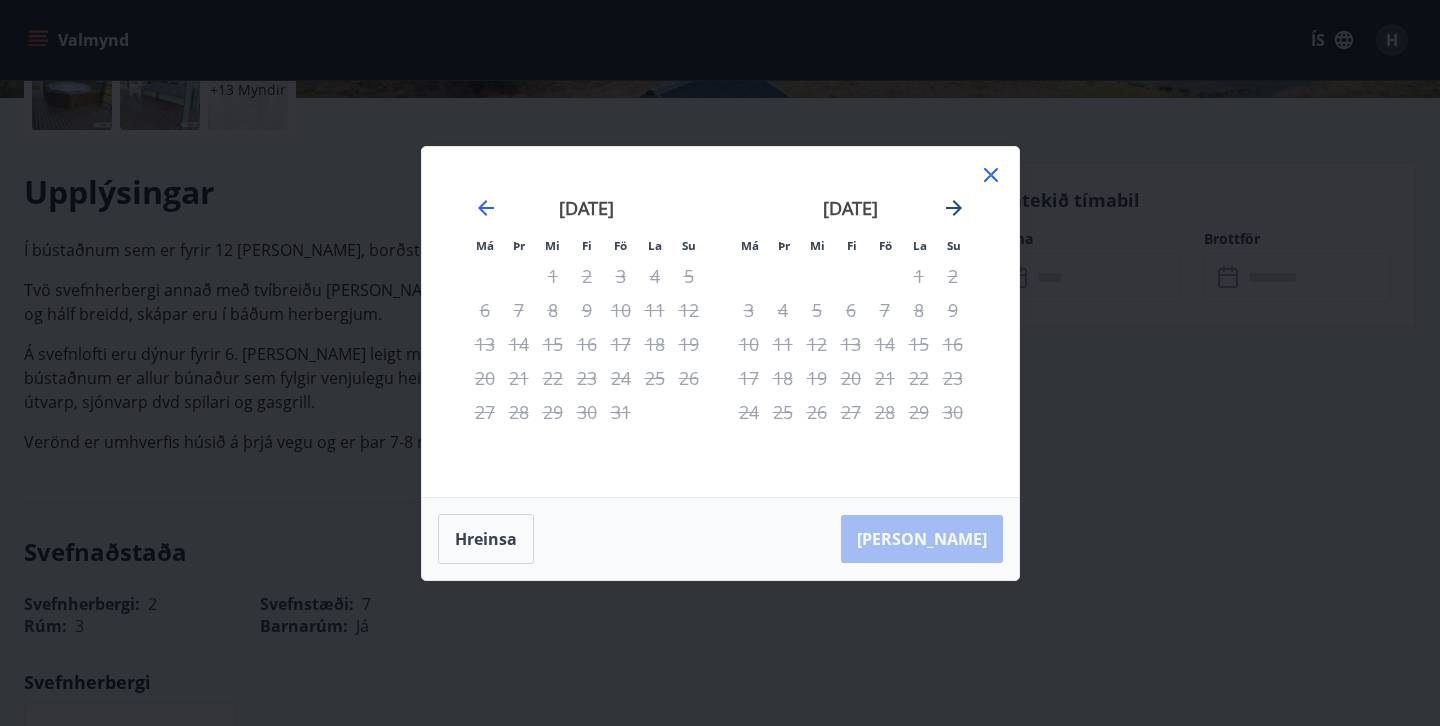 click 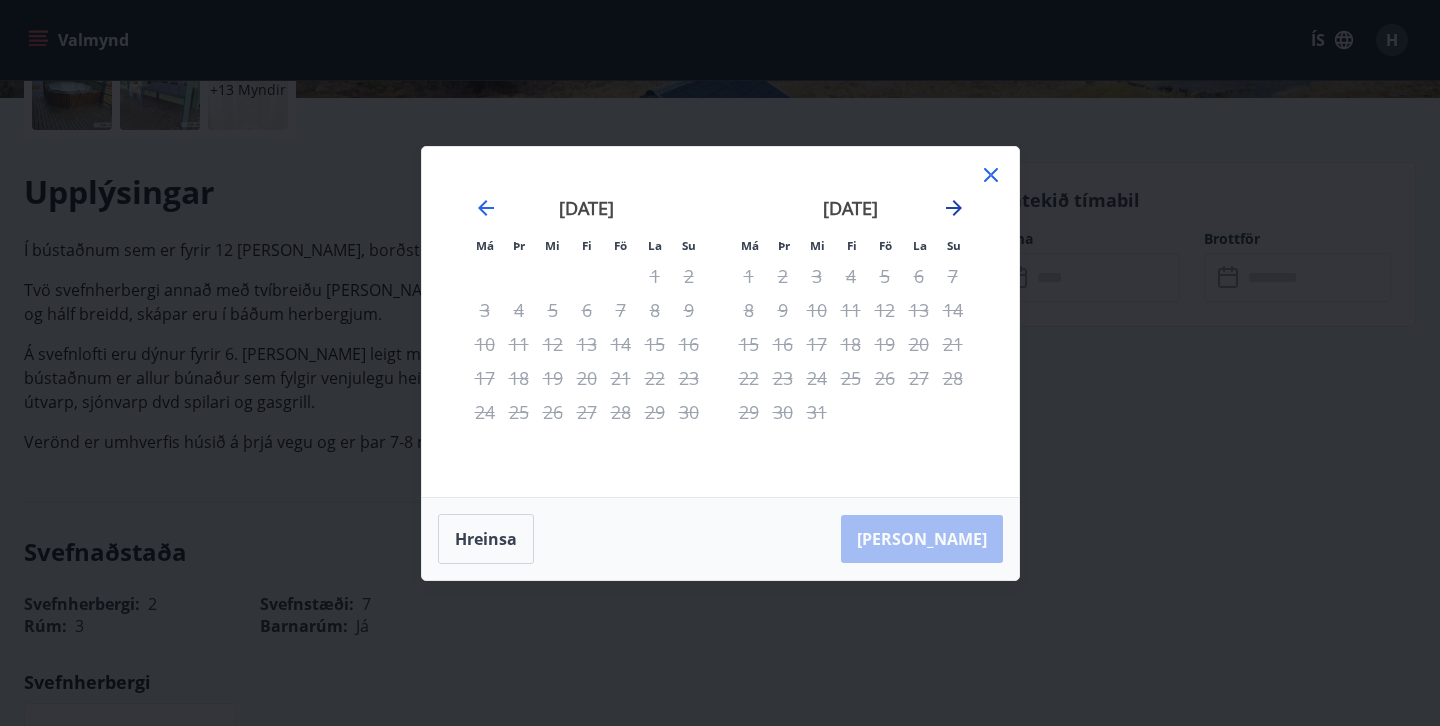 click 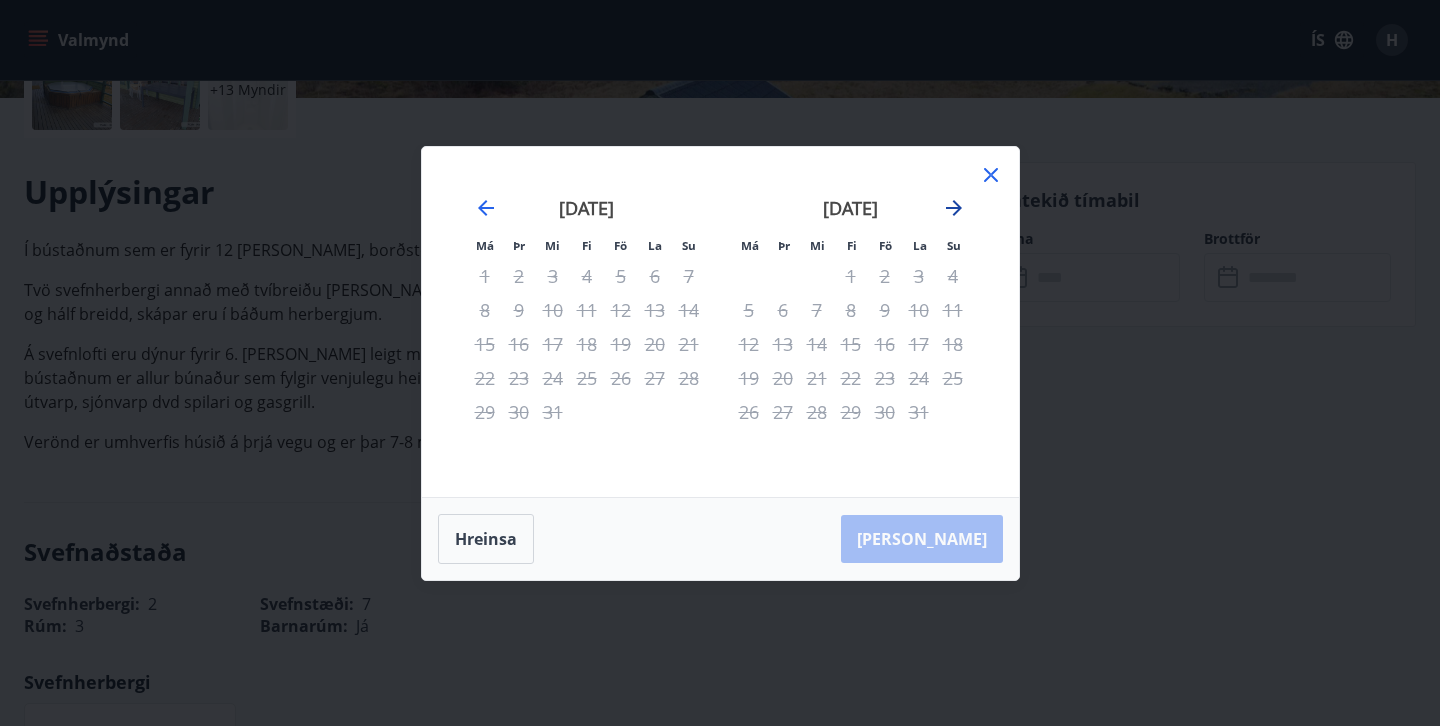 click 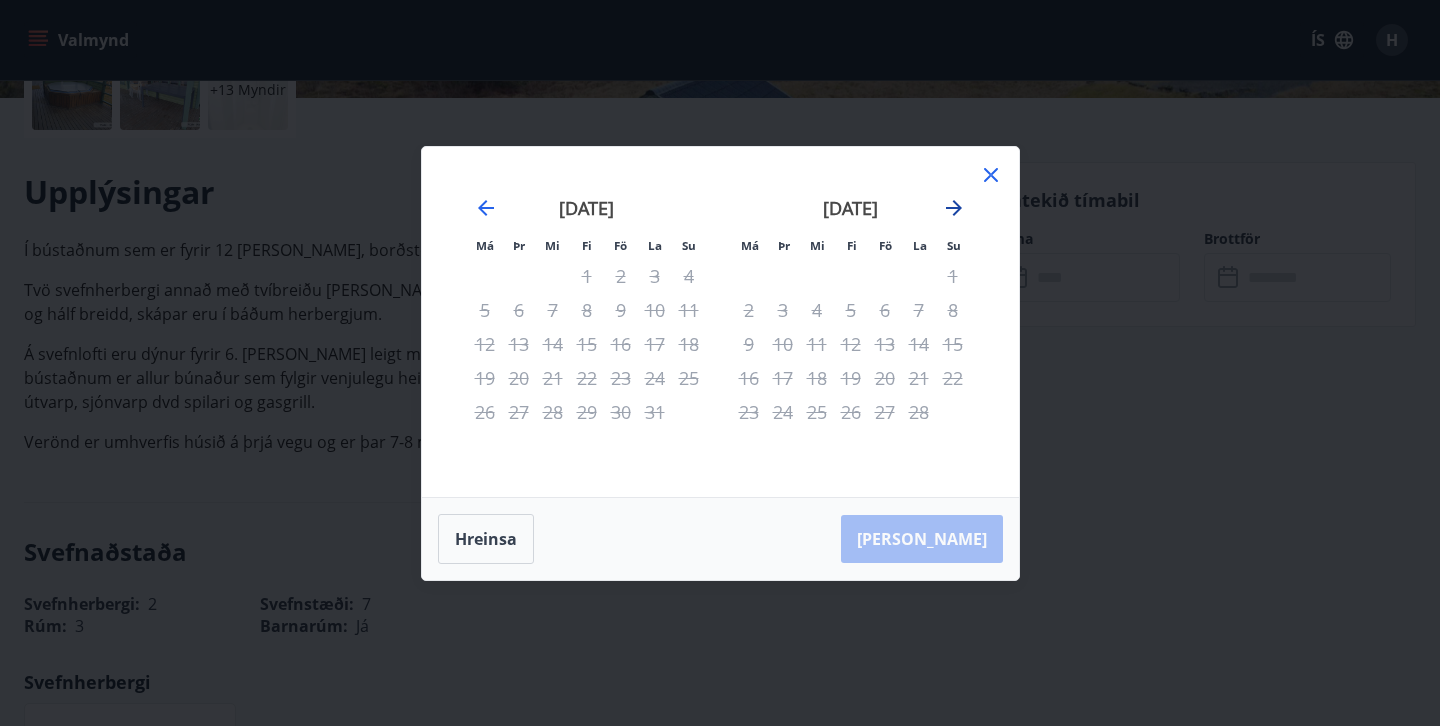 click 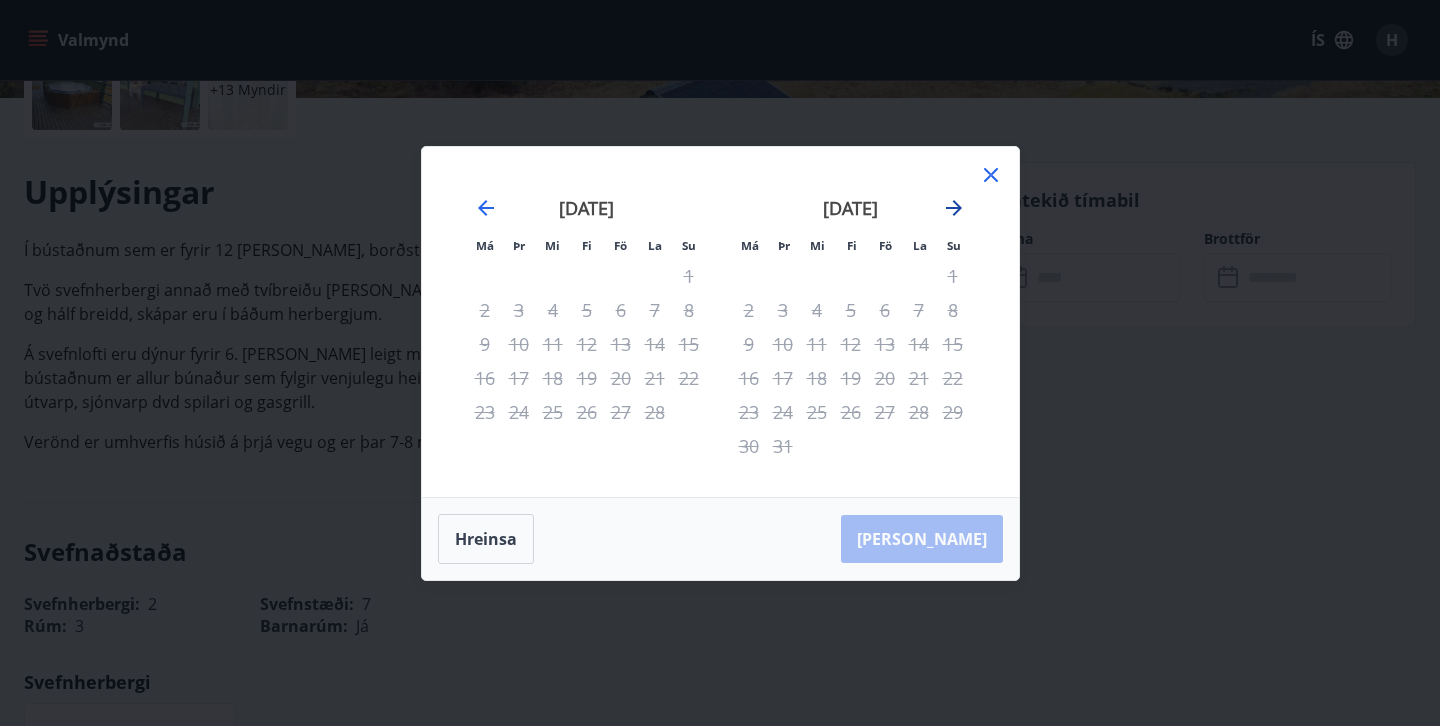 click 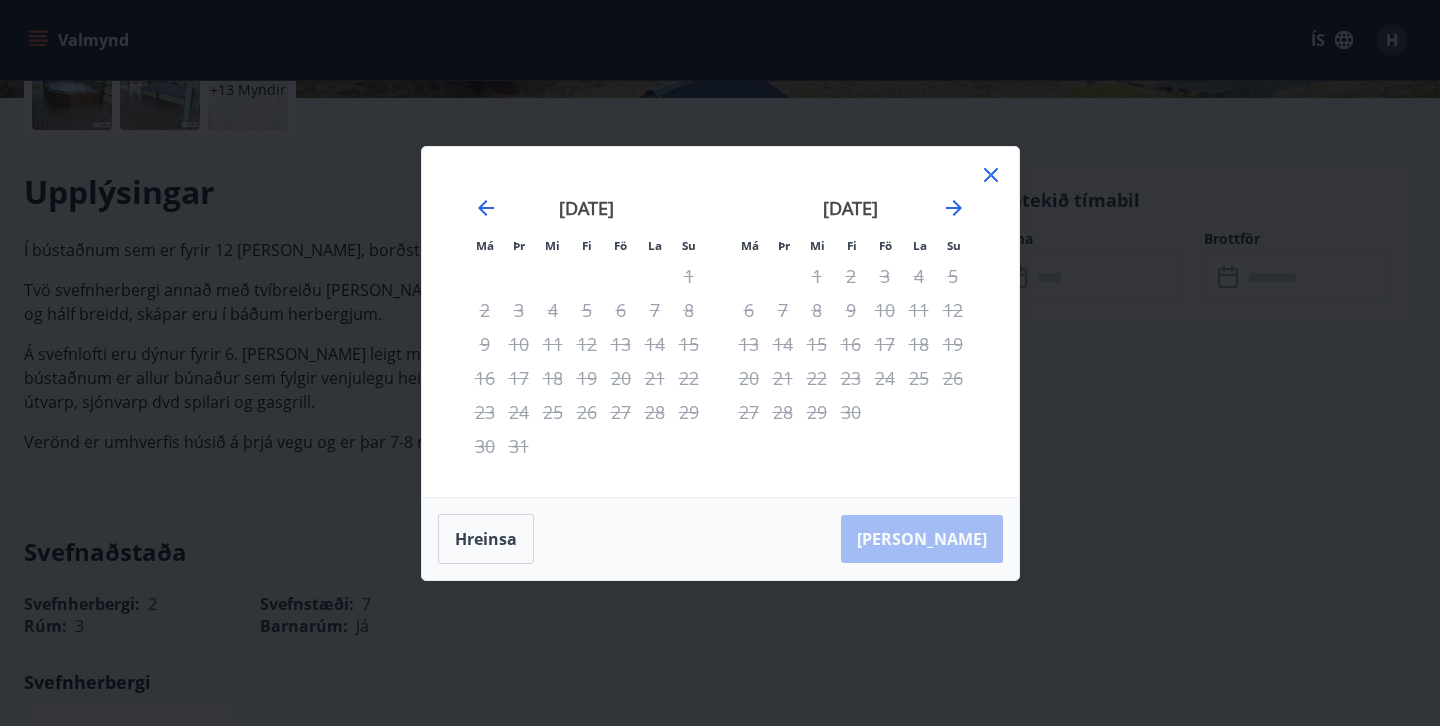 click 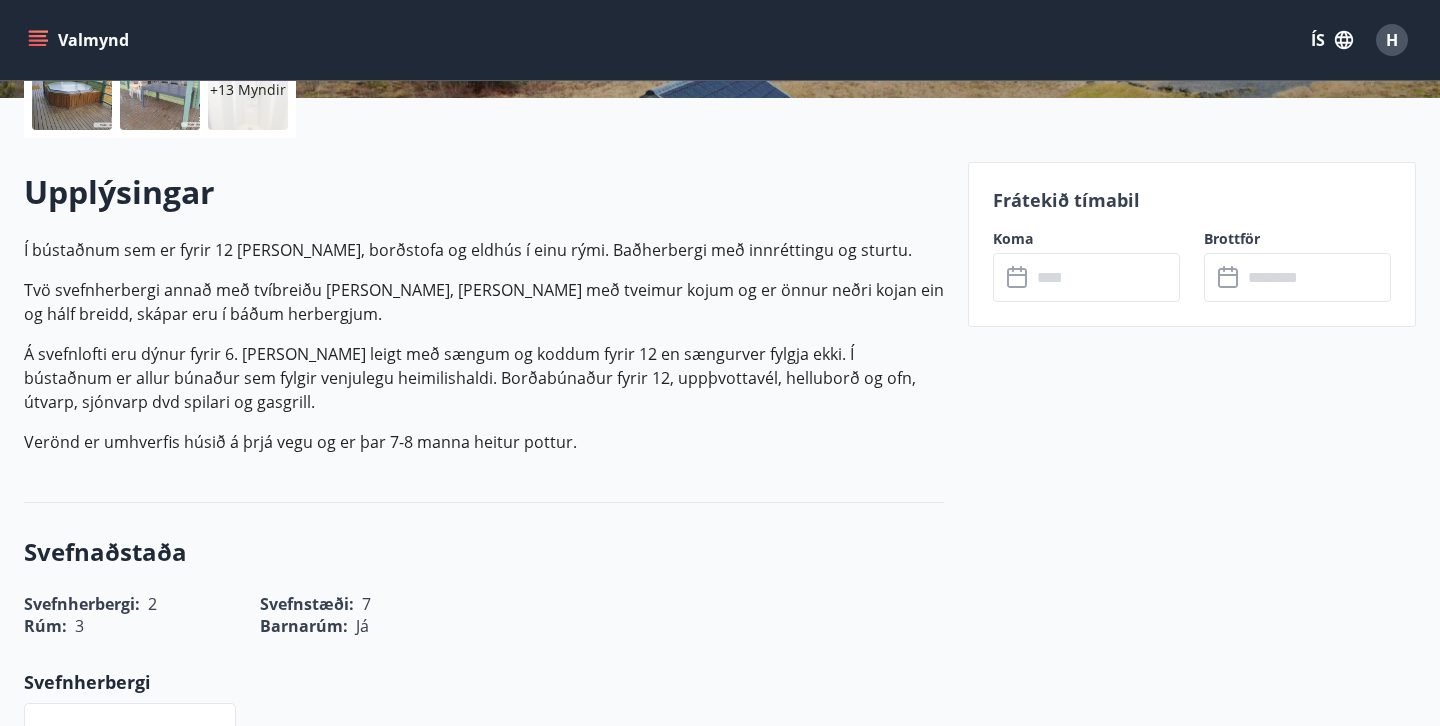 click 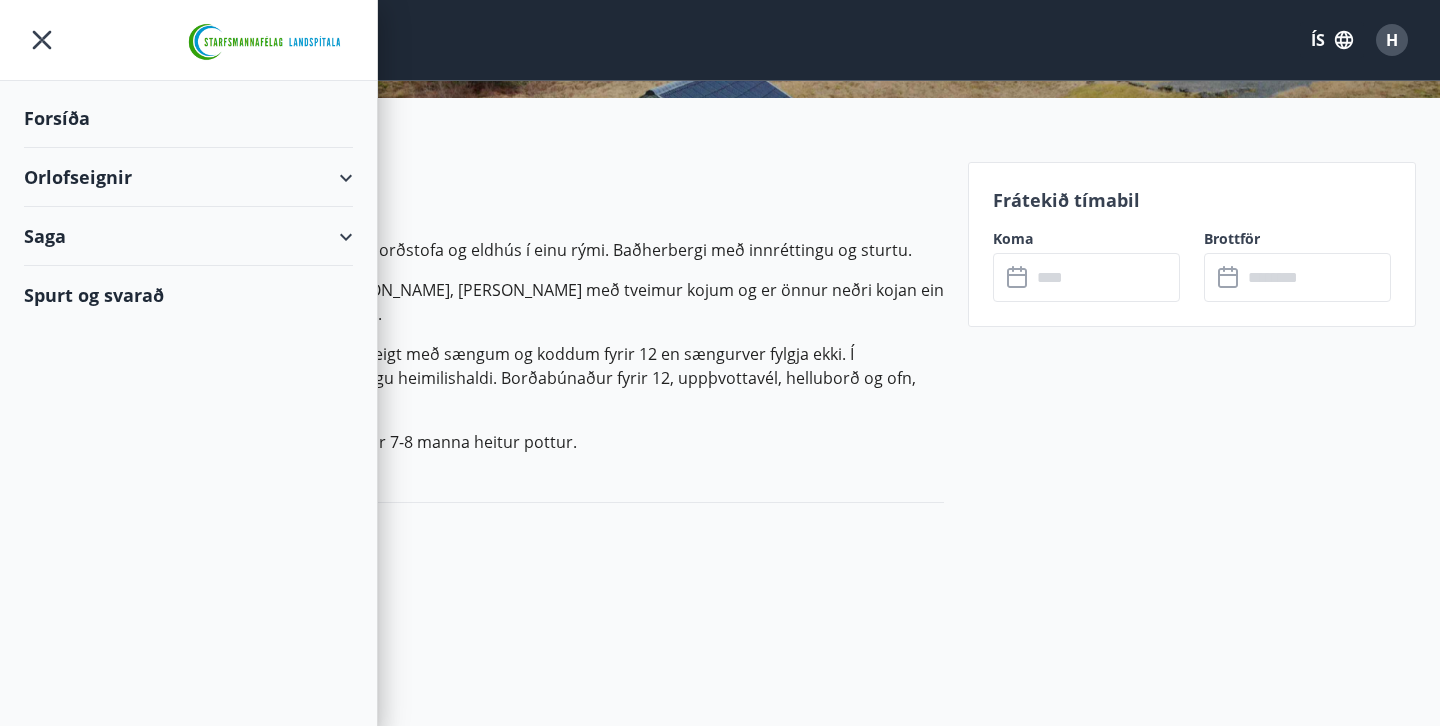 click on "Orlofseignir" at bounding box center [188, 177] 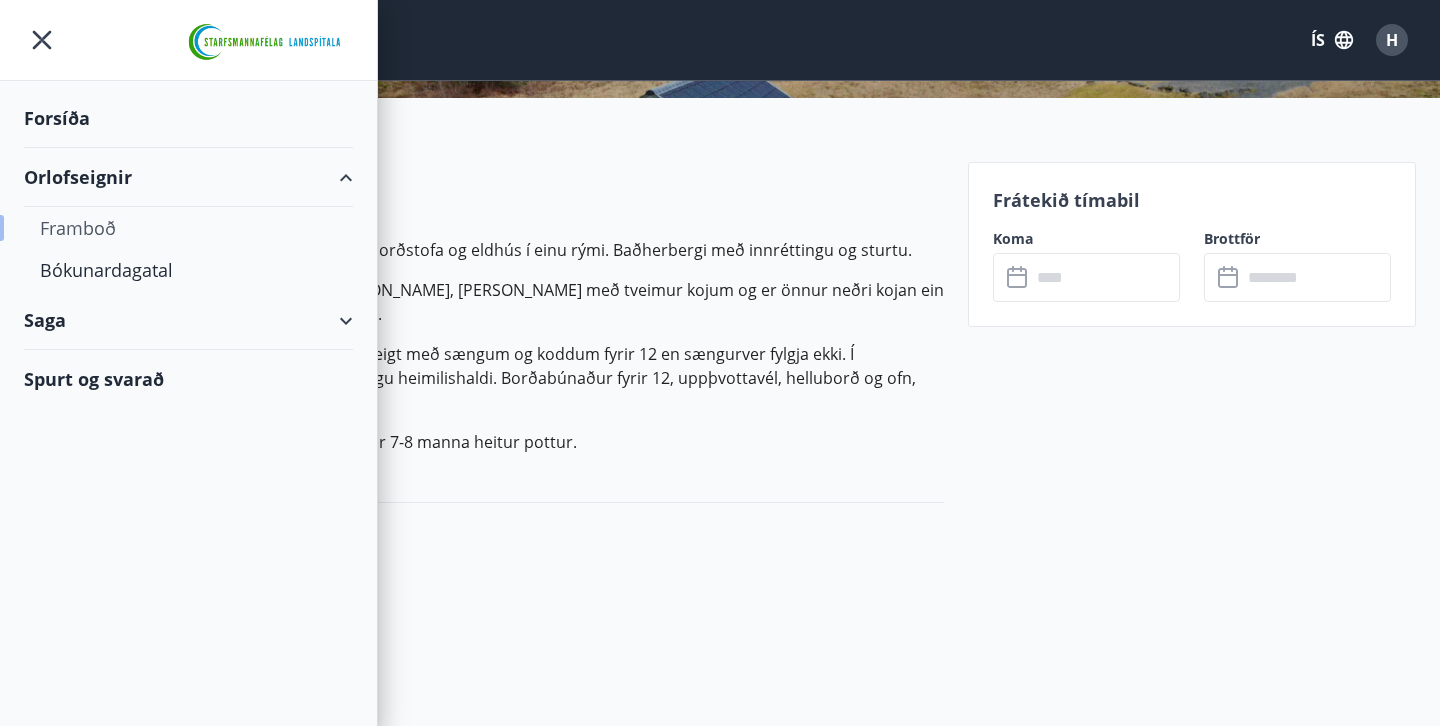 click on "Framboð" at bounding box center [188, 228] 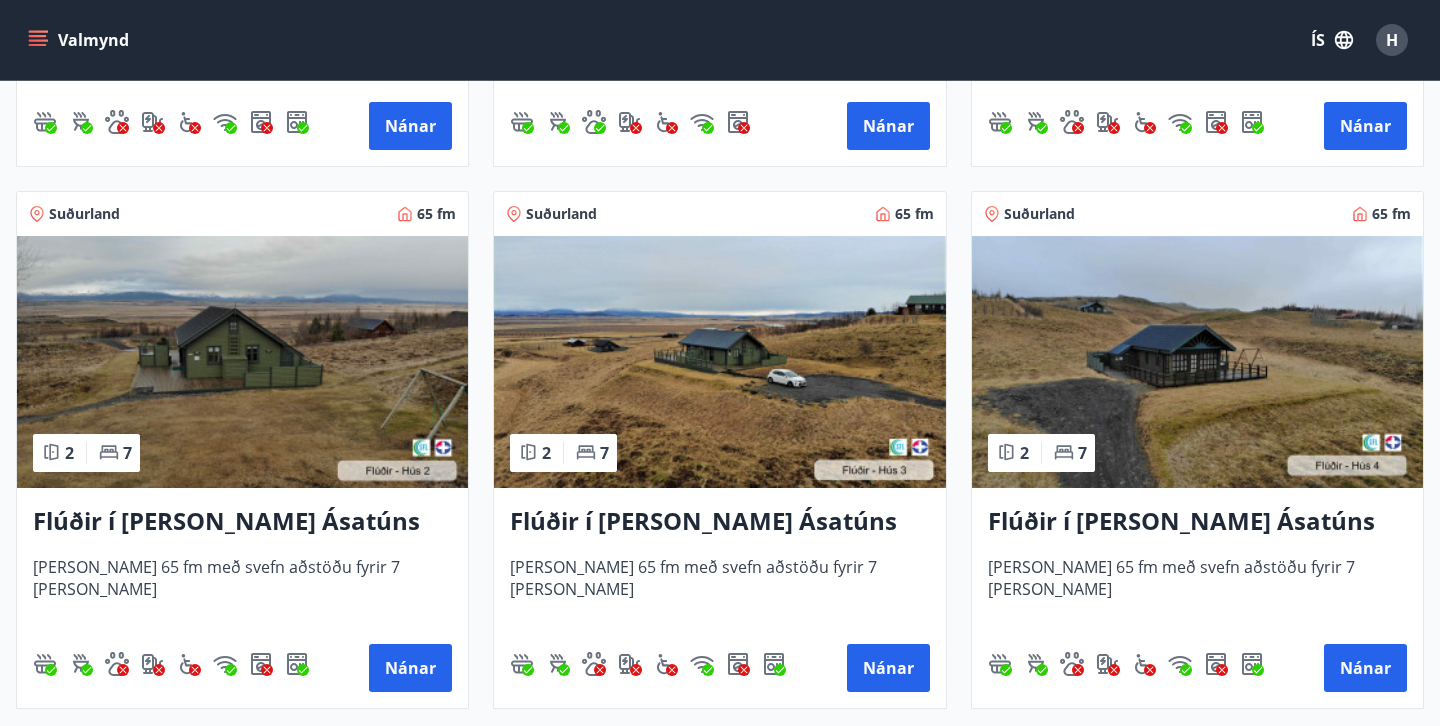 scroll, scrollTop: 814, scrollLeft: 0, axis: vertical 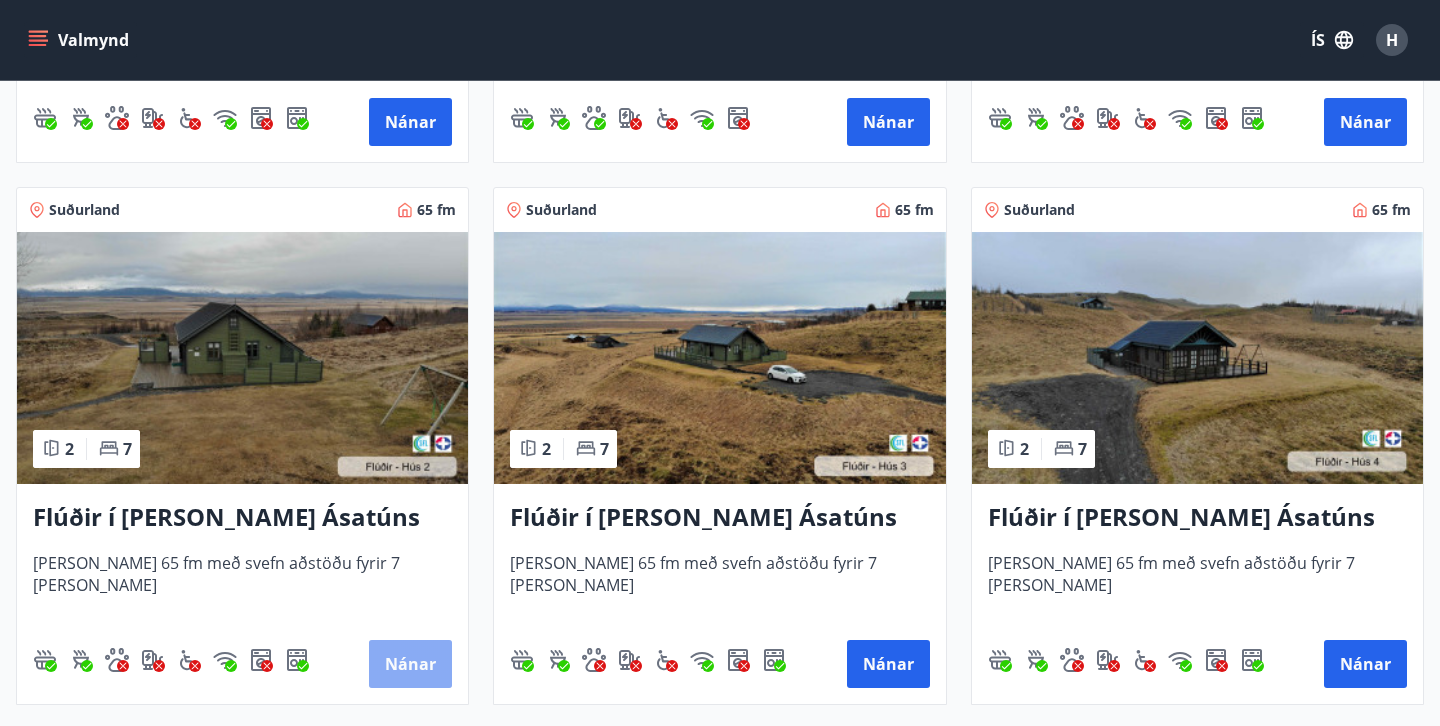 click on "Nánar" at bounding box center [410, 664] 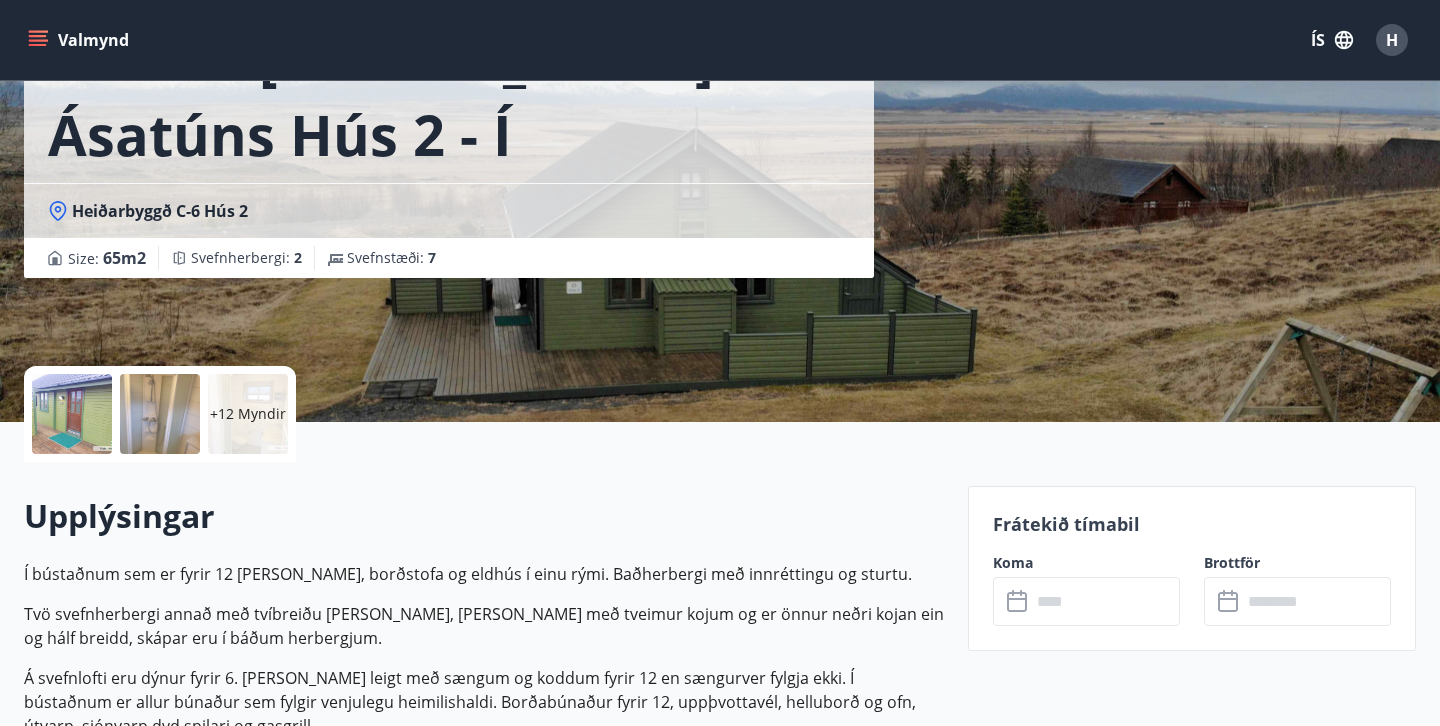 scroll, scrollTop: 418, scrollLeft: 0, axis: vertical 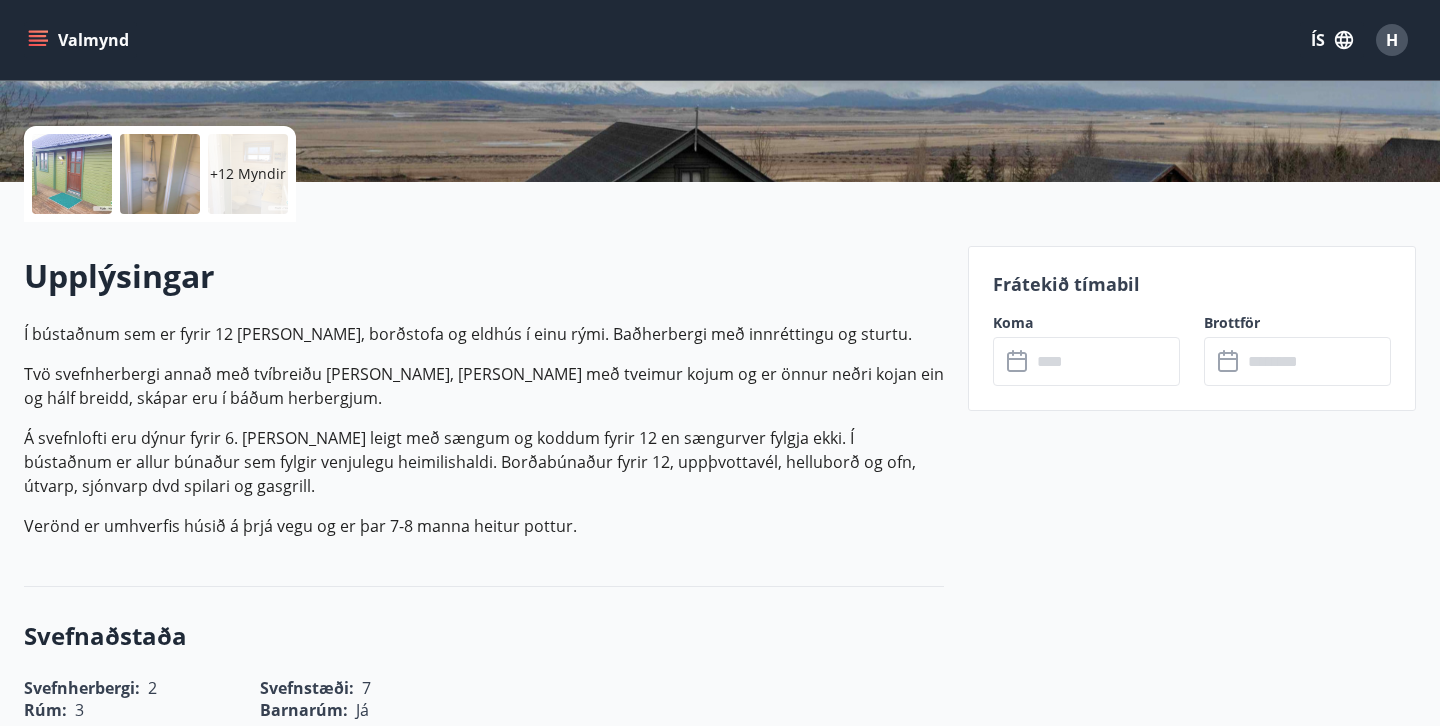 click 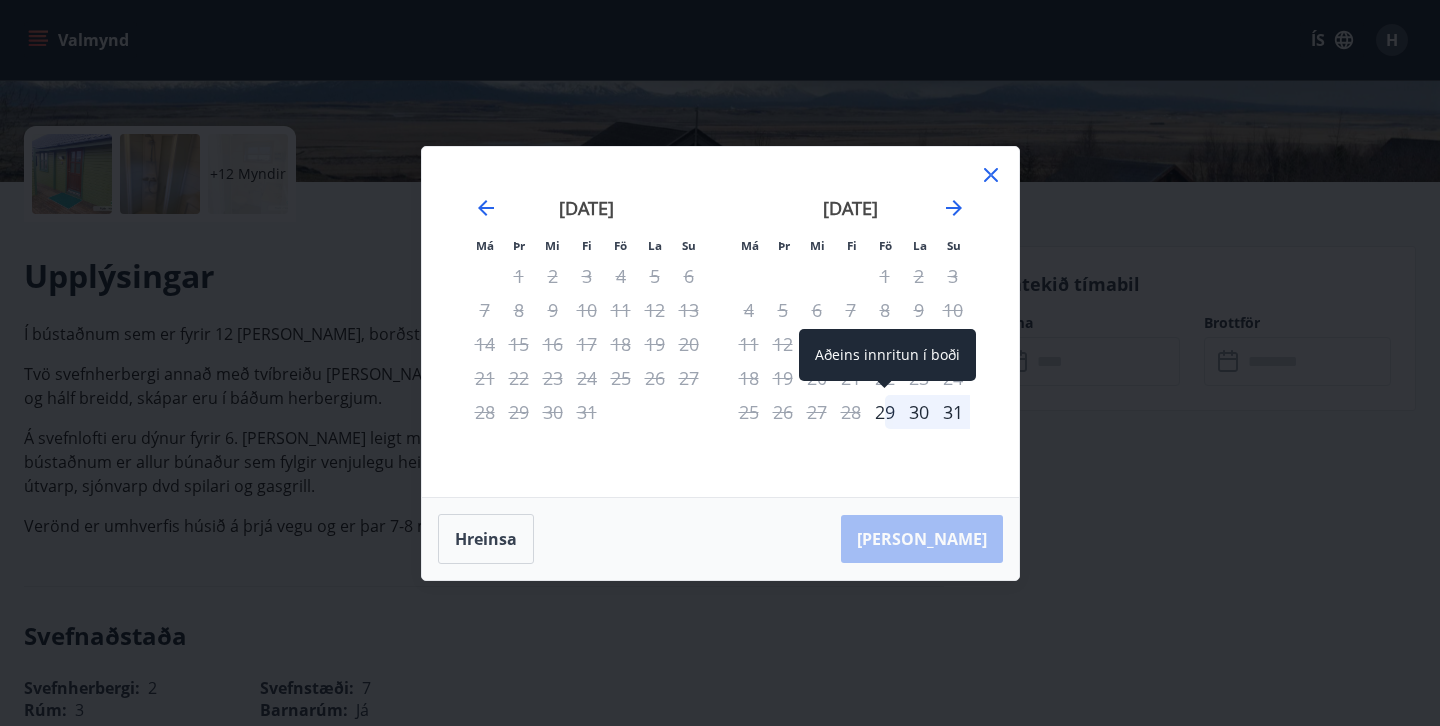 click on "29" at bounding box center (885, 412) 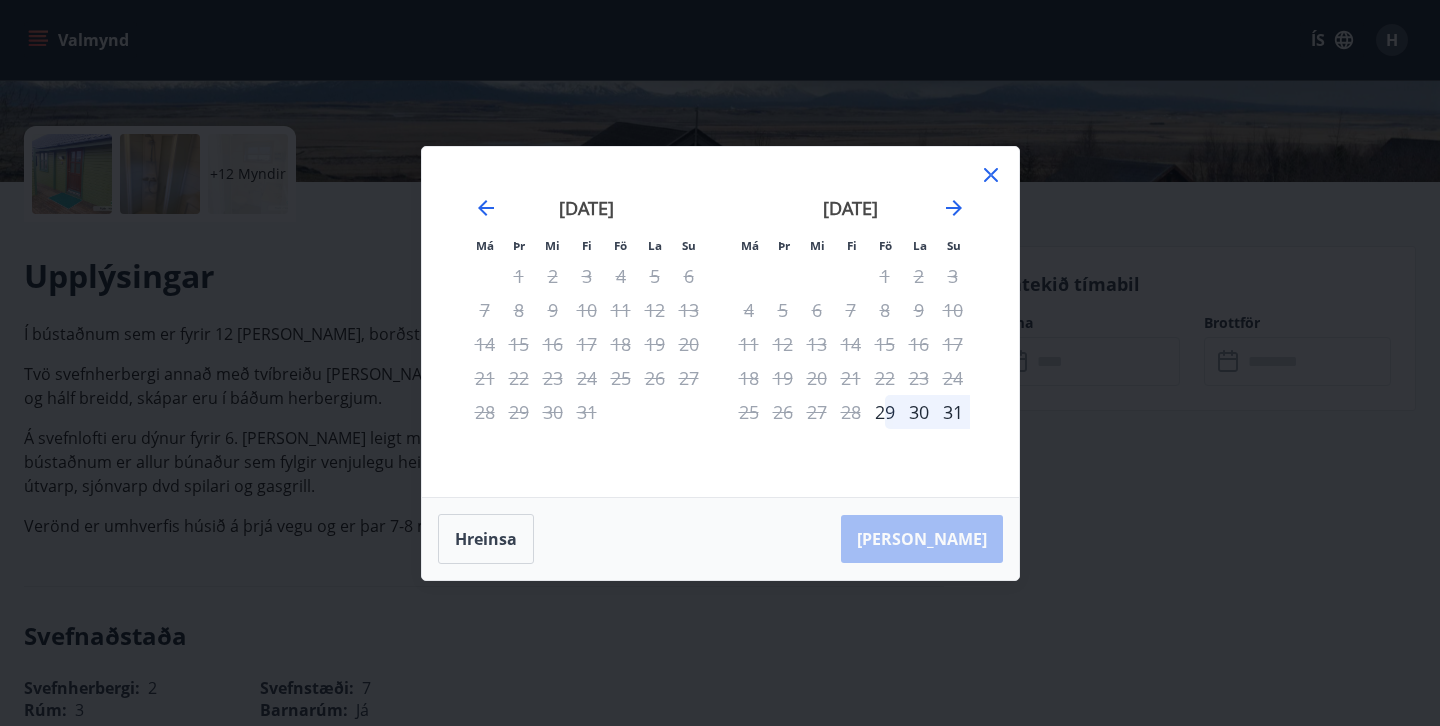 click on "Hreinsa Taka Frá" at bounding box center [720, 539] 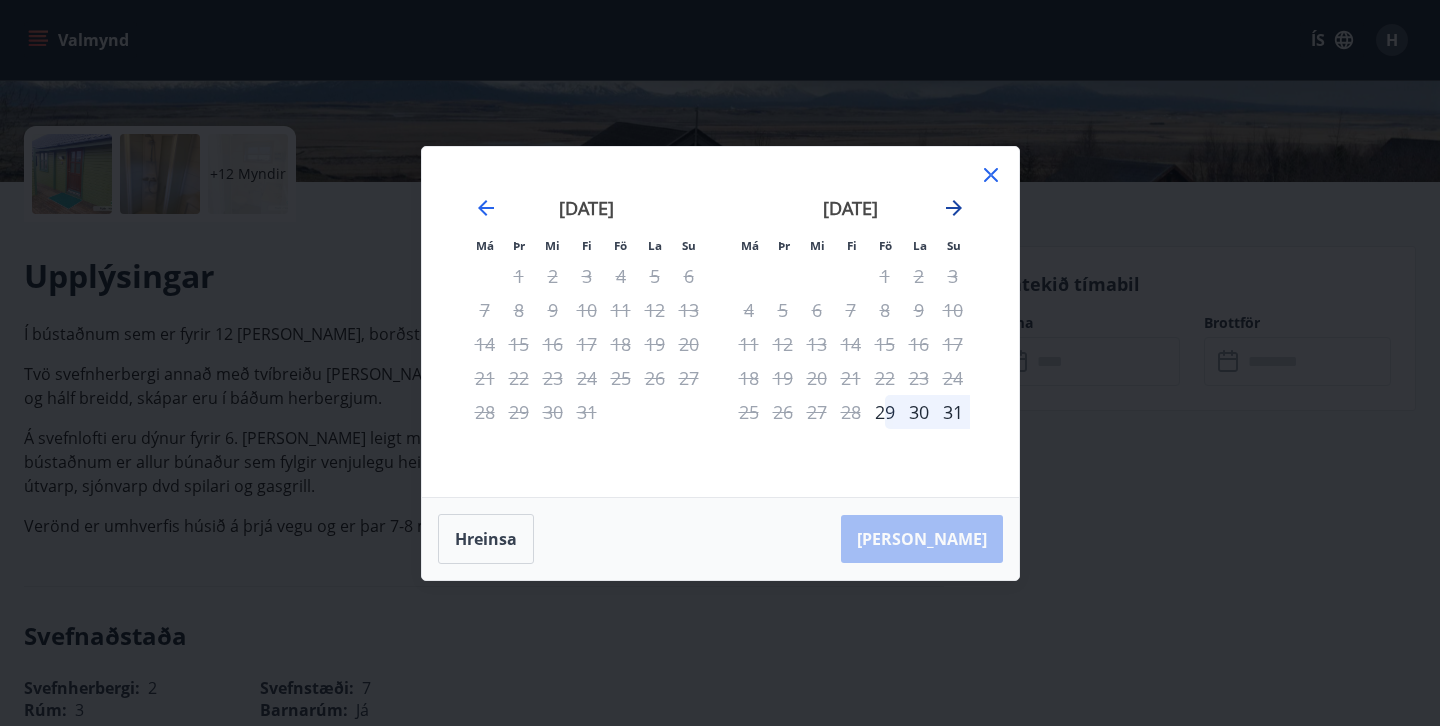 click 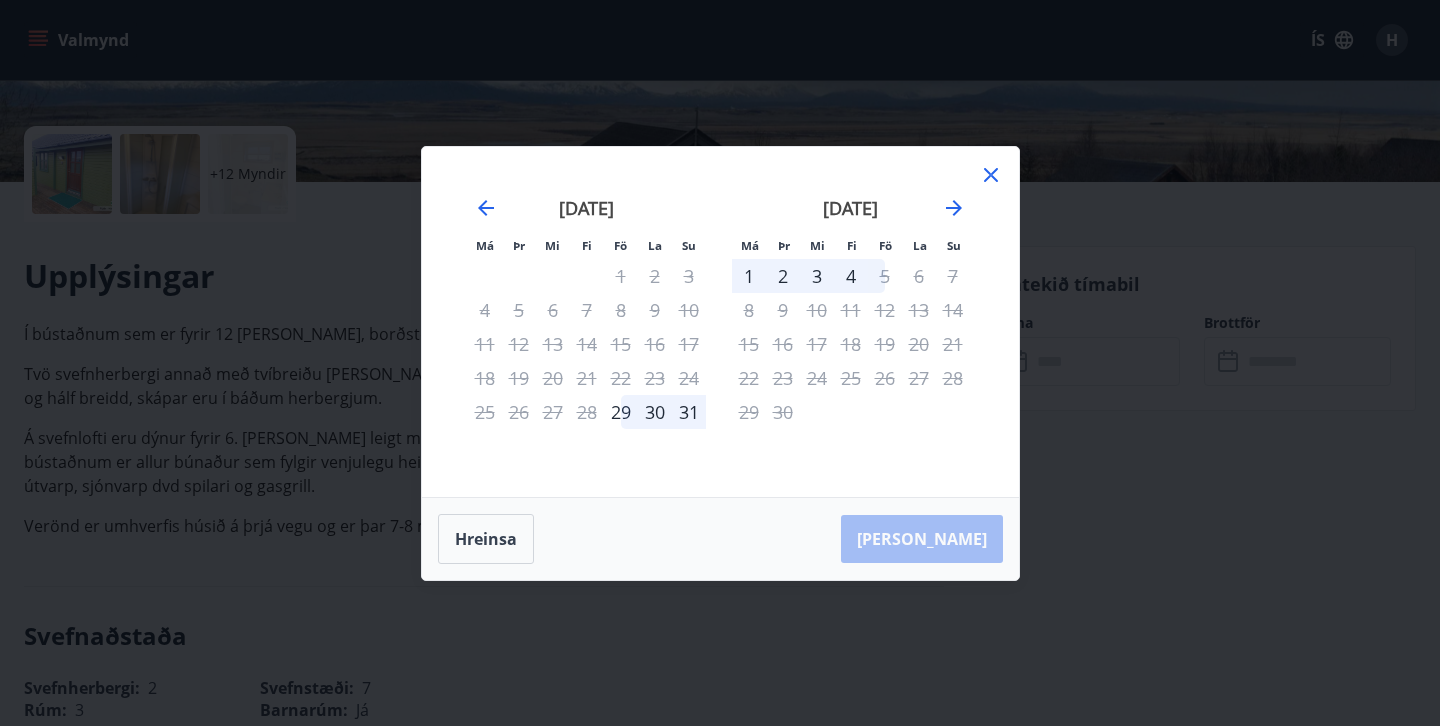 click on "1" at bounding box center [749, 276] 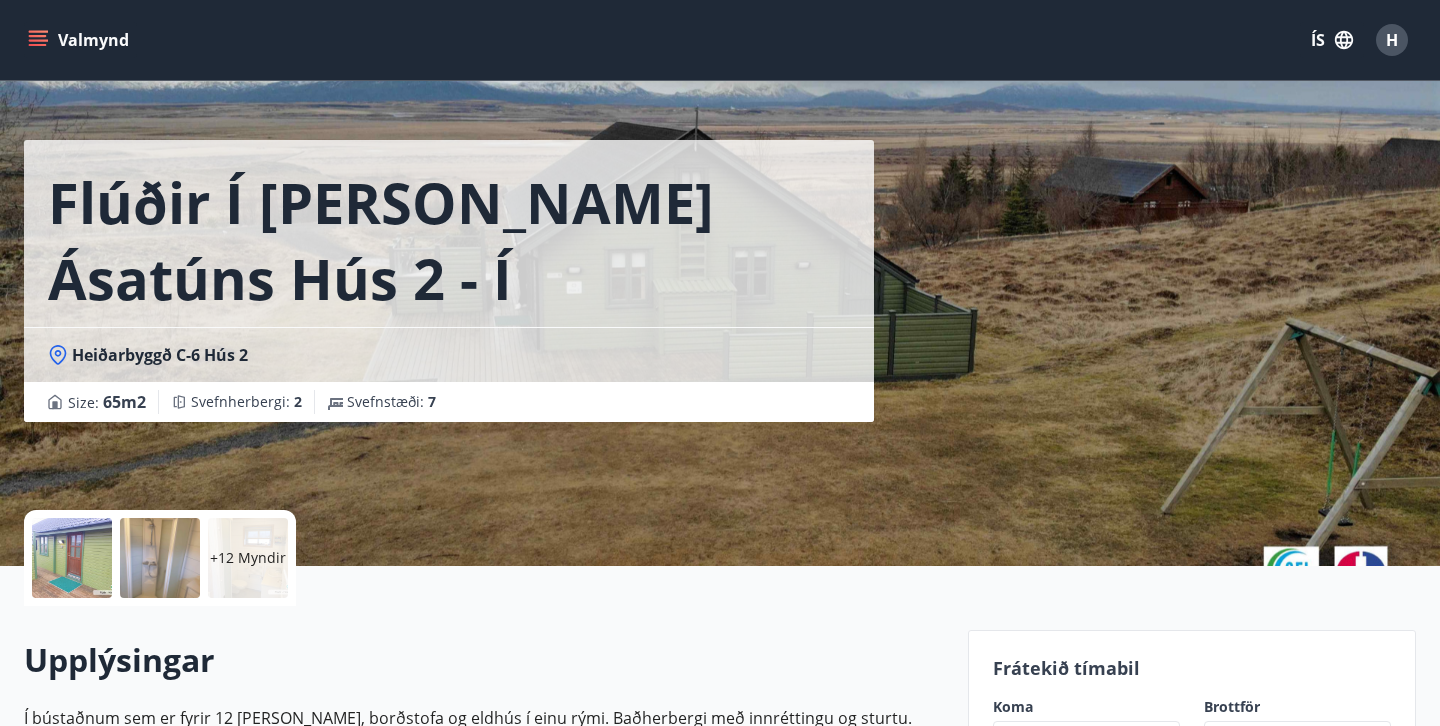 scroll, scrollTop: 0, scrollLeft: 0, axis: both 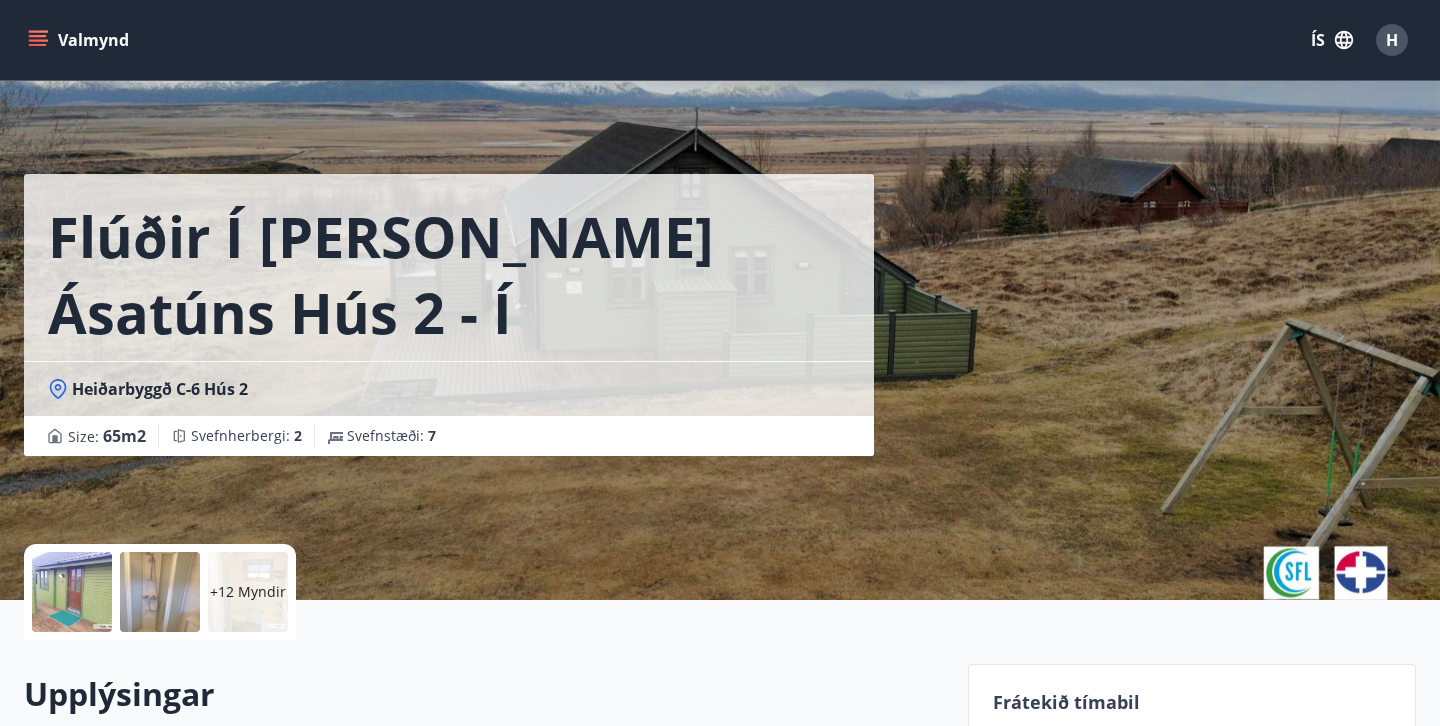 click 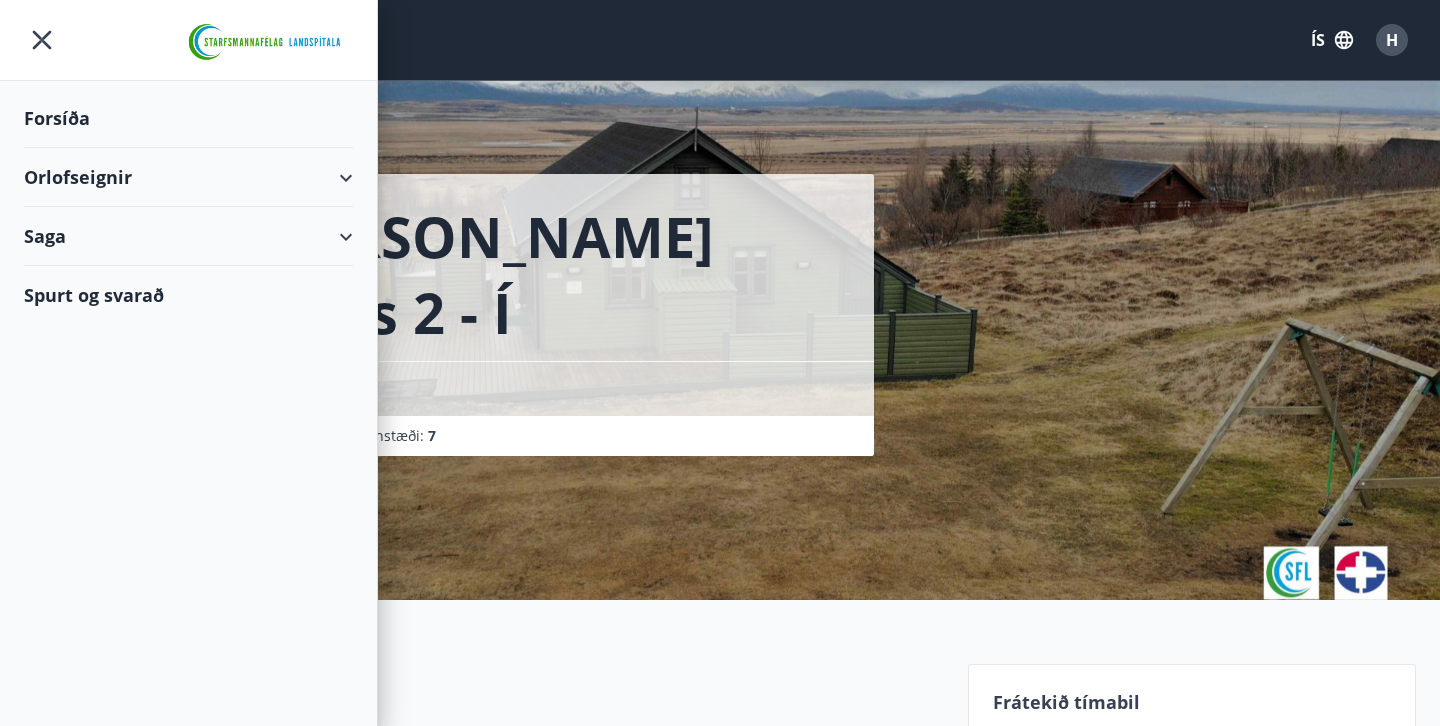 click on "Orlofseignir" at bounding box center (188, 177) 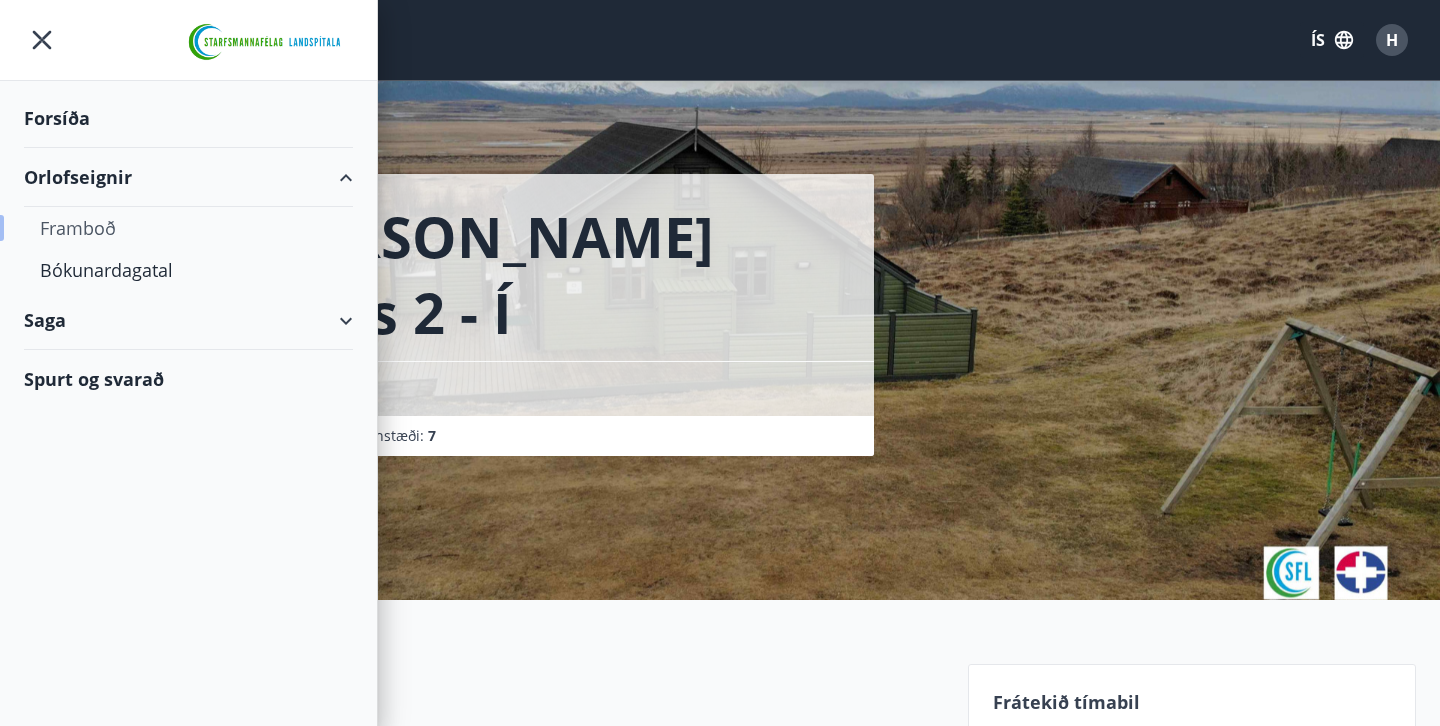 click on "Framboð" at bounding box center [188, 228] 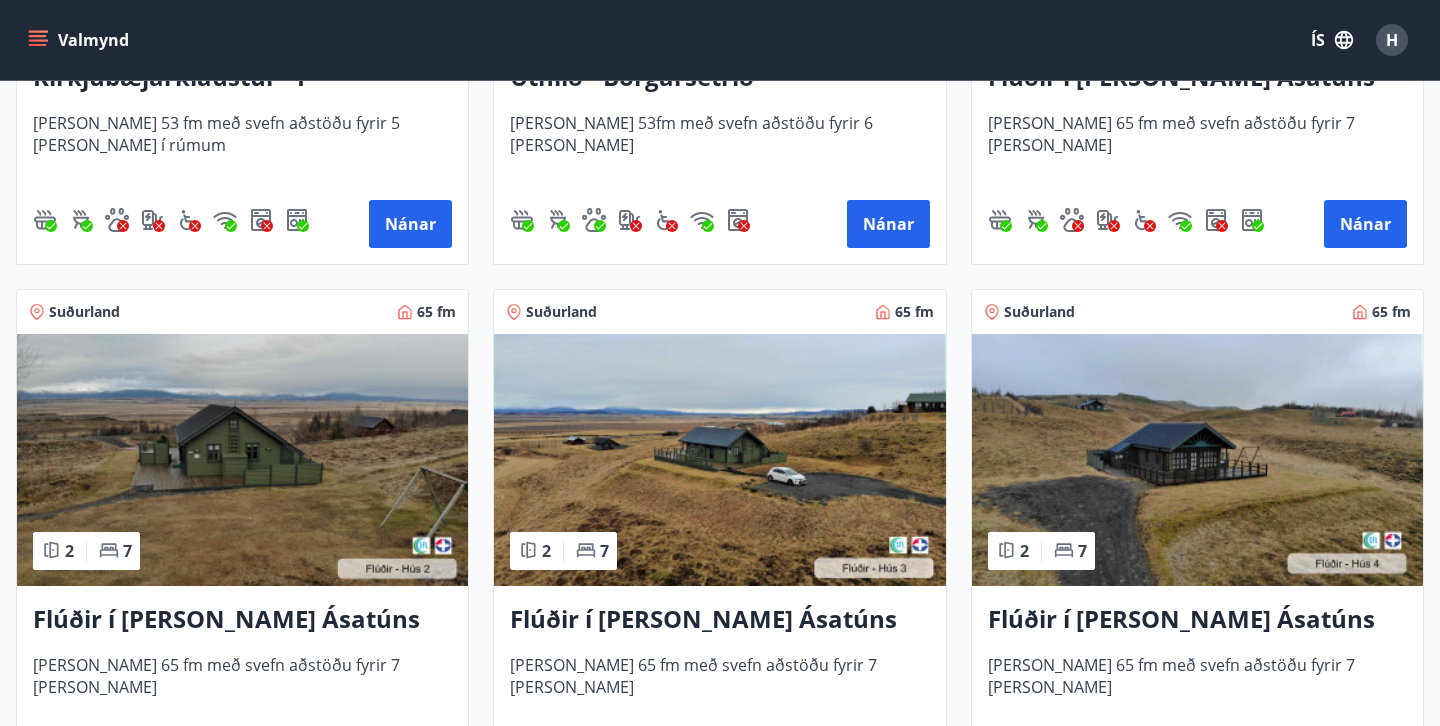 scroll, scrollTop: 820, scrollLeft: 0, axis: vertical 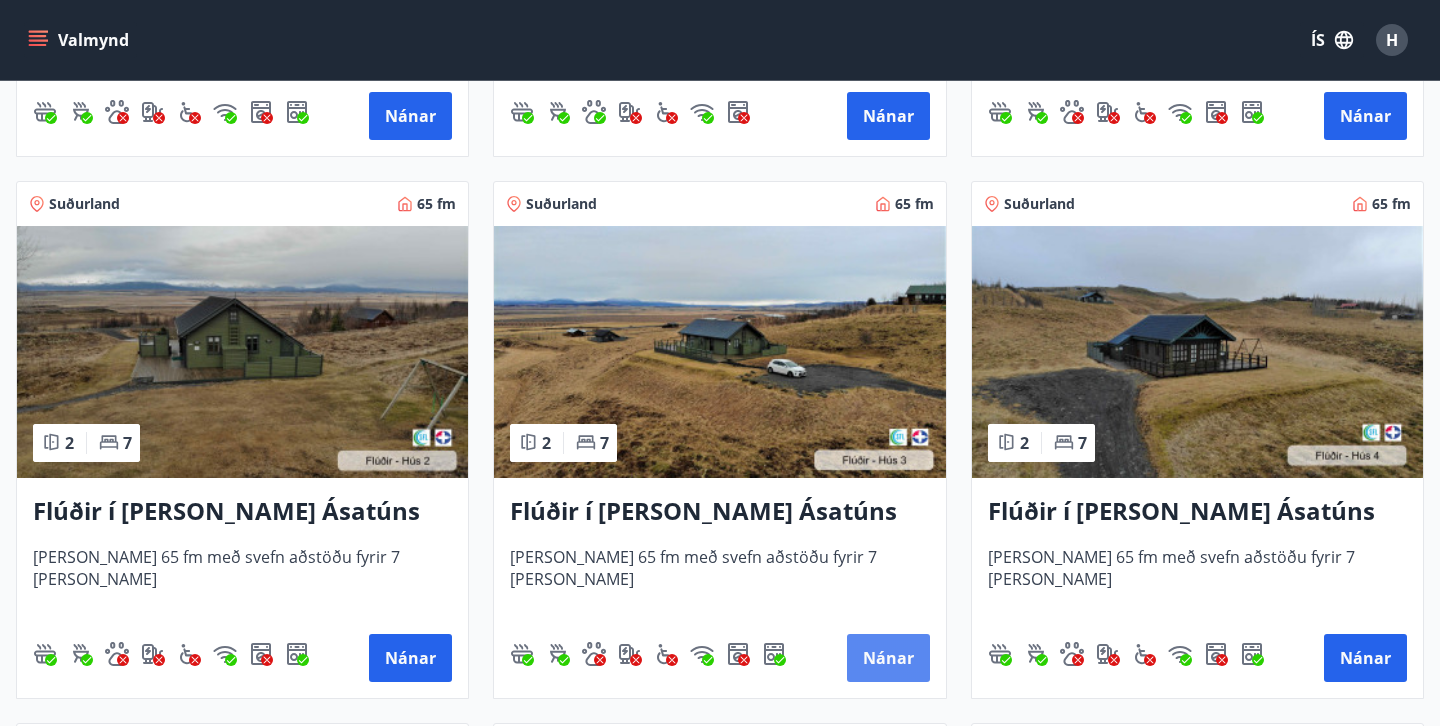 click on "Nánar" at bounding box center (888, 658) 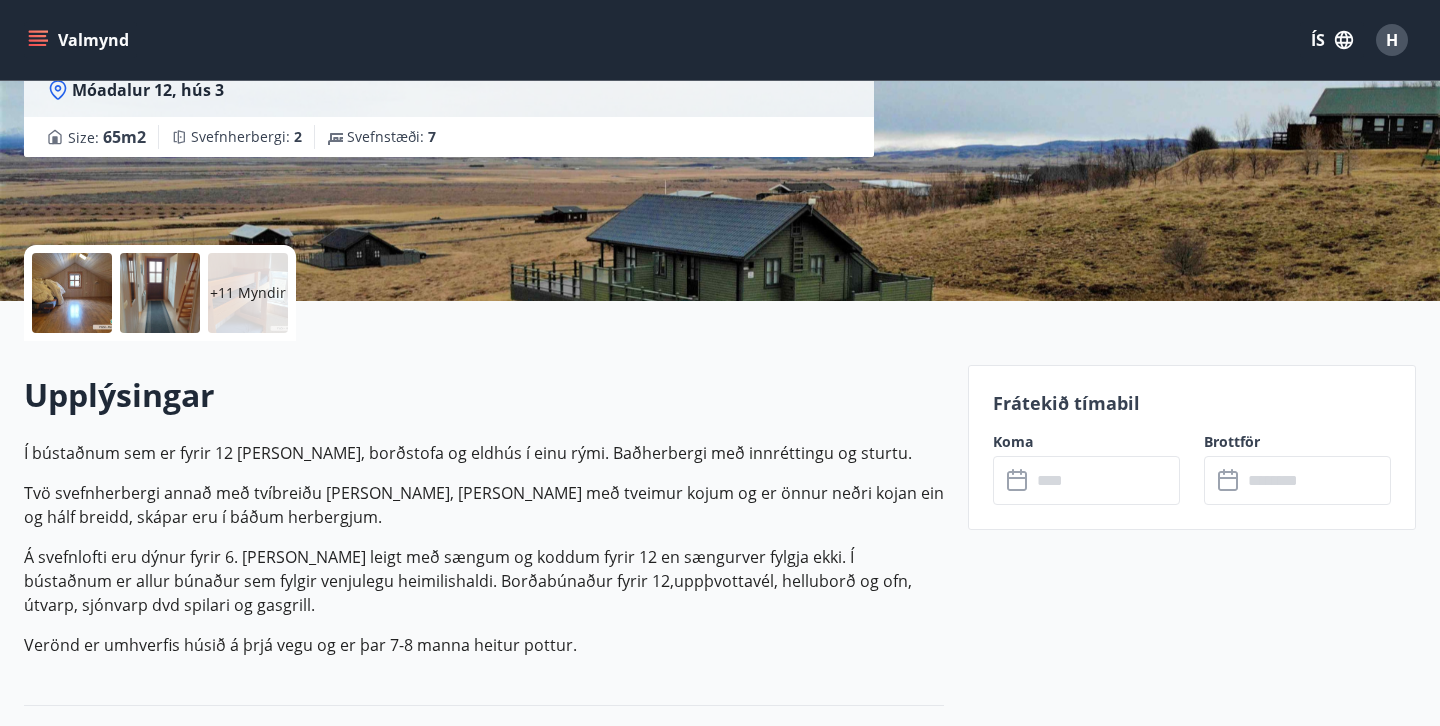 scroll, scrollTop: 305, scrollLeft: 0, axis: vertical 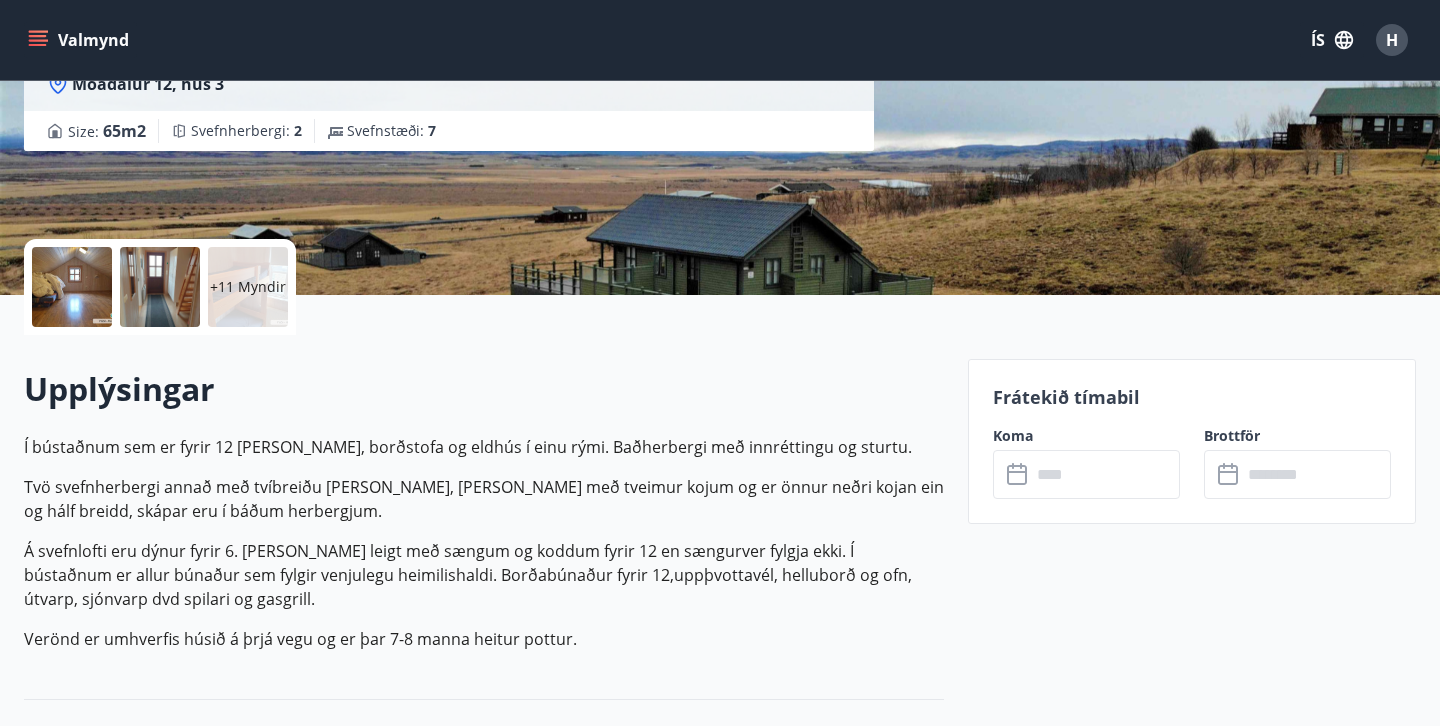 click 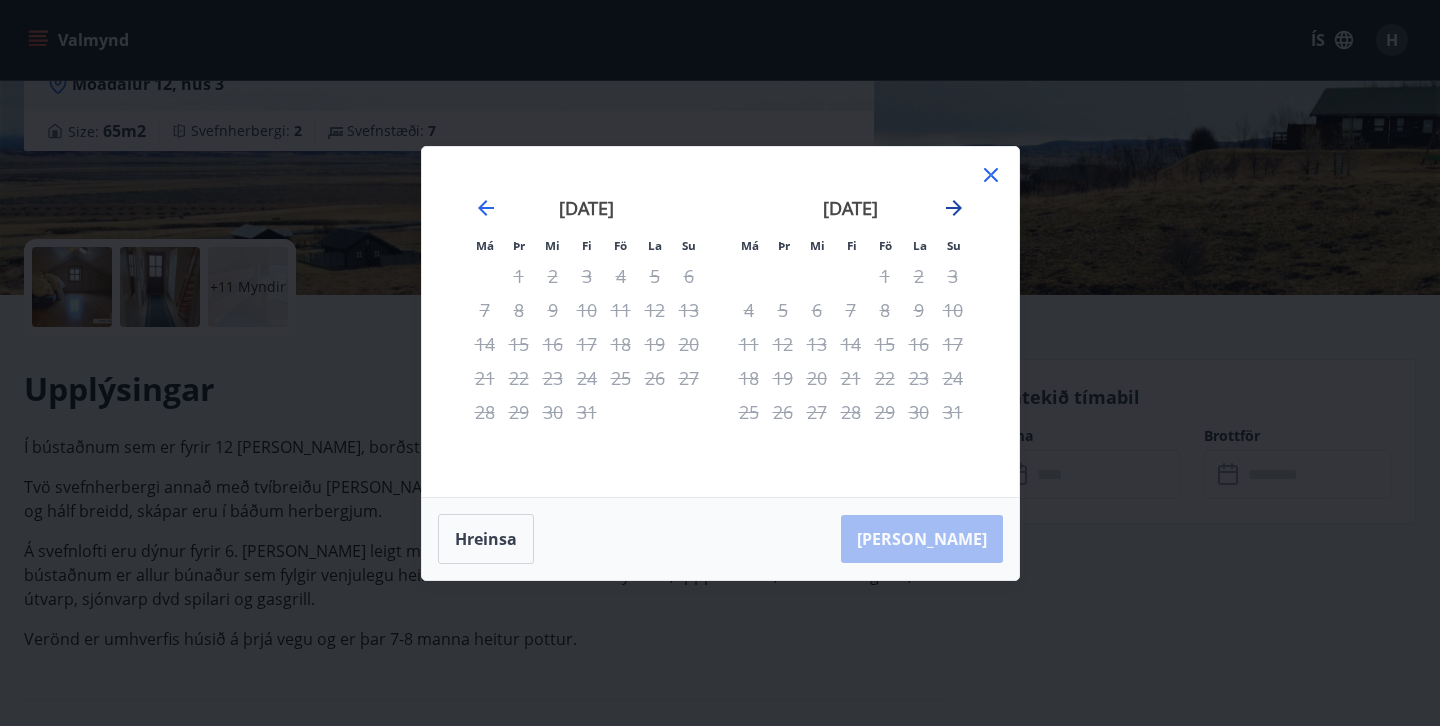 click 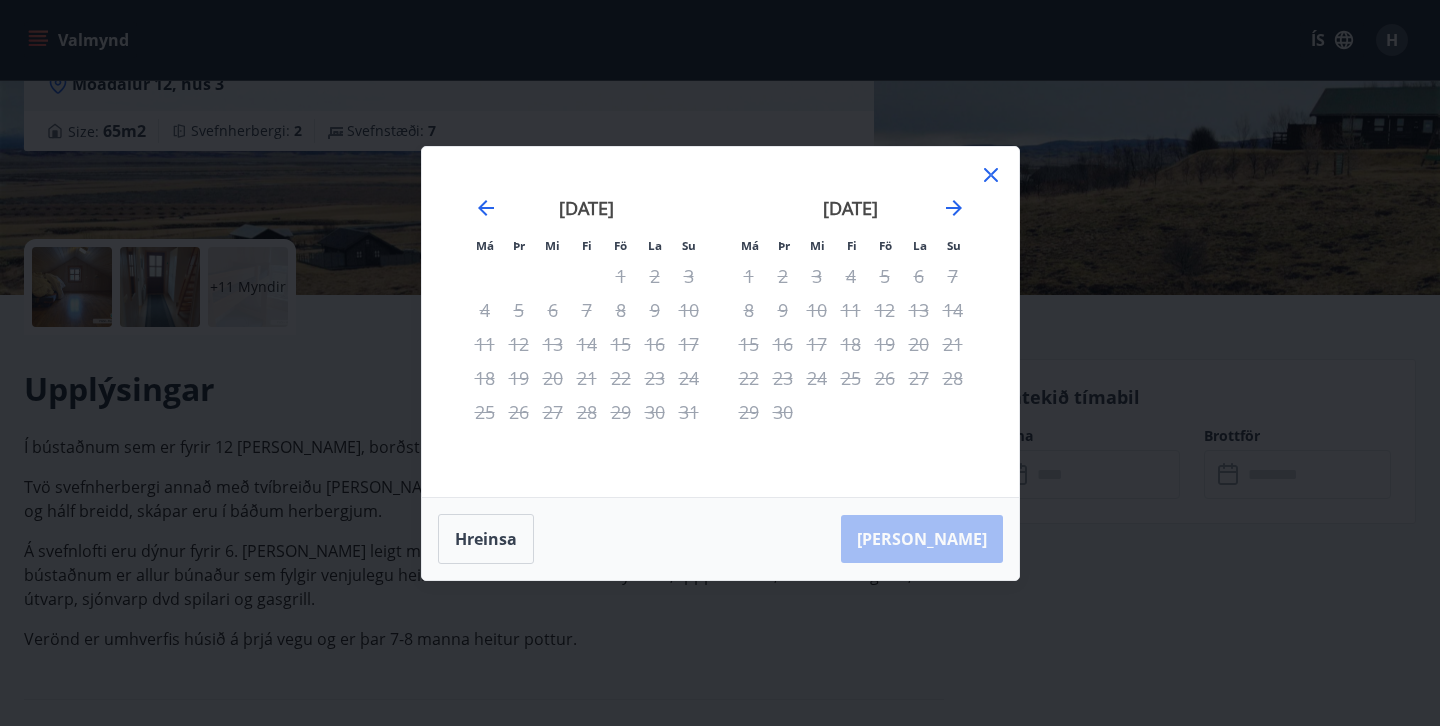 click 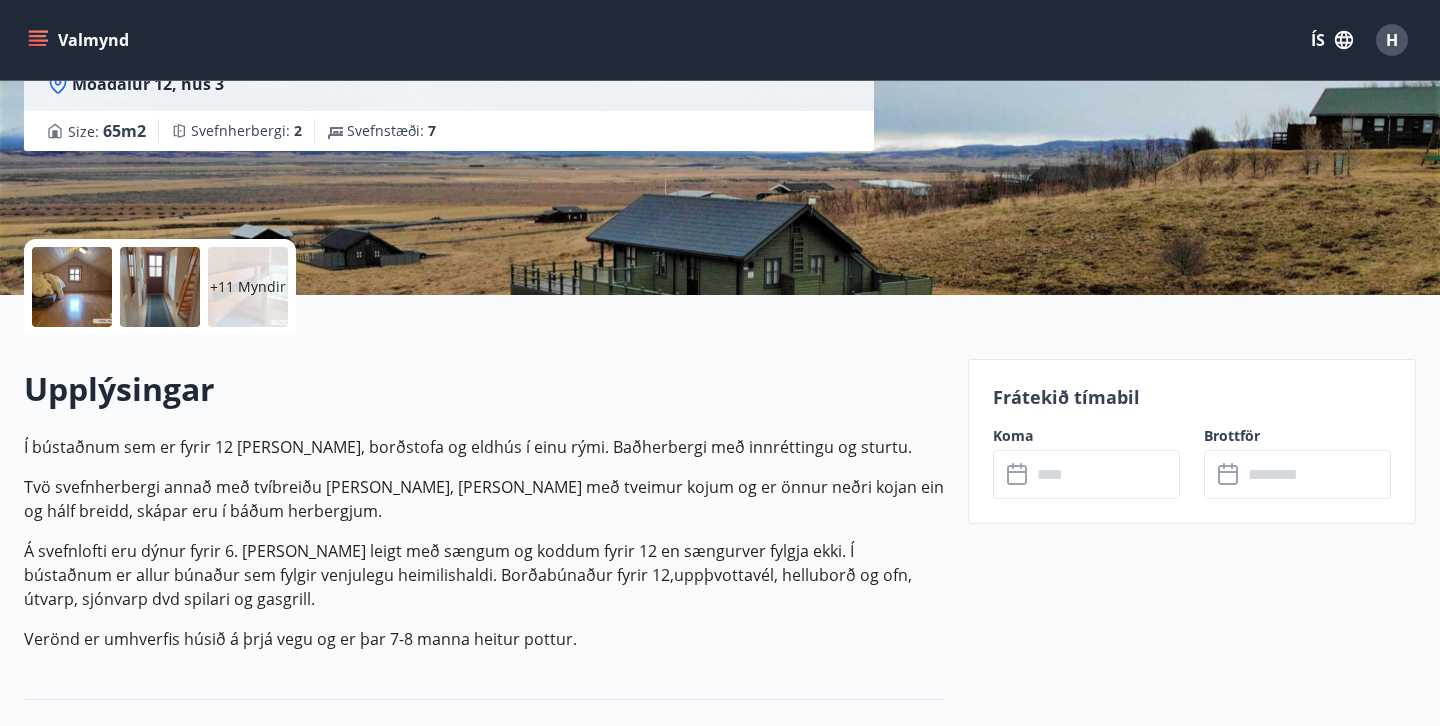 click 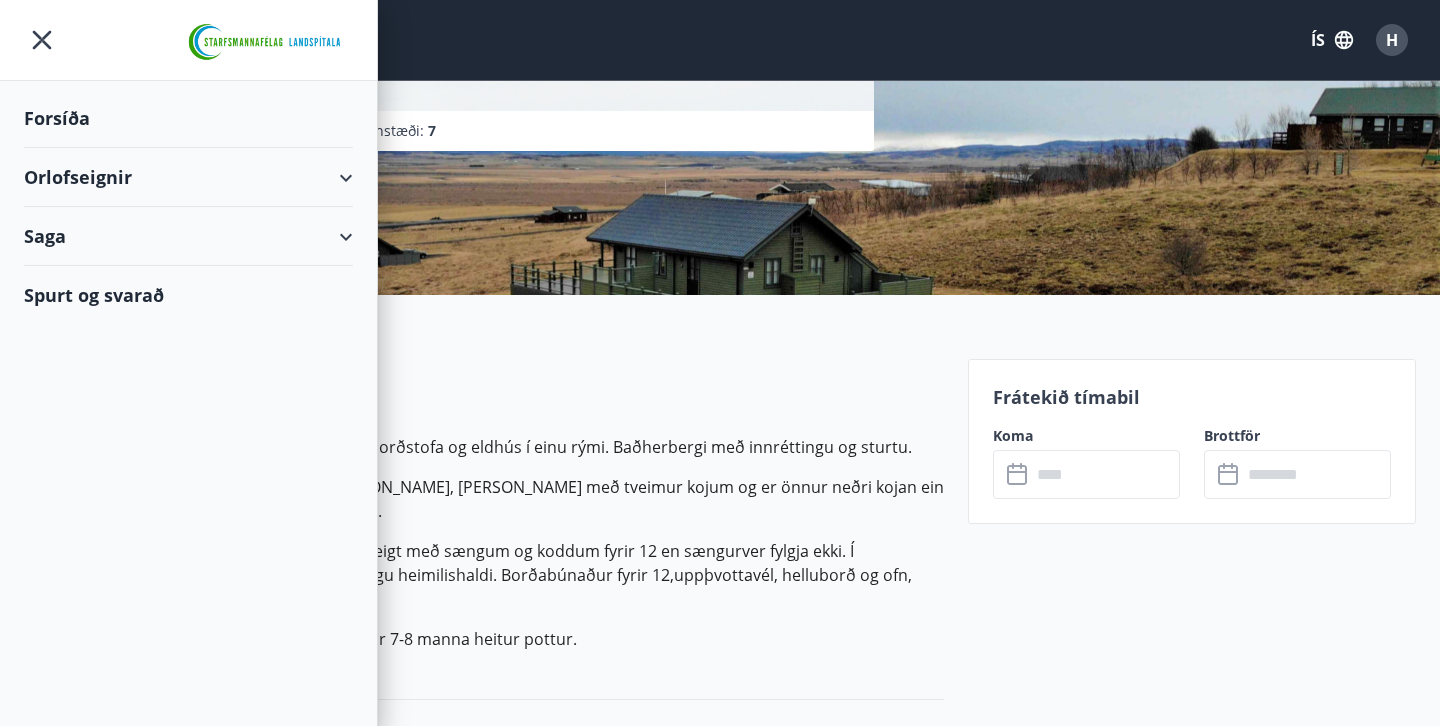 click on "Orlofseignir" at bounding box center (188, 177) 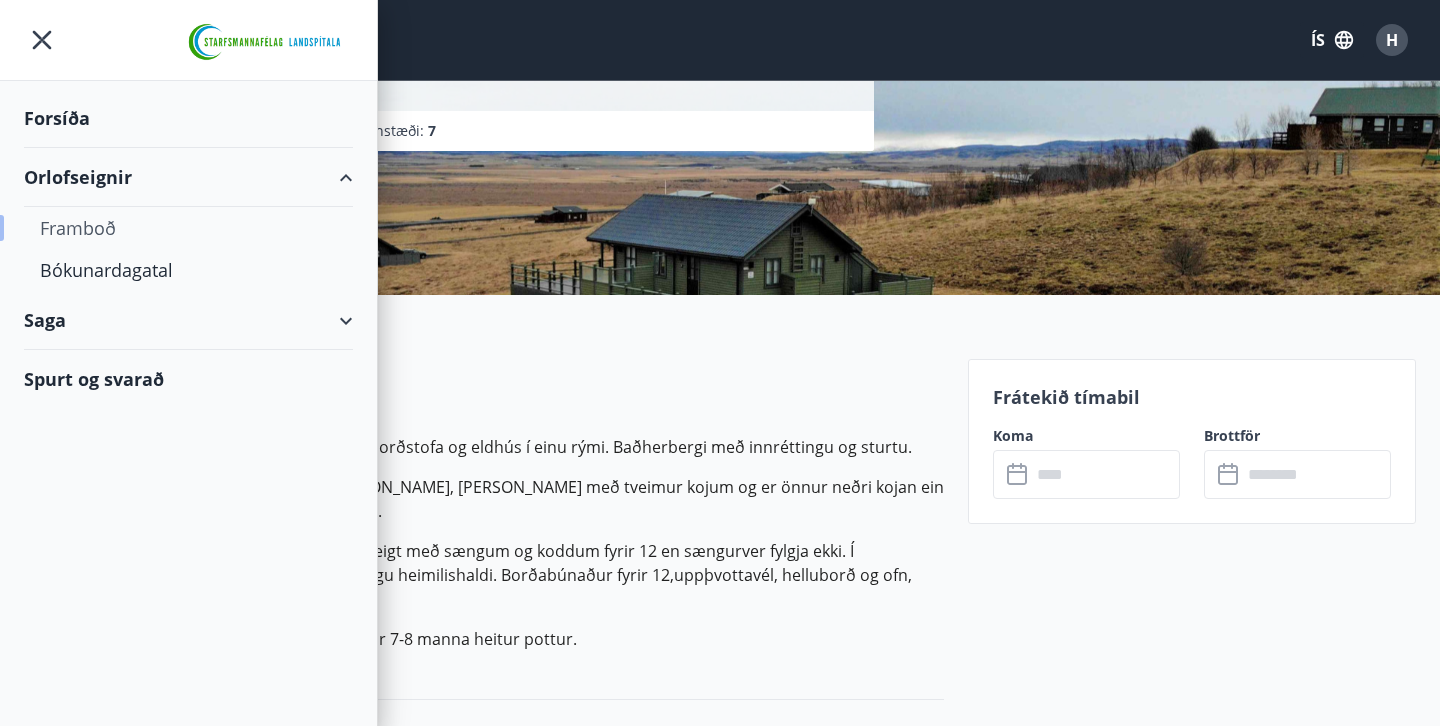 click on "Framboð" at bounding box center (188, 228) 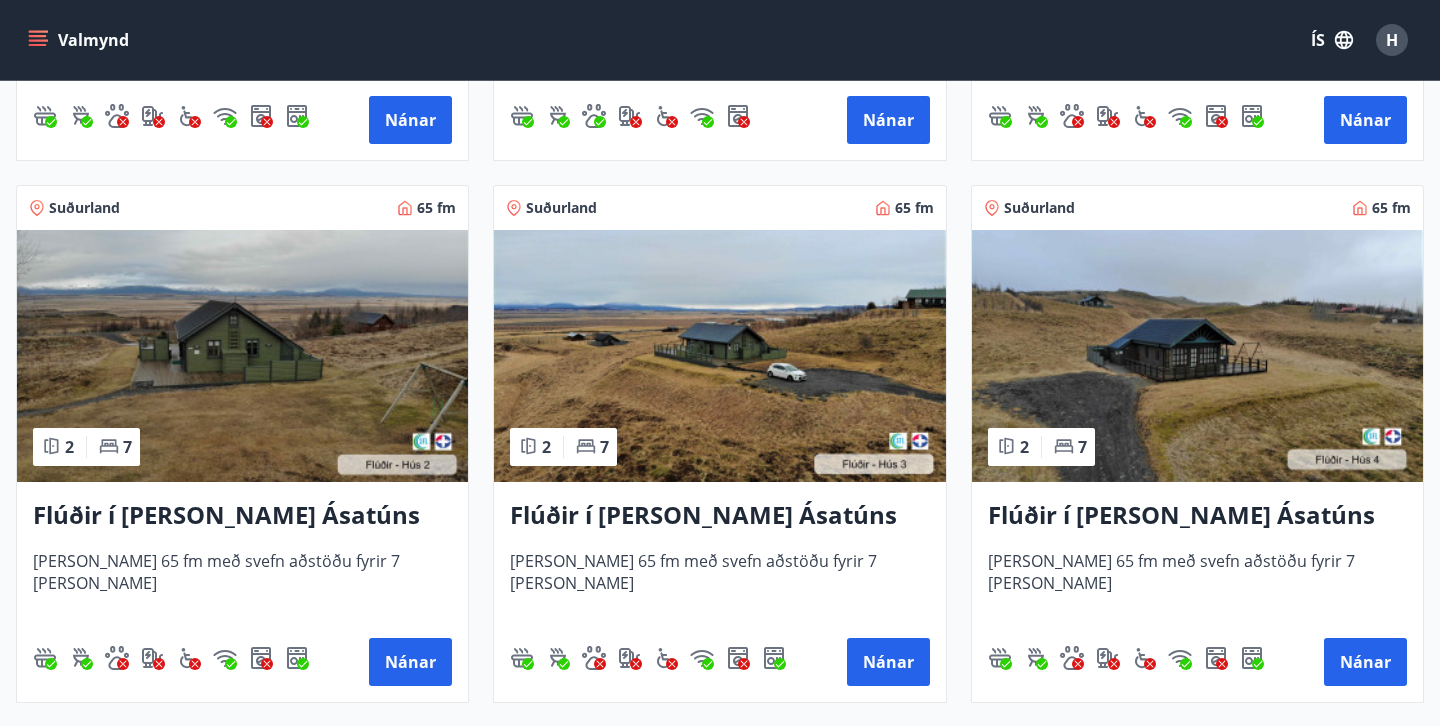 scroll, scrollTop: 822, scrollLeft: 0, axis: vertical 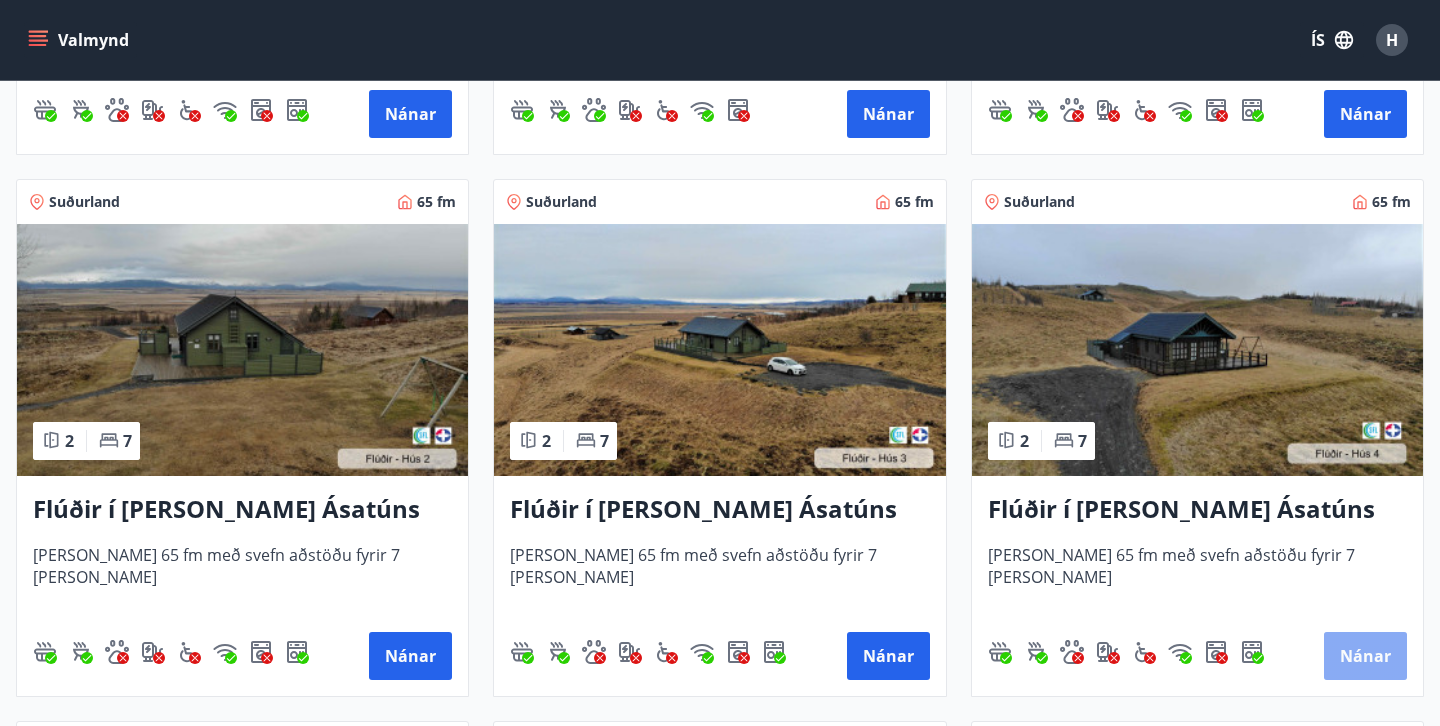 click on "Nánar" at bounding box center (1365, 656) 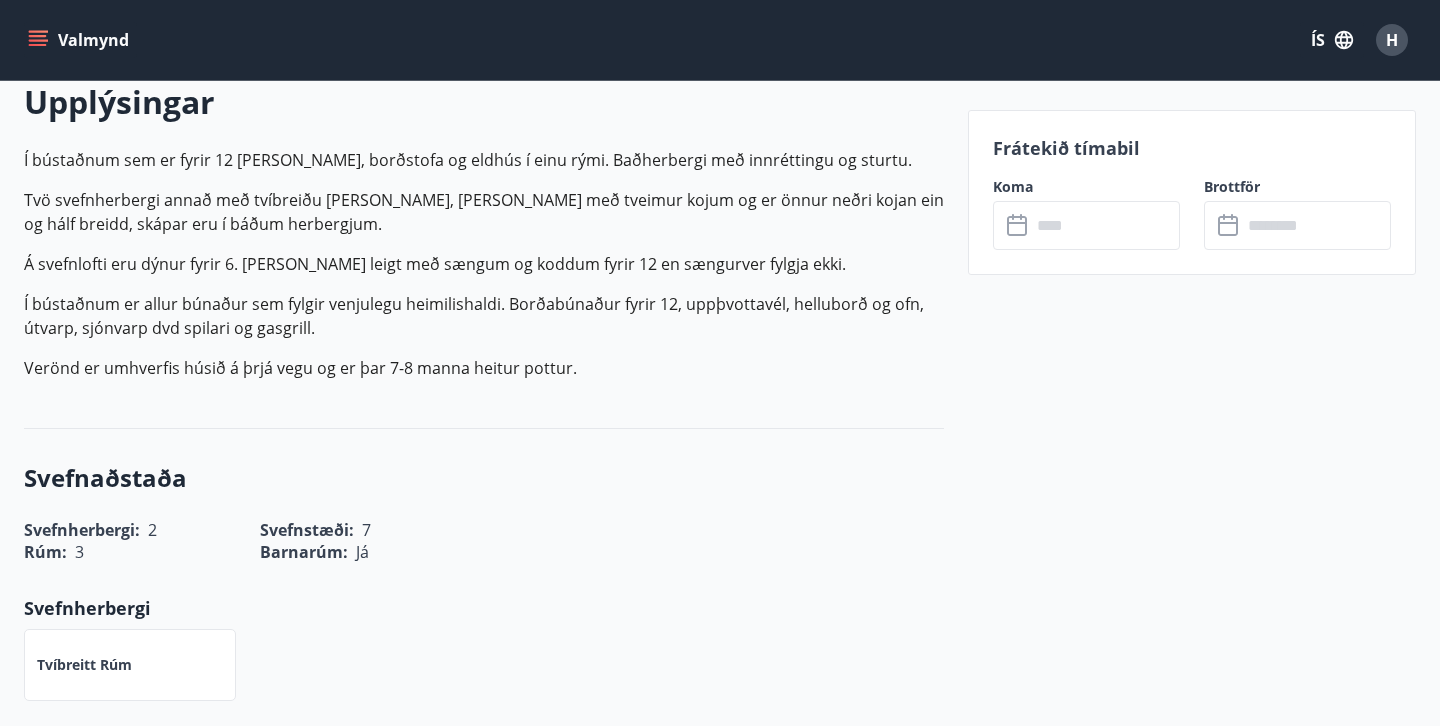 scroll, scrollTop: 596, scrollLeft: 0, axis: vertical 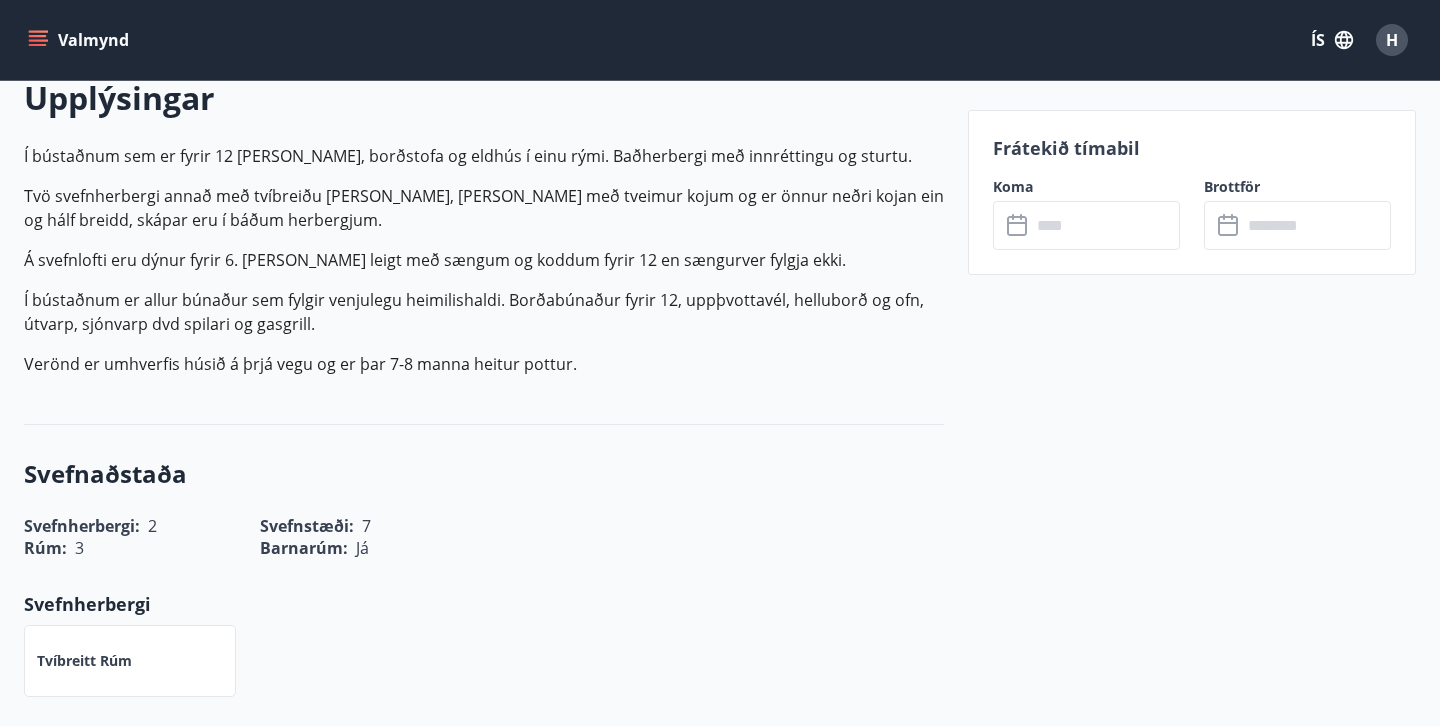 click 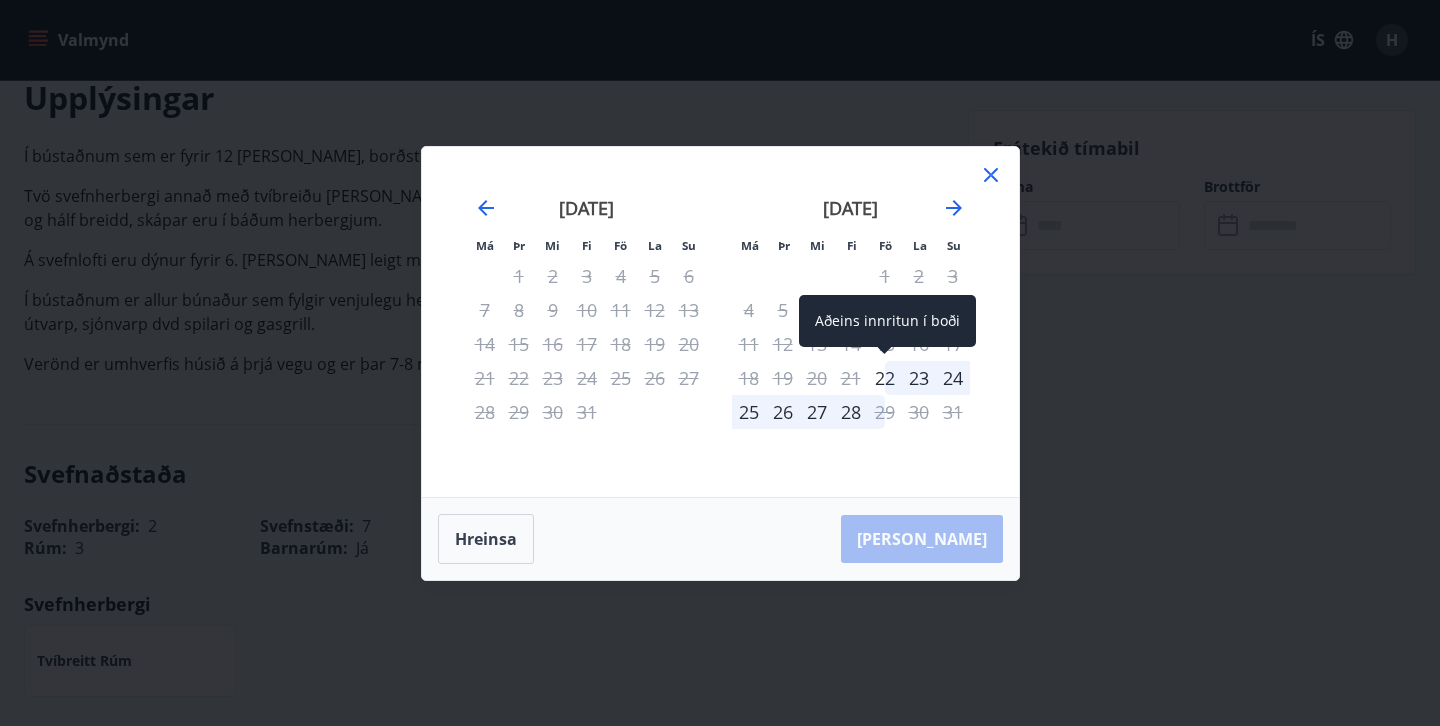 click on "22" at bounding box center [885, 378] 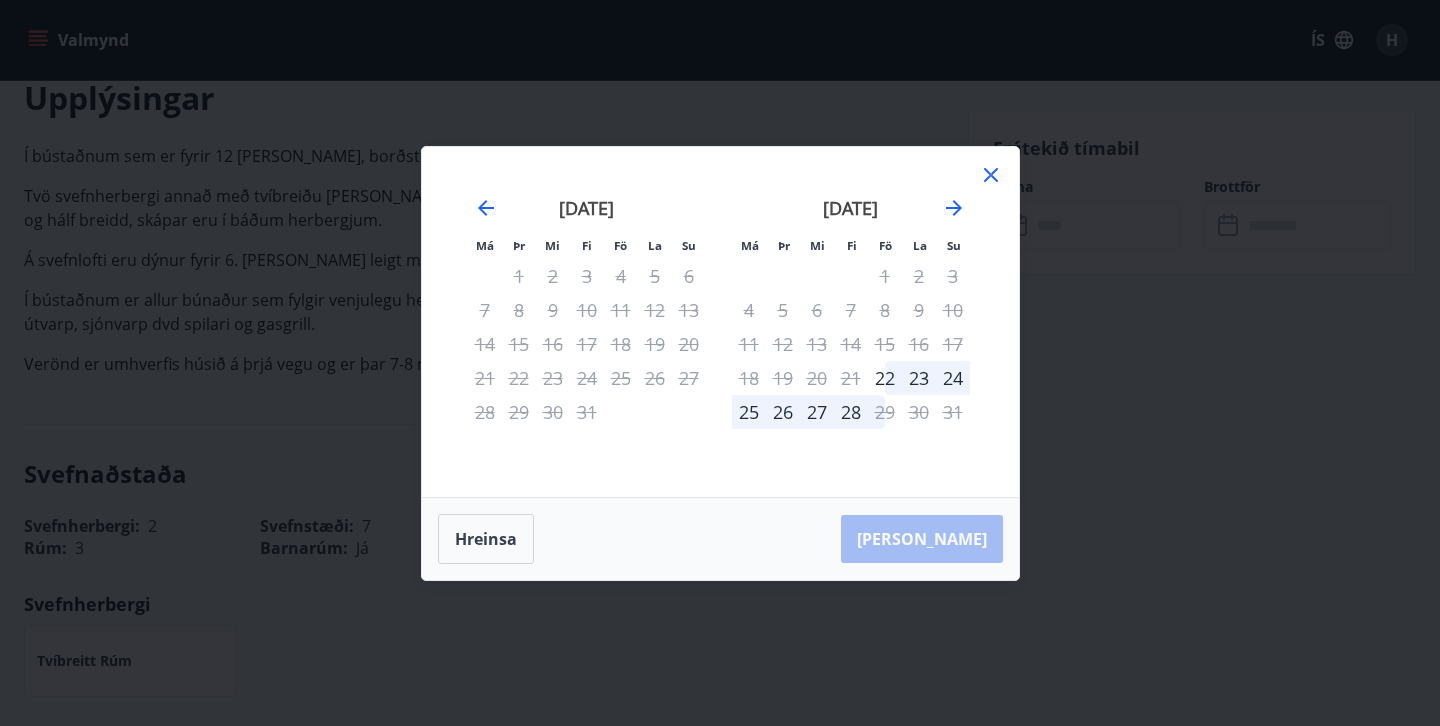 click on "23" at bounding box center (919, 378) 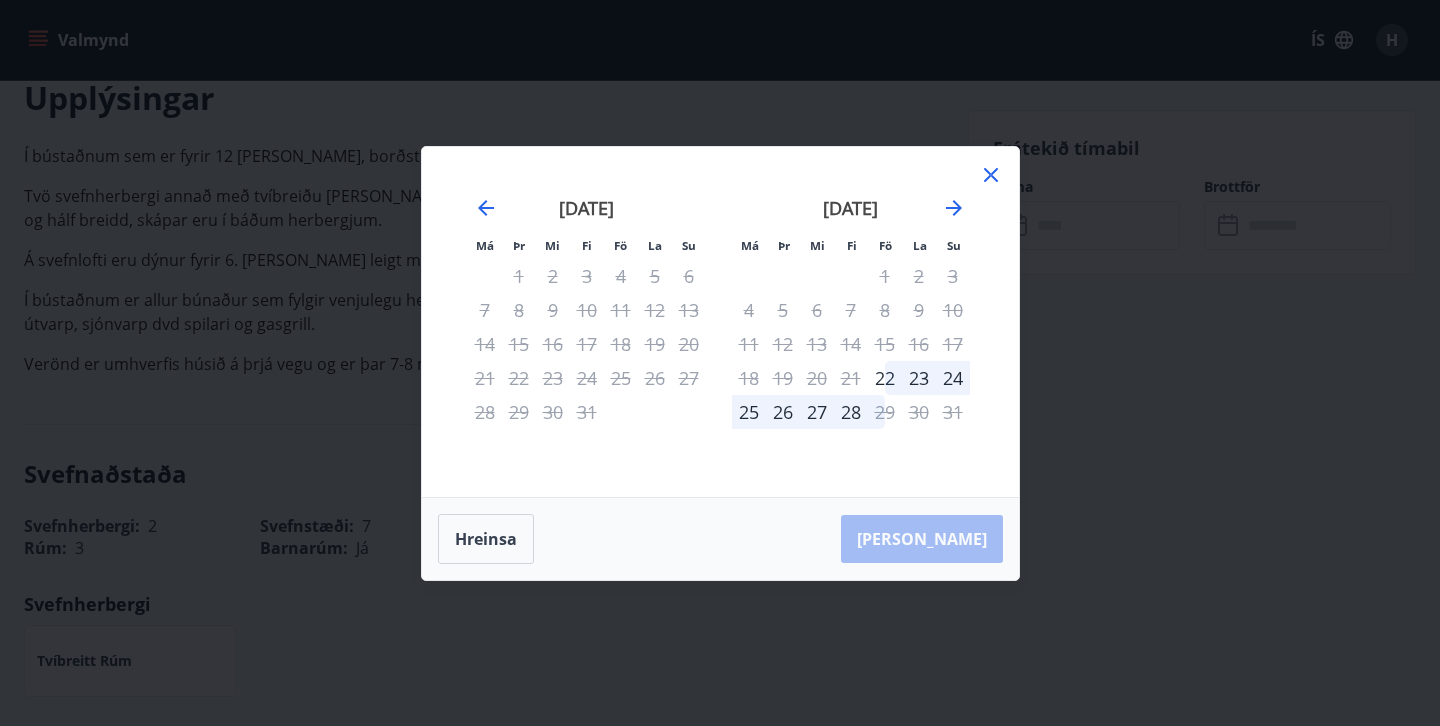 click 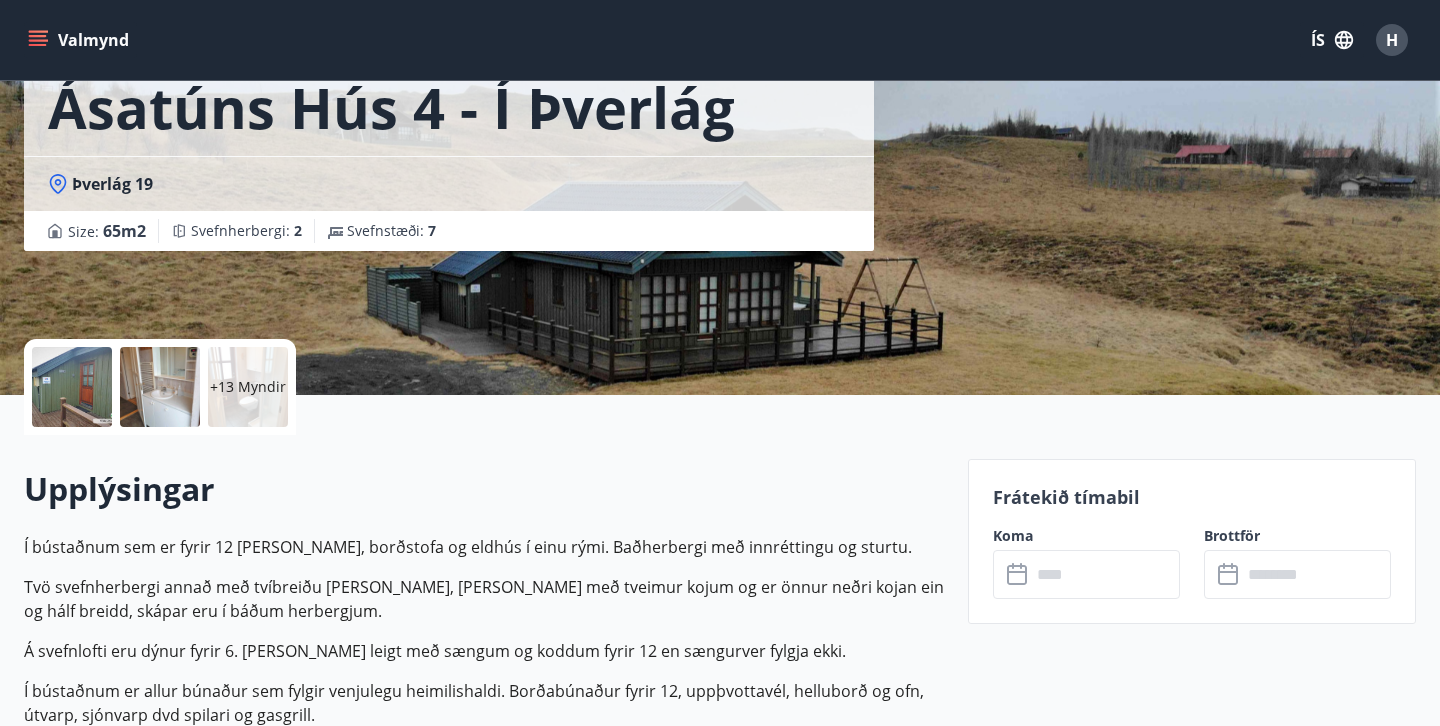 scroll, scrollTop: 191, scrollLeft: 0, axis: vertical 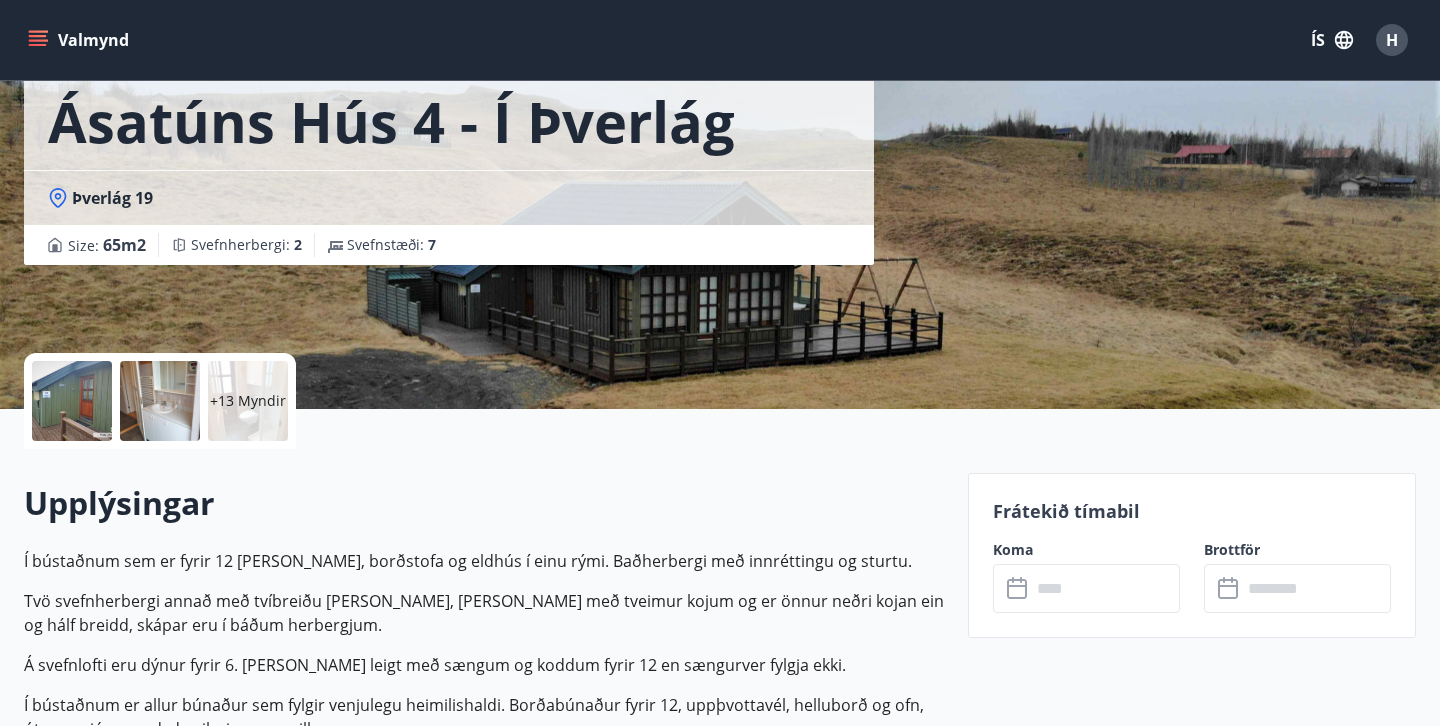 click on "H" at bounding box center (1392, 40) 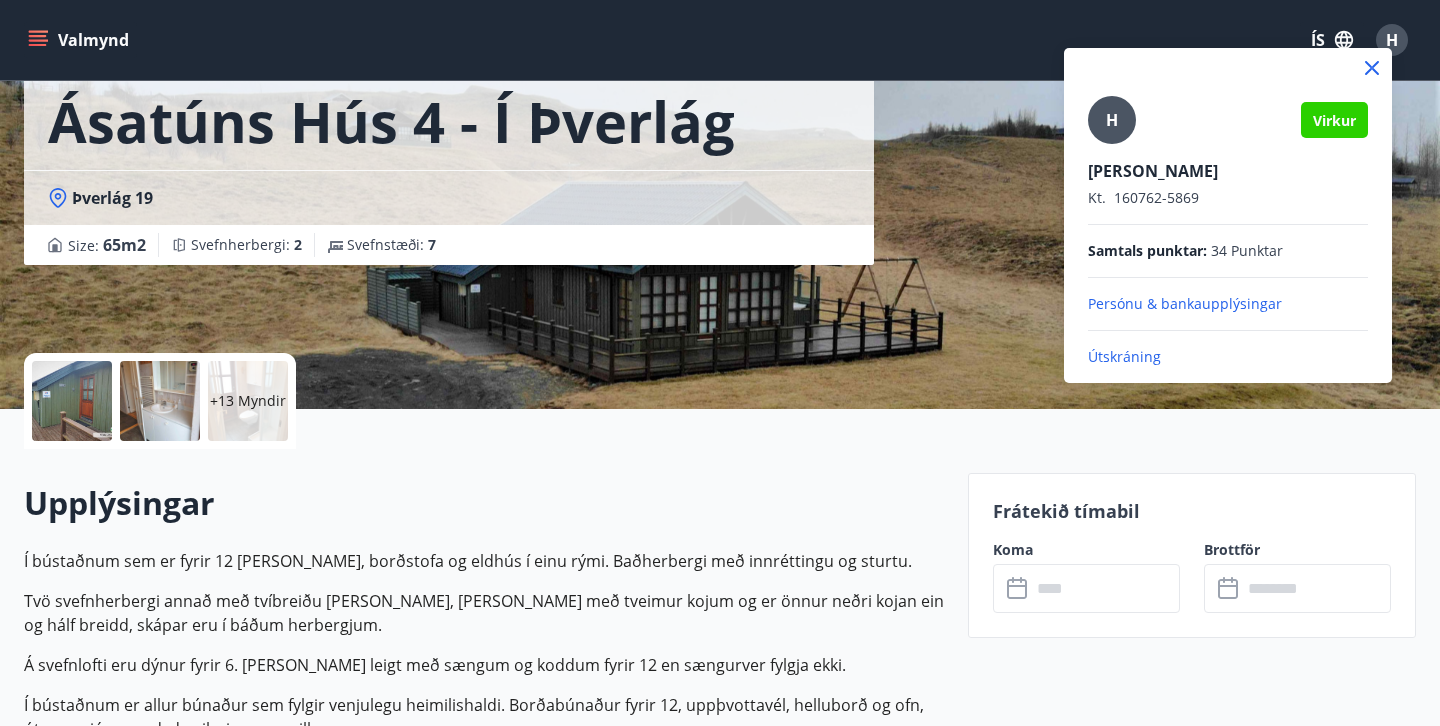 click 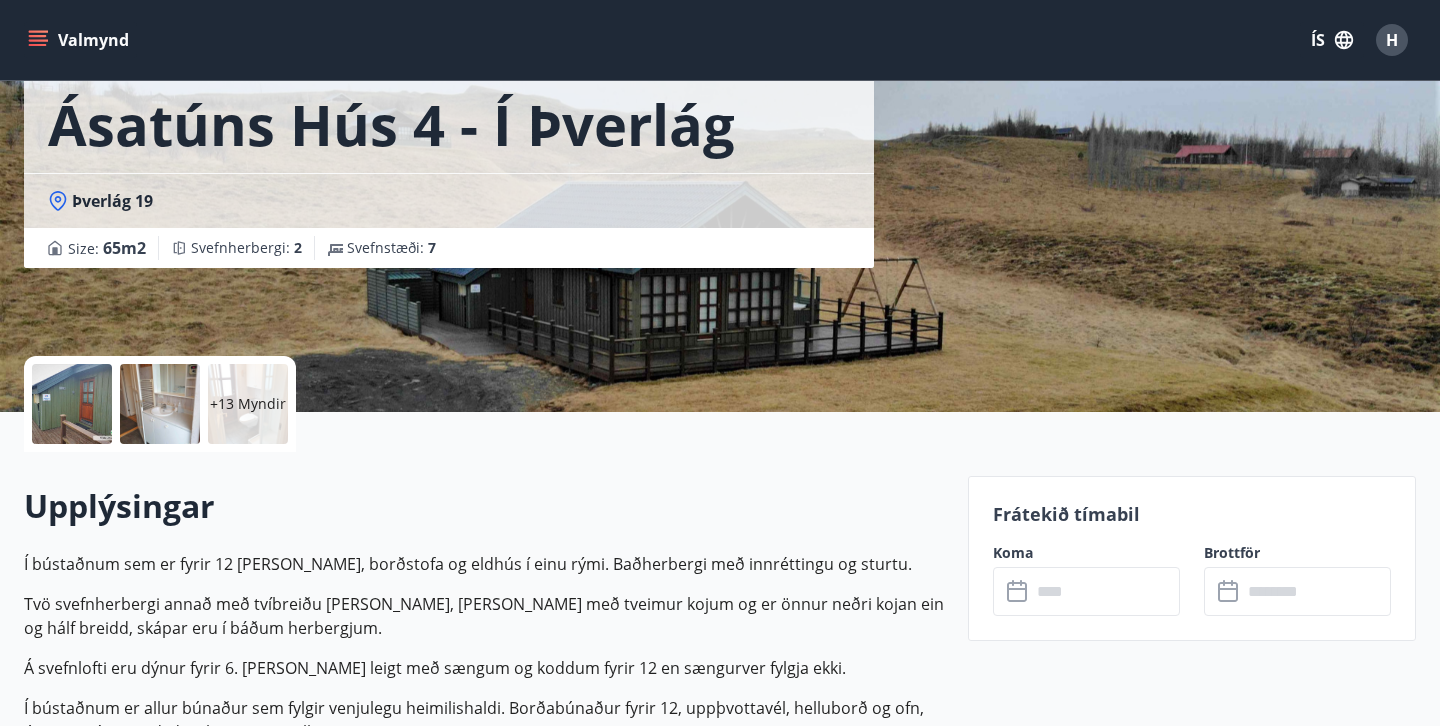 scroll, scrollTop: 0, scrollLeft: 0, axis: both 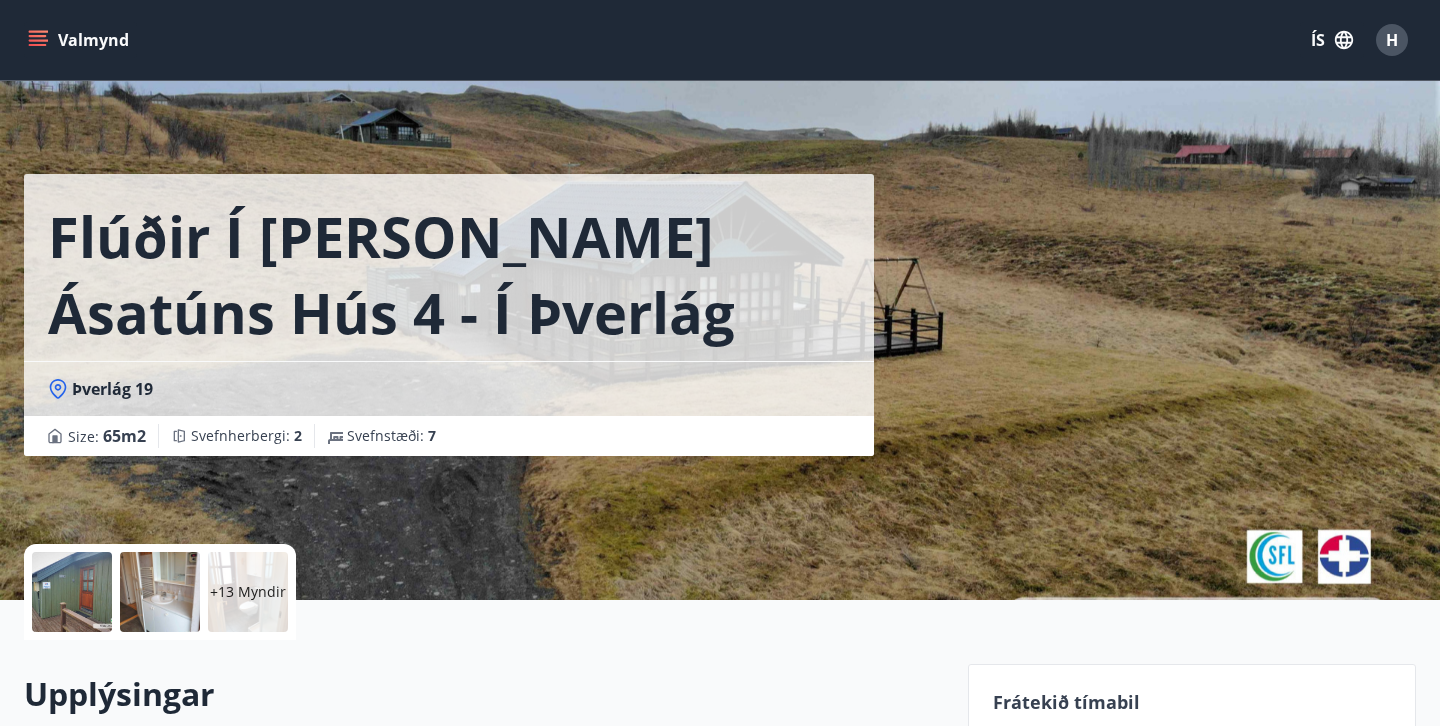 click 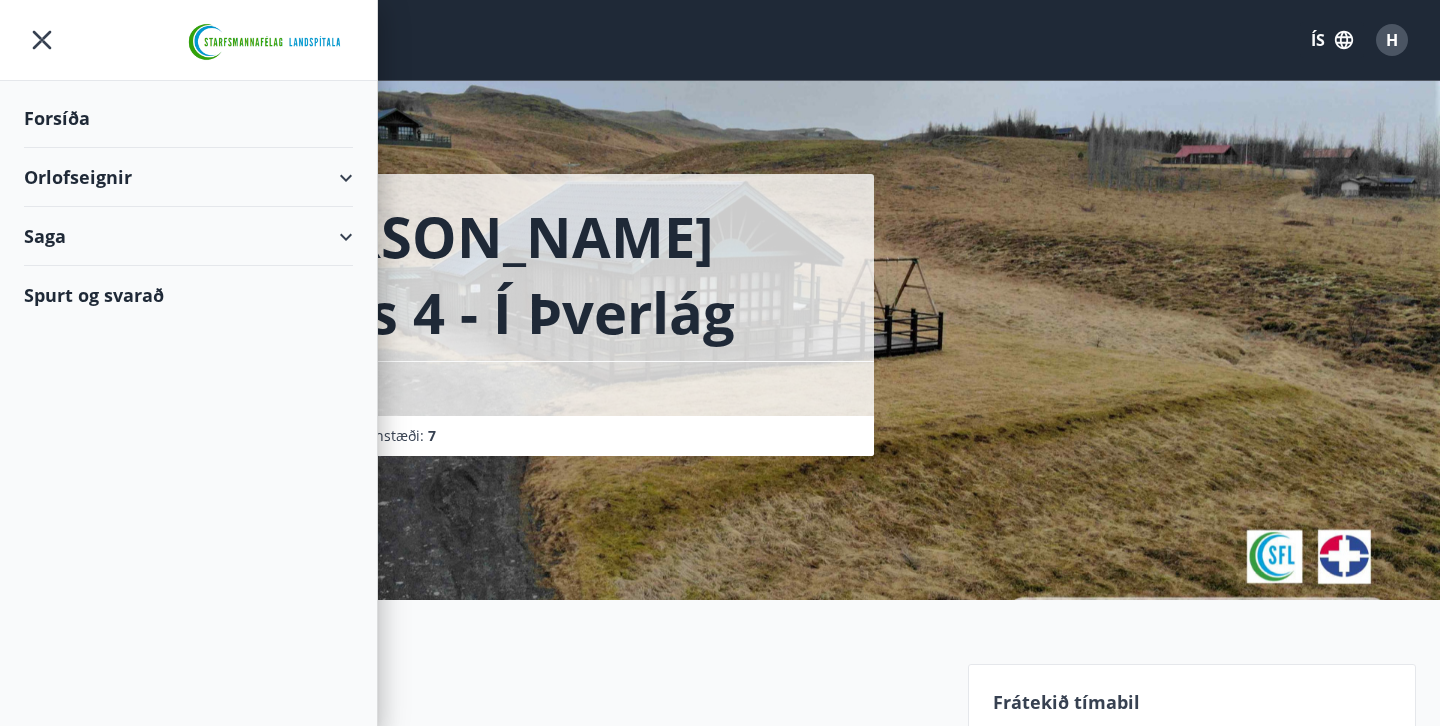 click on "Orlofseignir" at bounding box center [188, 177] 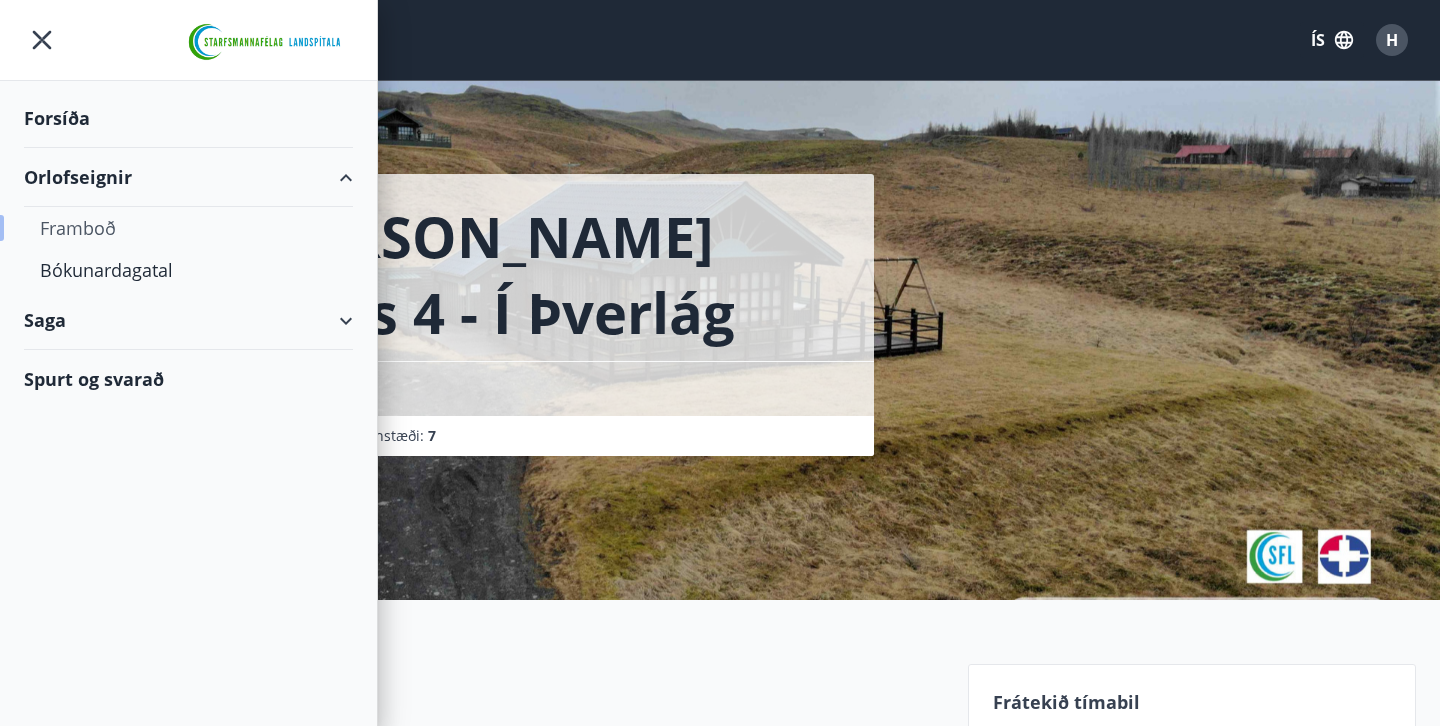 click on "Framboð" at bounding box center (188, 228) 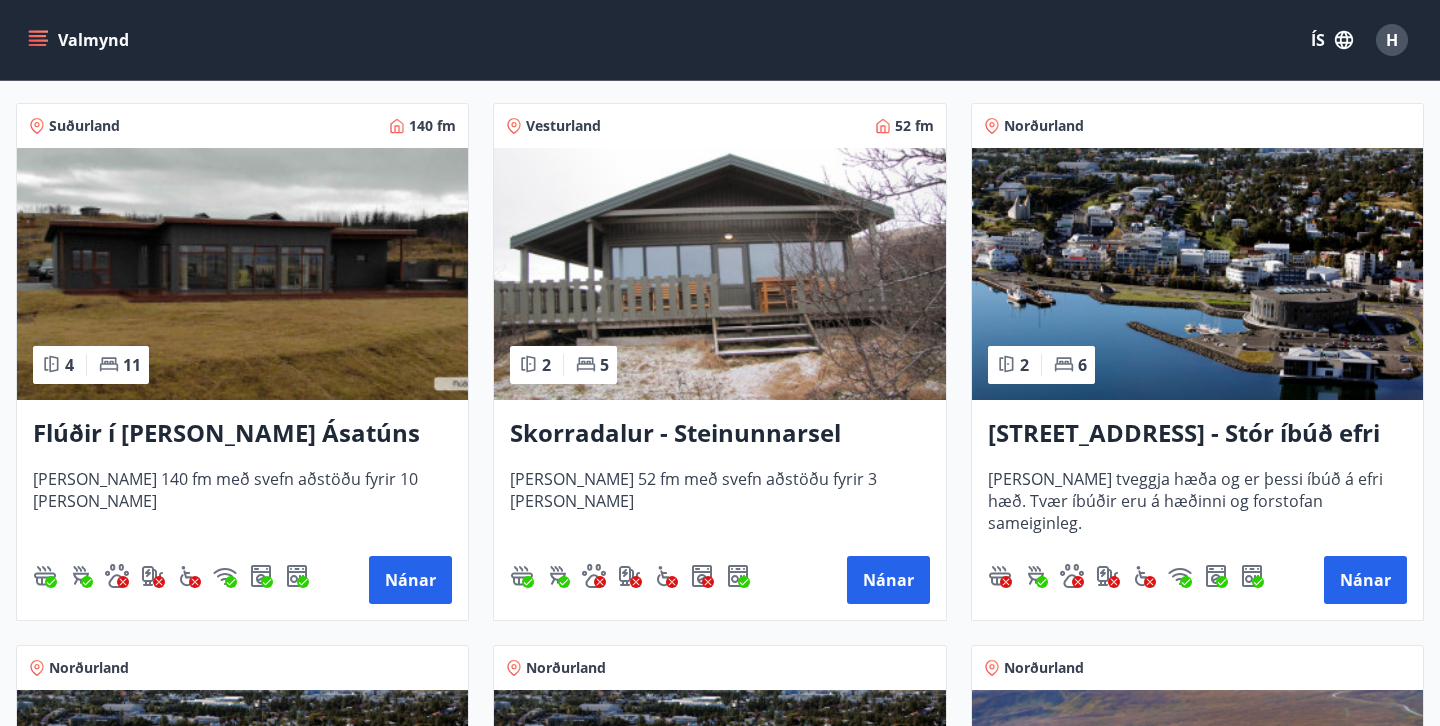 scroll, scrollTop: 1441, scrollLeft: 0, axis: vertical 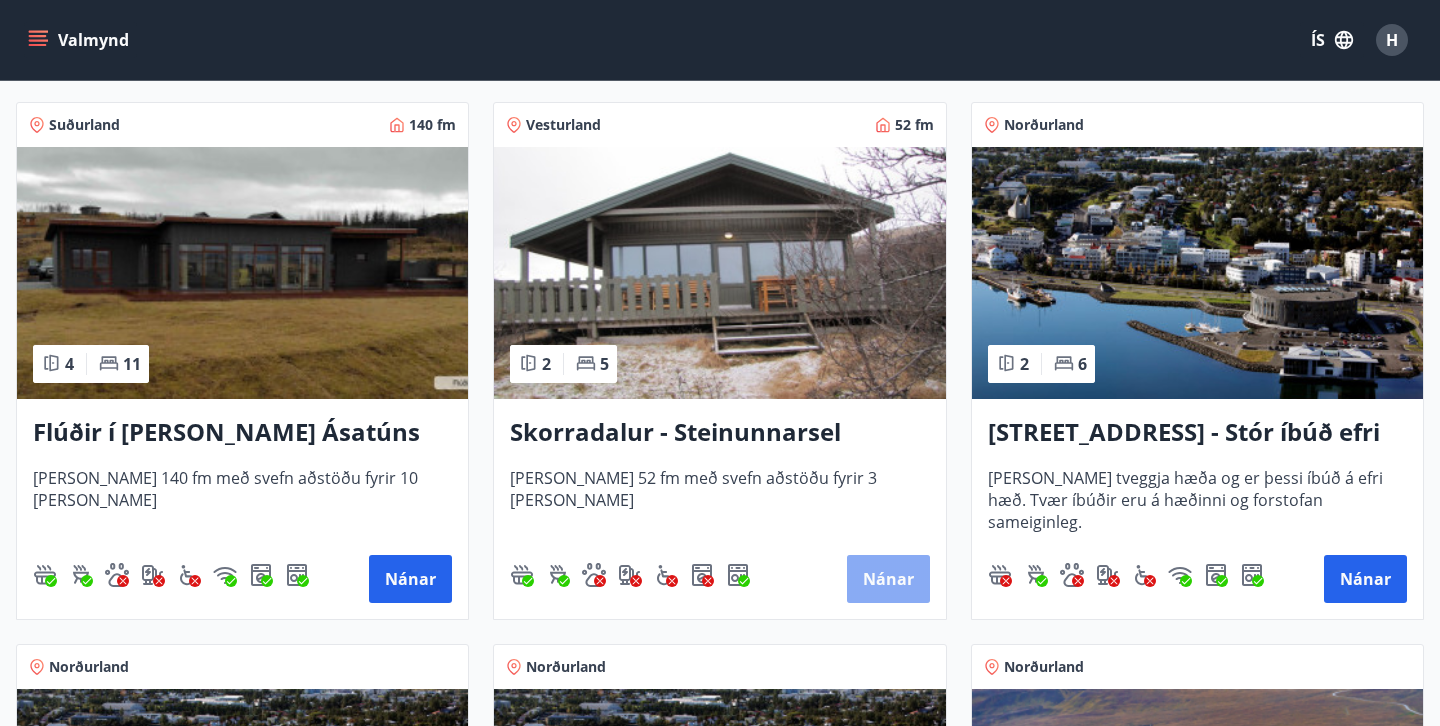 click on "Nánar" at bounding box center [888, 579] 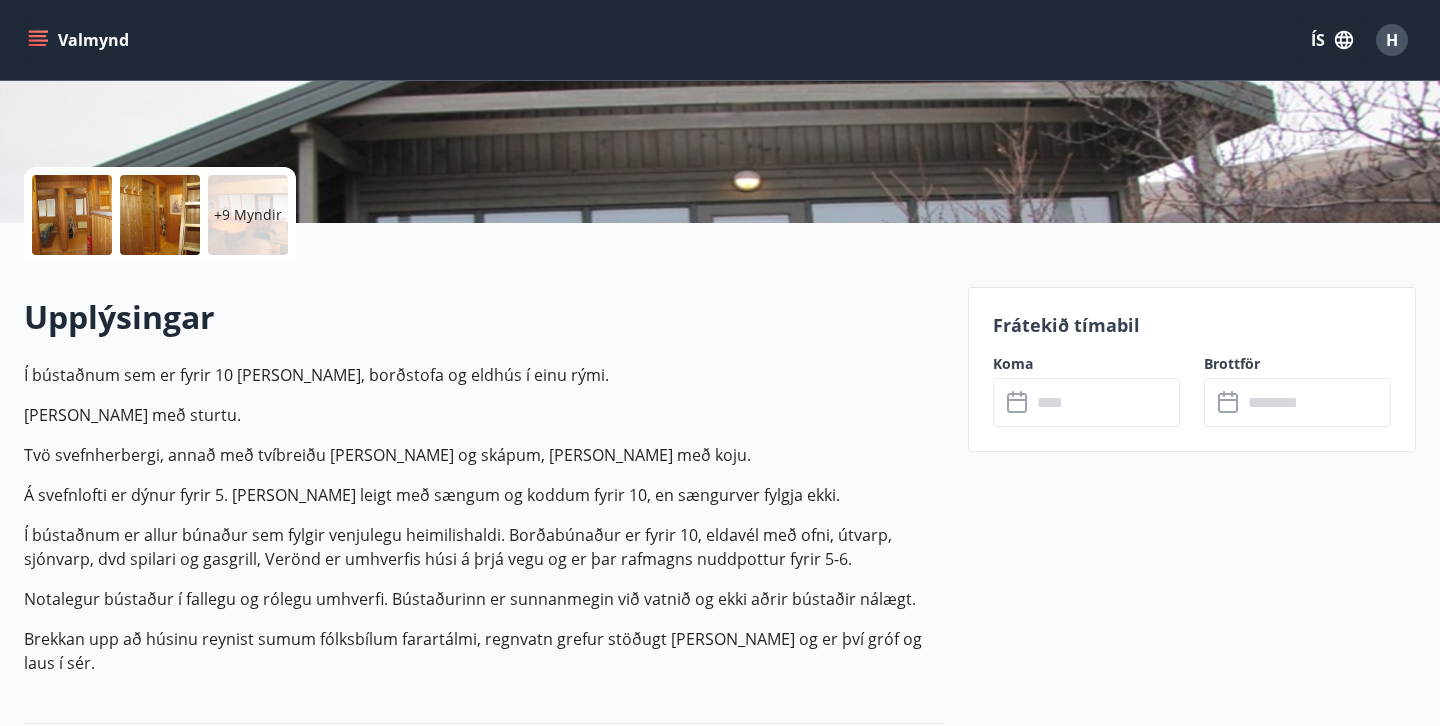 scroll, scrollTop: 378, scrollLeft: 0, axis: vertical 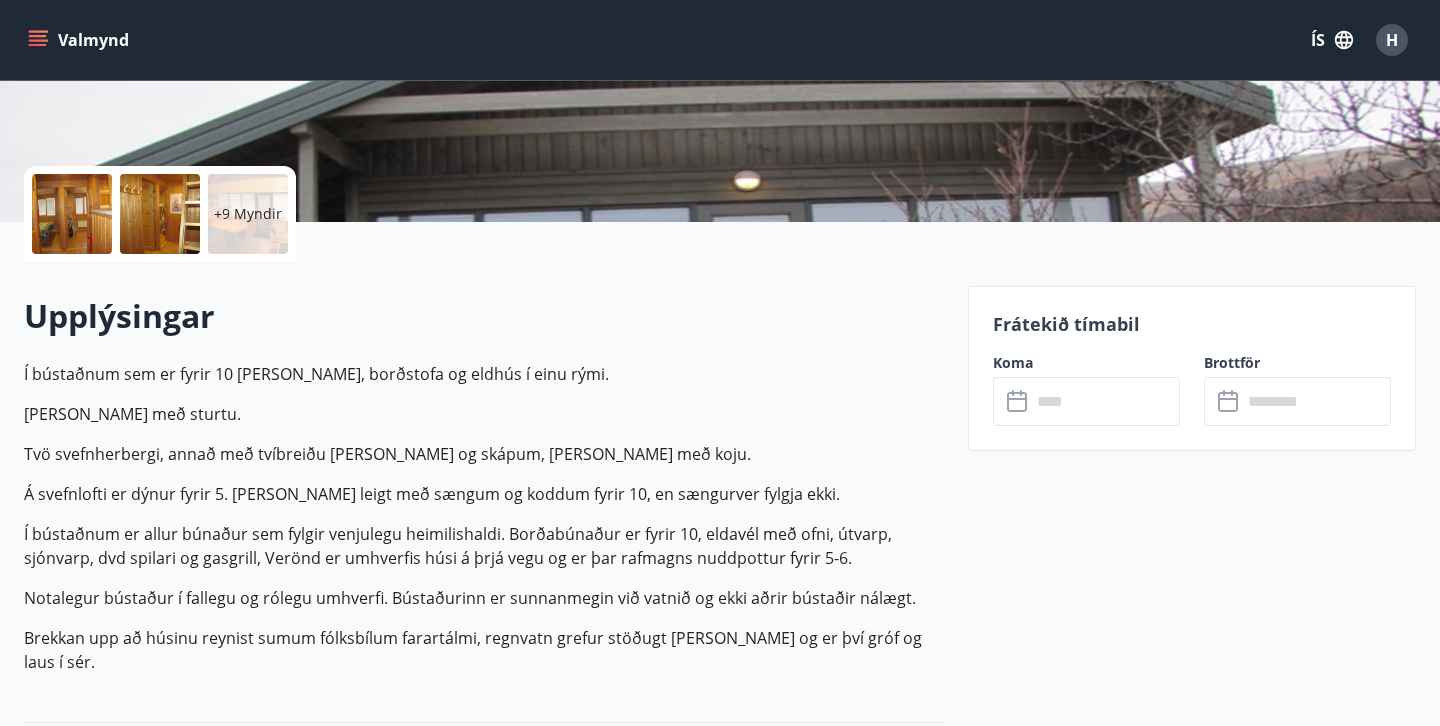 click 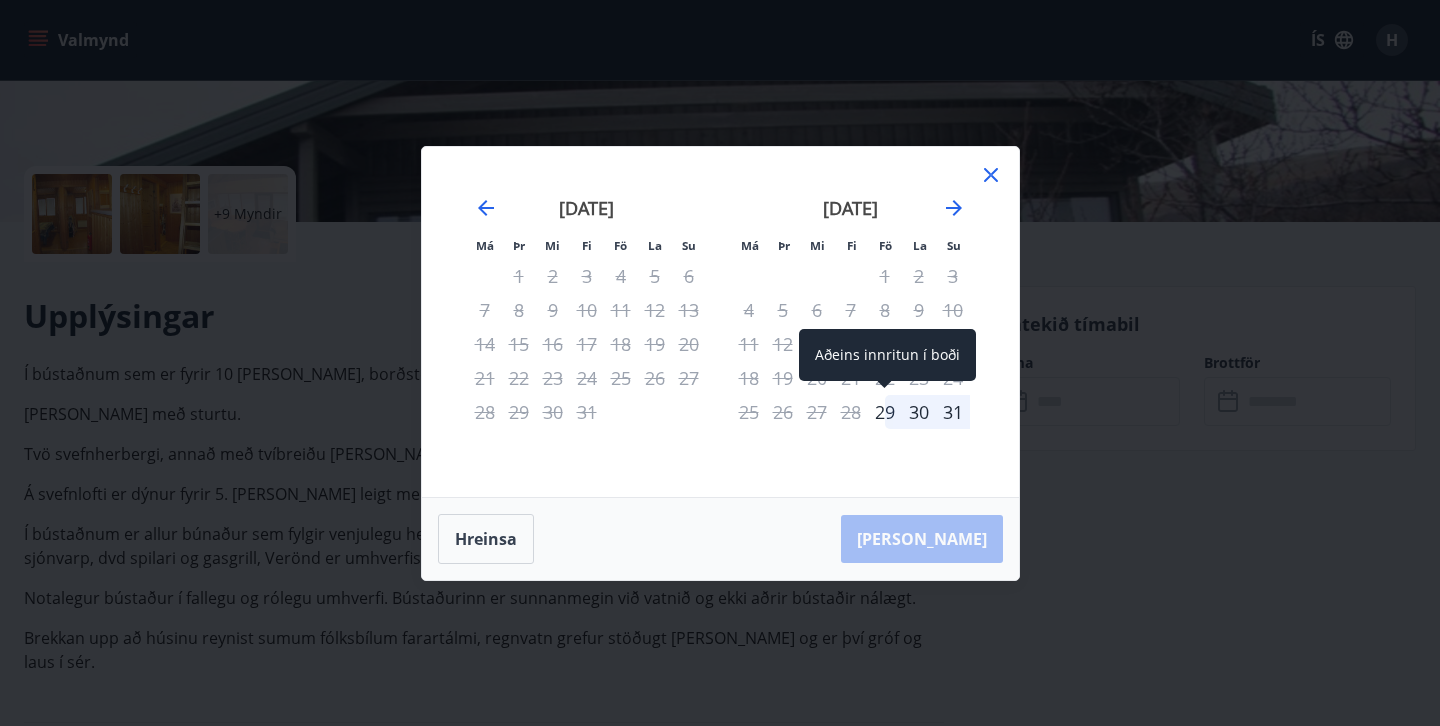 click on "29" at bounding box center (885, 412) 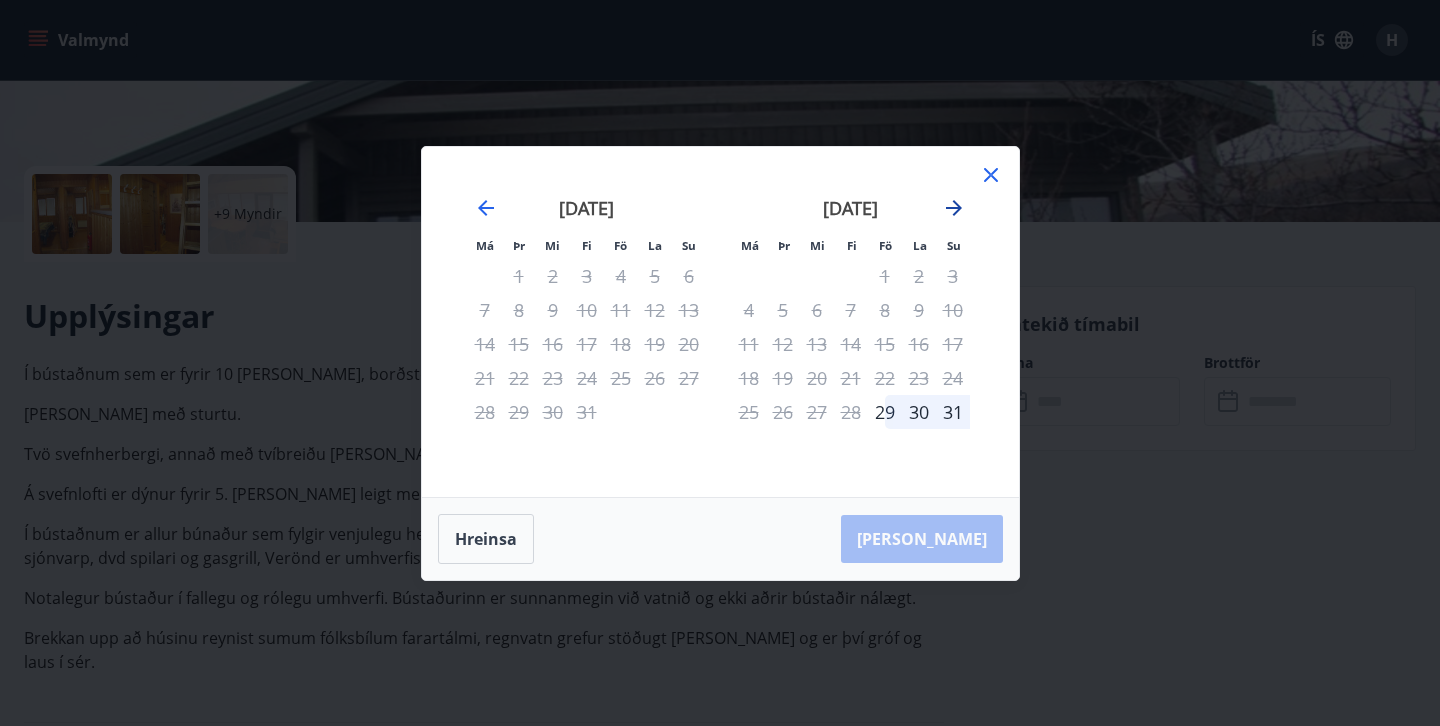 click 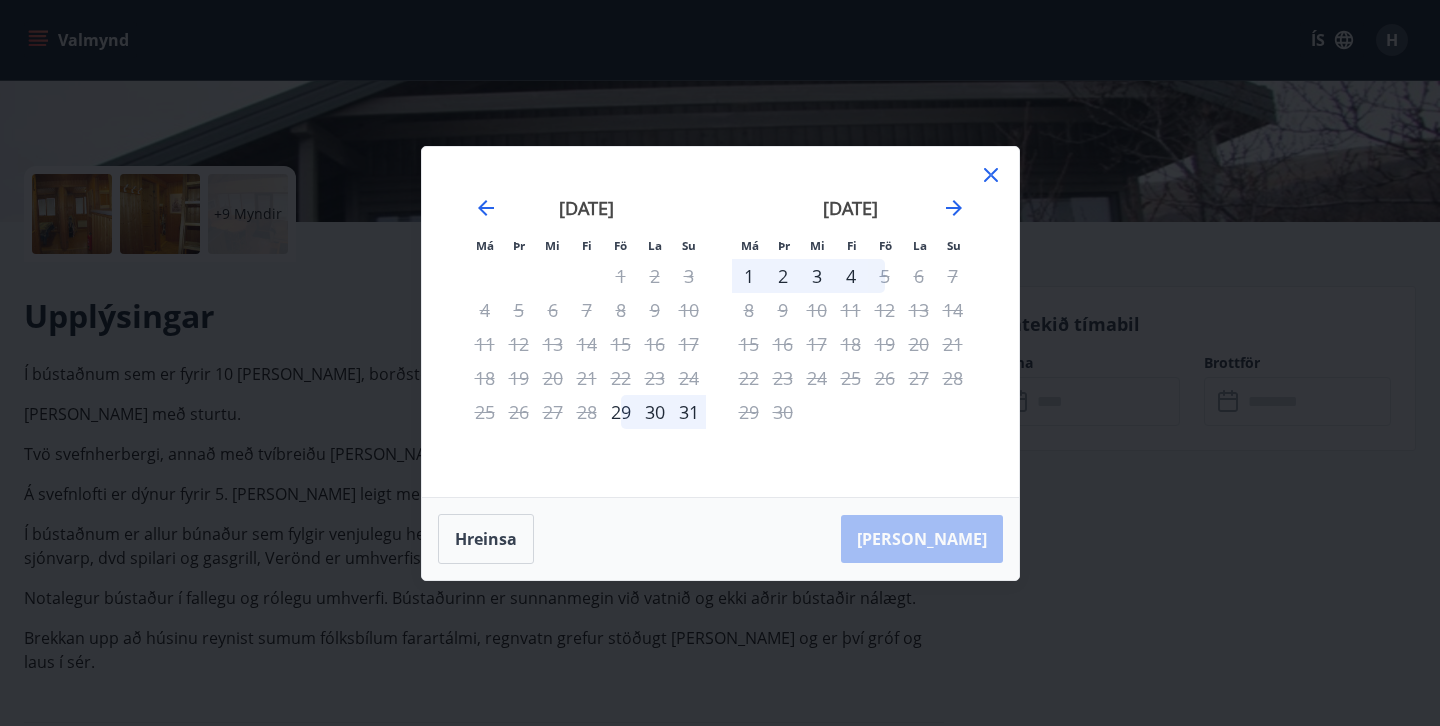 click on "1" at bounding box center (749, 276) 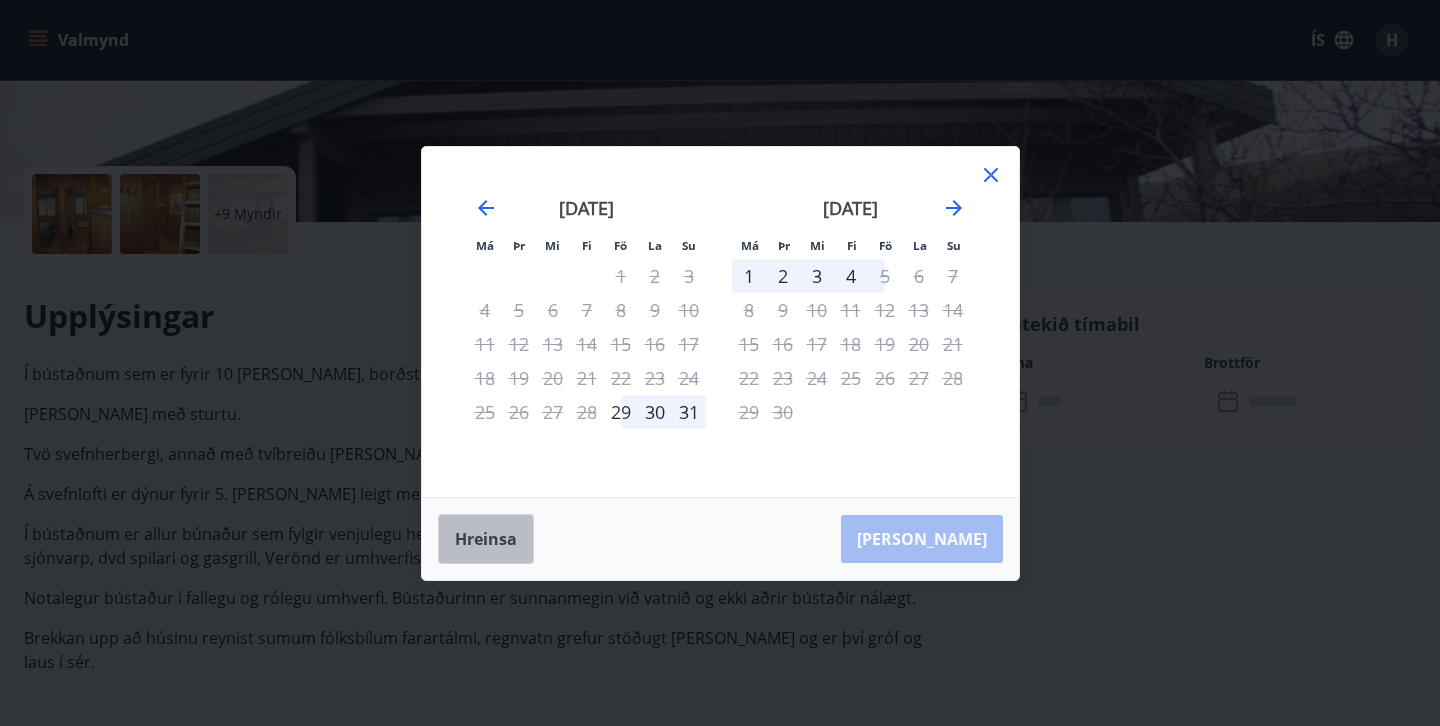 click on "Hreinsa" at bounding box center [486, 539] 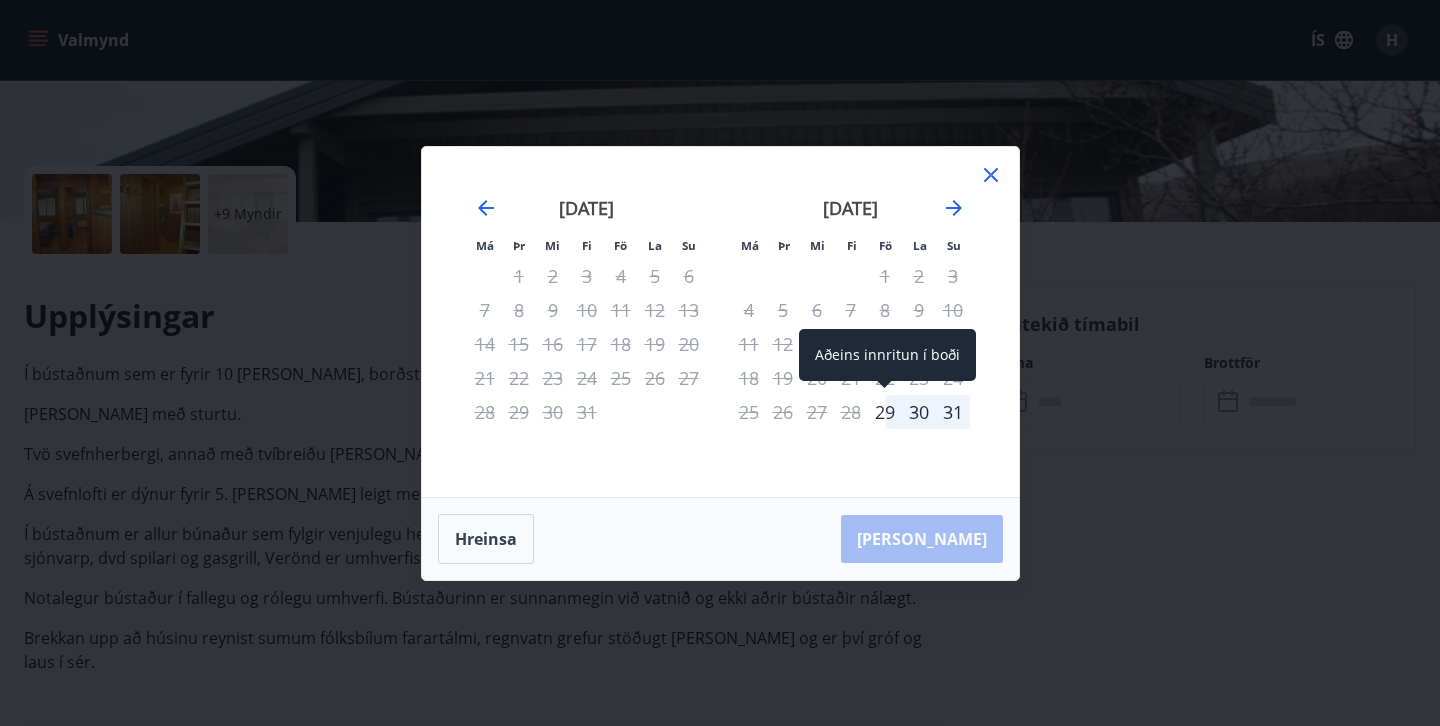 click on "29" at bounding box center (885, 412) 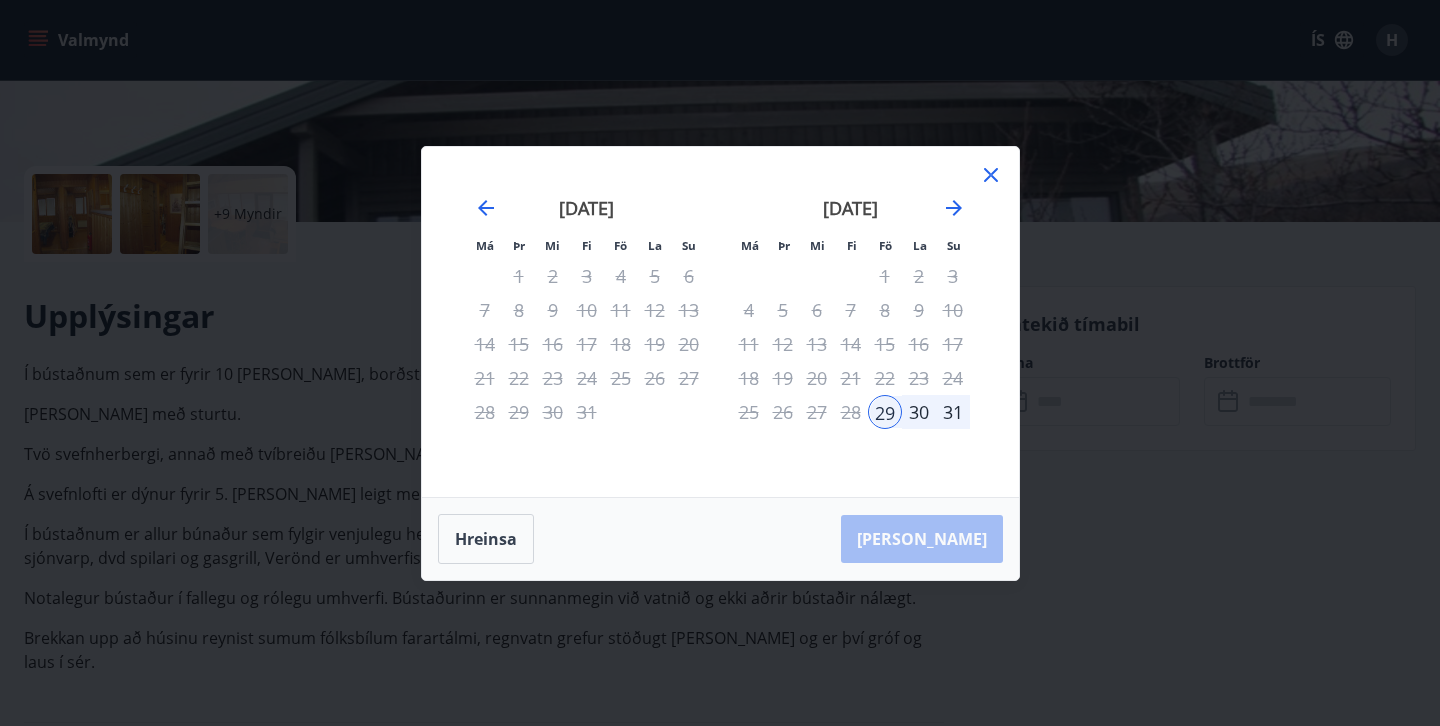click 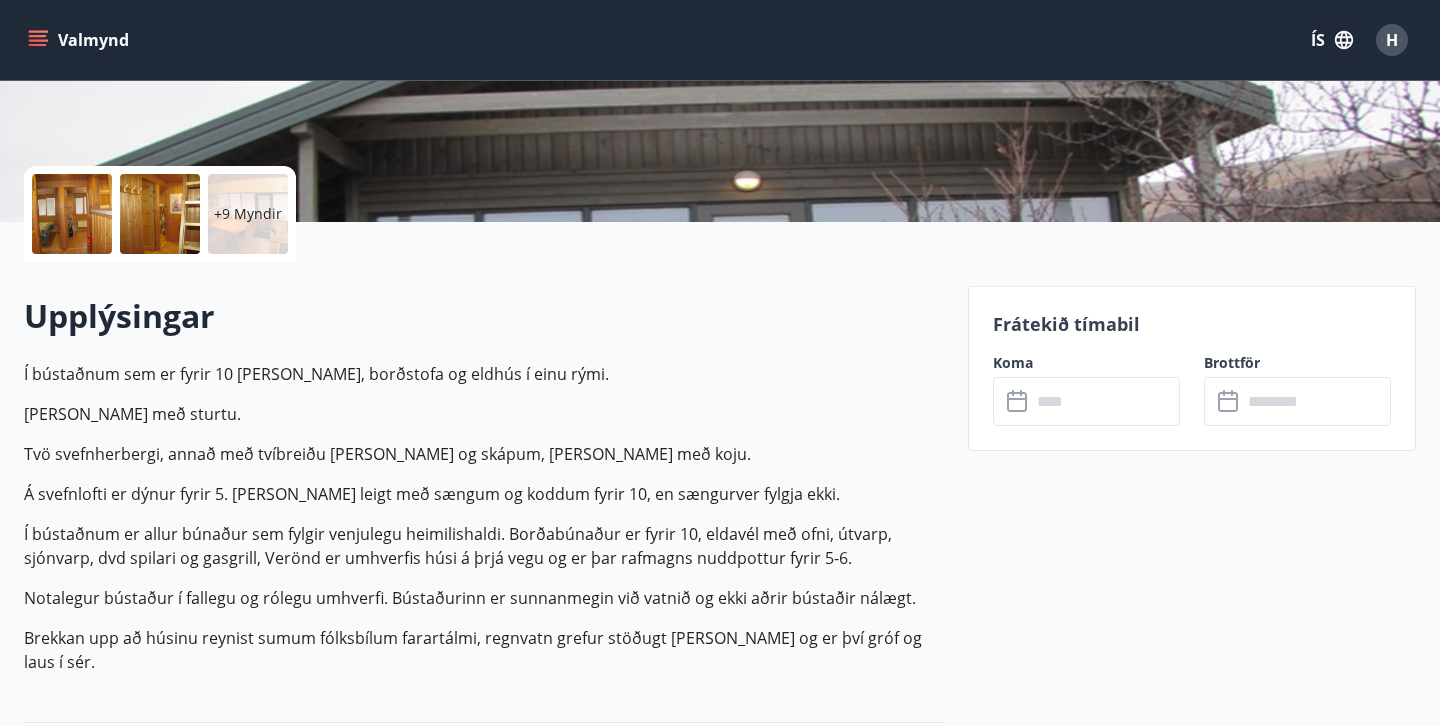 click 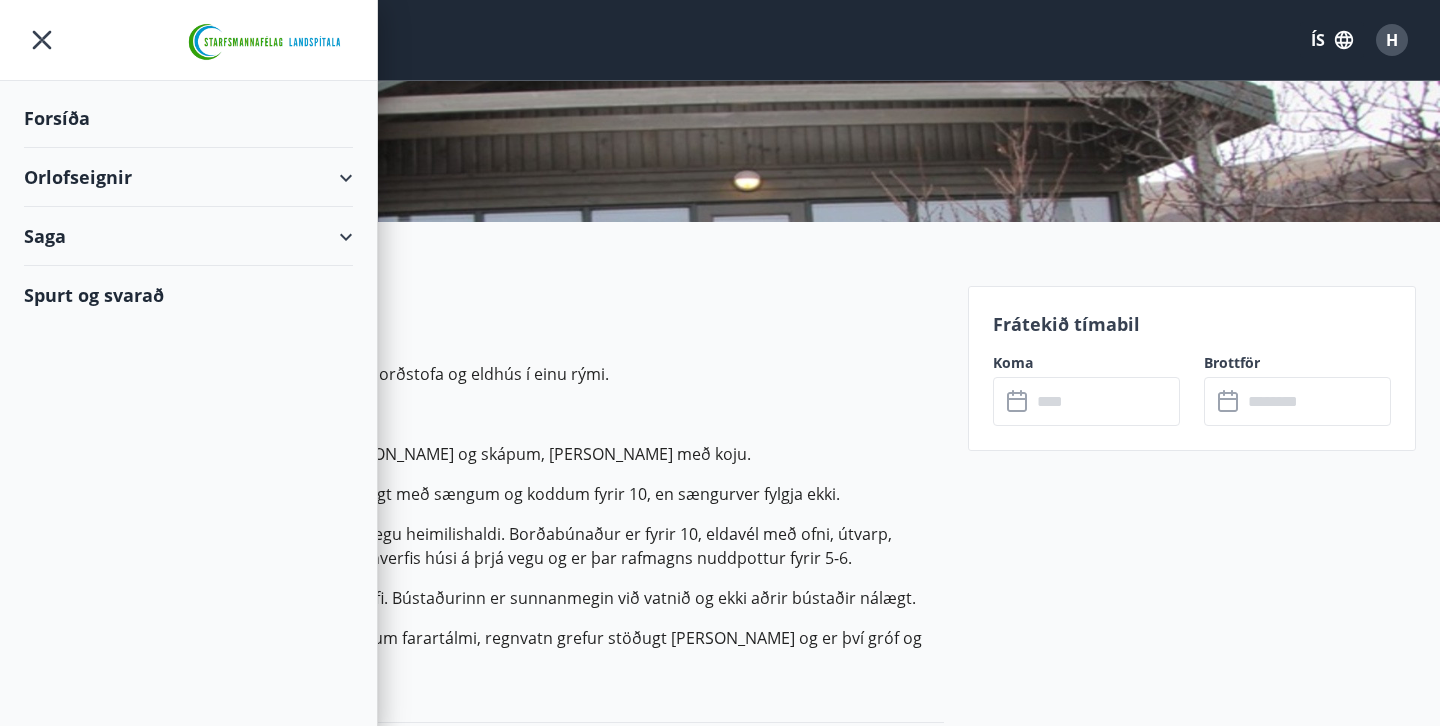 click on "Orlofseignir" at bounding box center (188, 177) 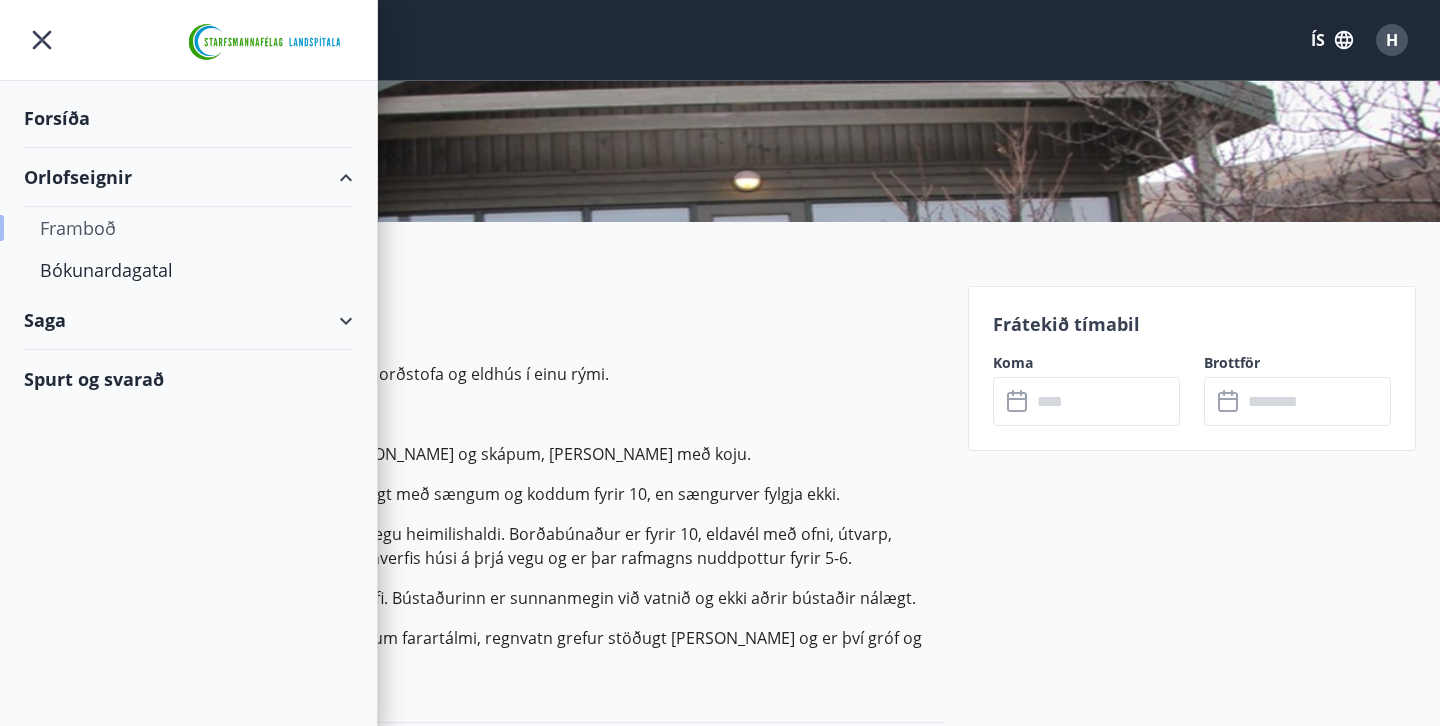 click on "Framboð" at bounding box center (188, 228) 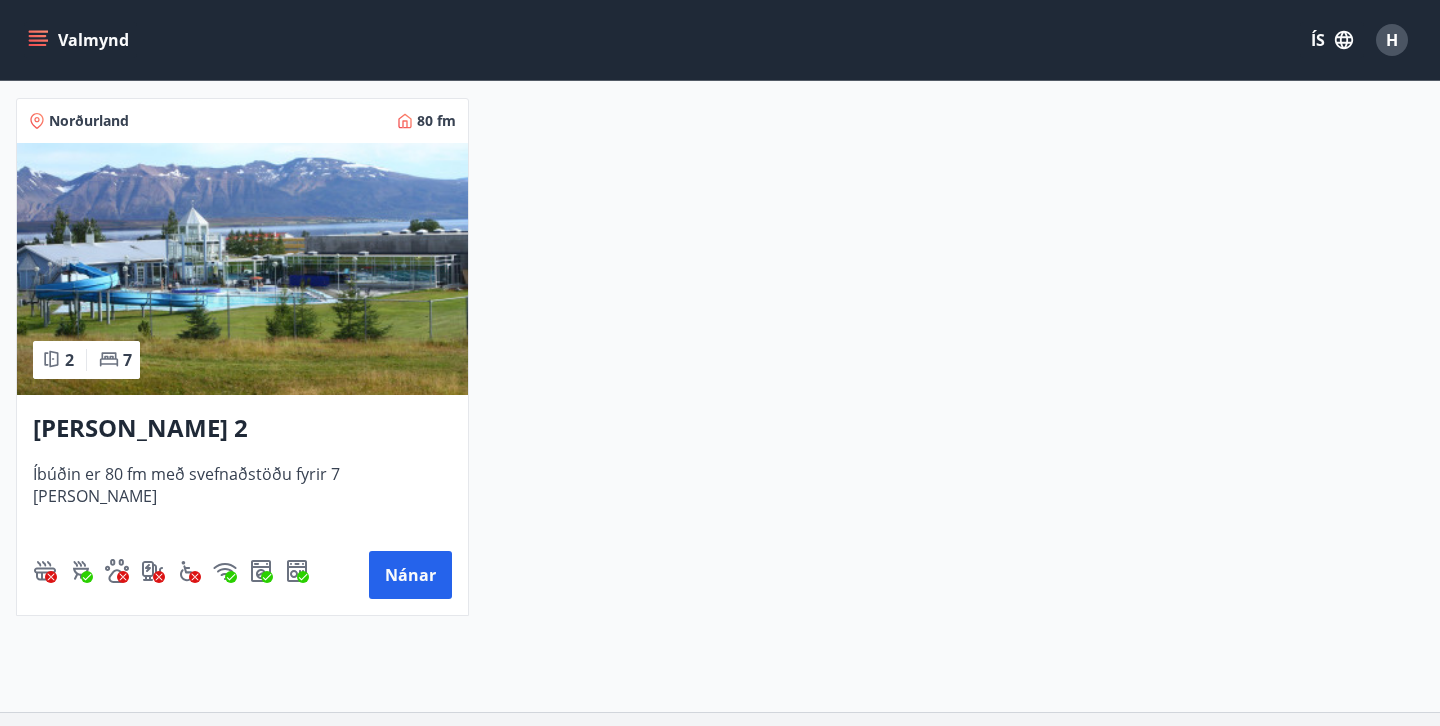scroll, scrollTop: 3078, scrollLeft: 0, axis: vertical 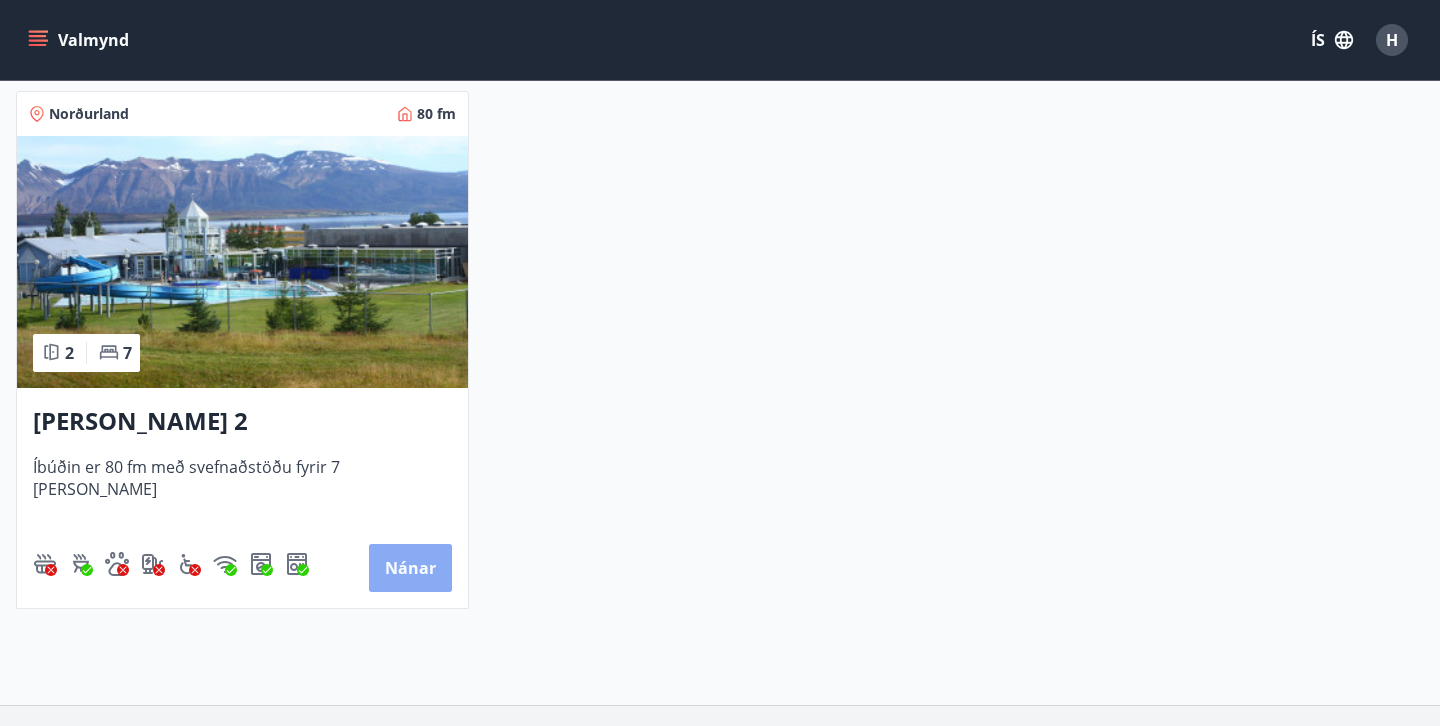 click on "Nánar" at bounding box center [410, 568] 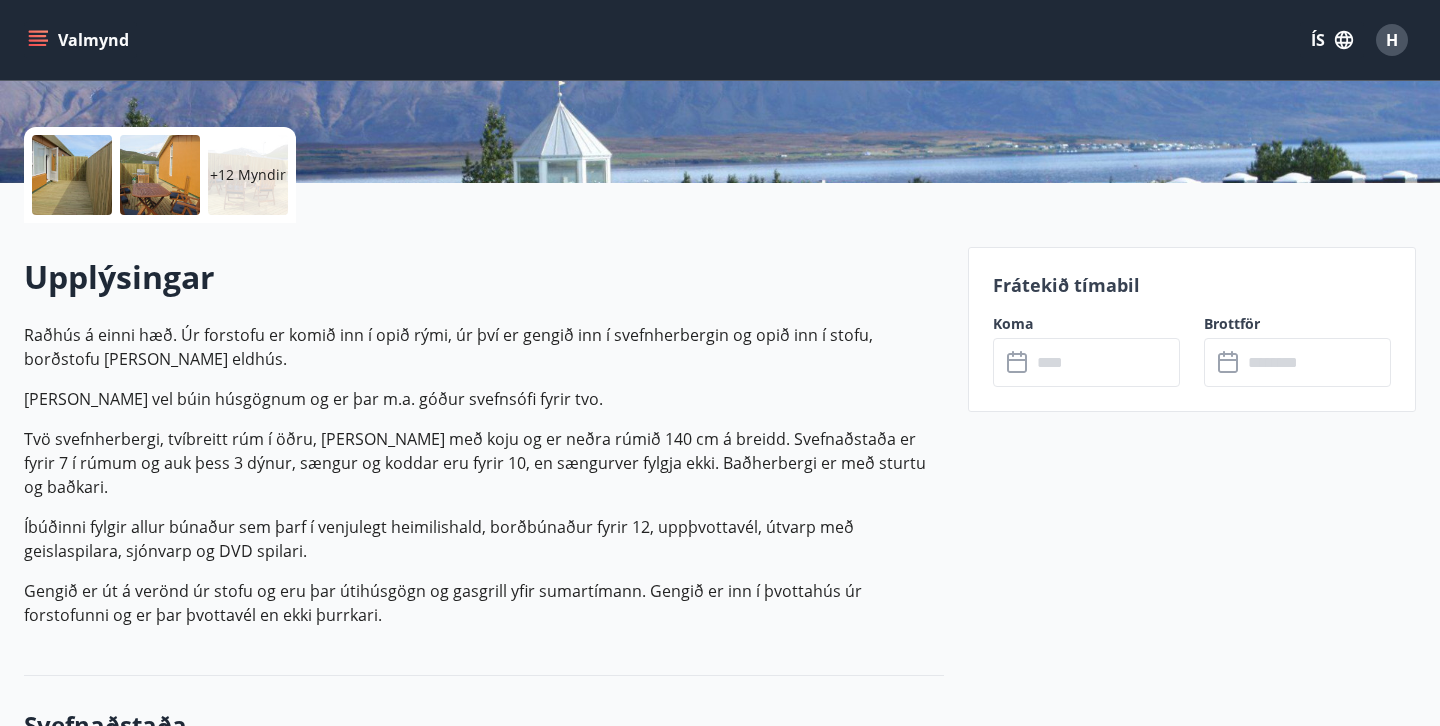 scroll, scrollTop: 422, scrollLeft: 0, axis: vertical 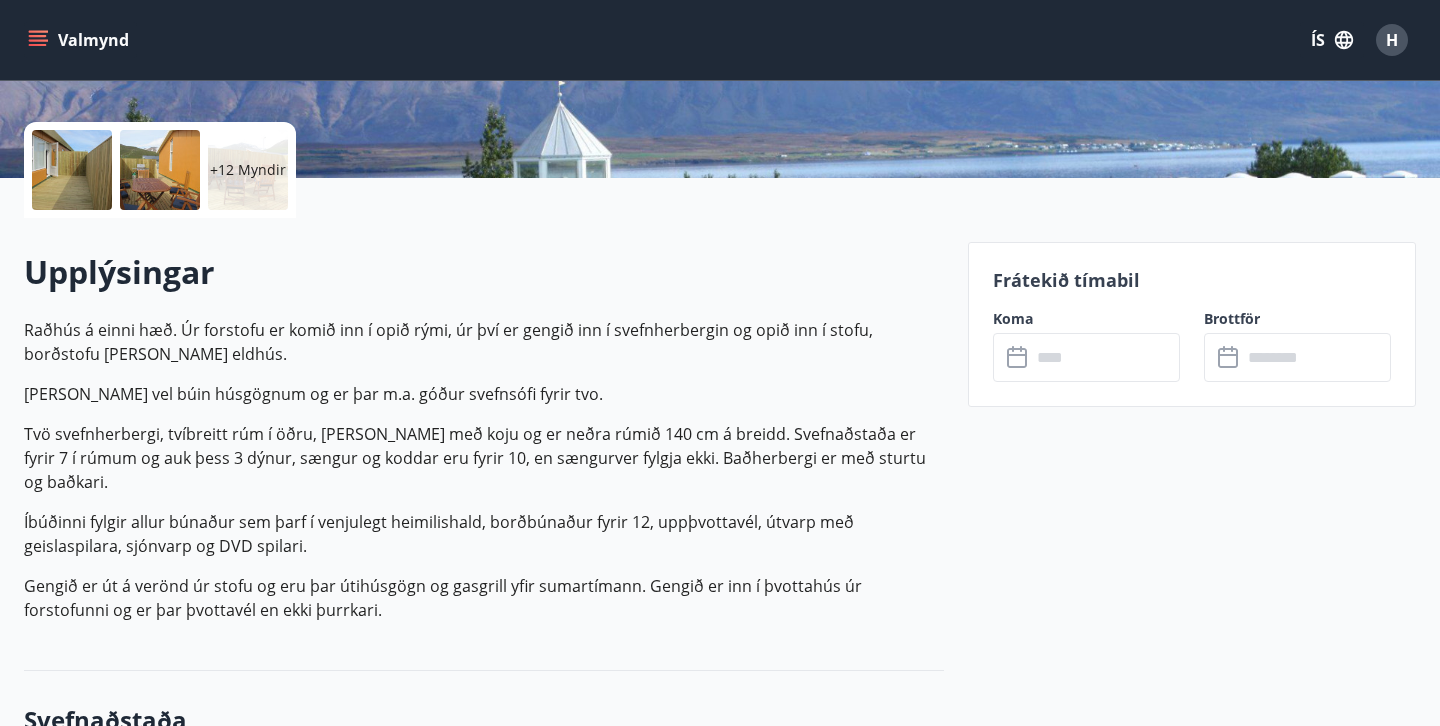 click 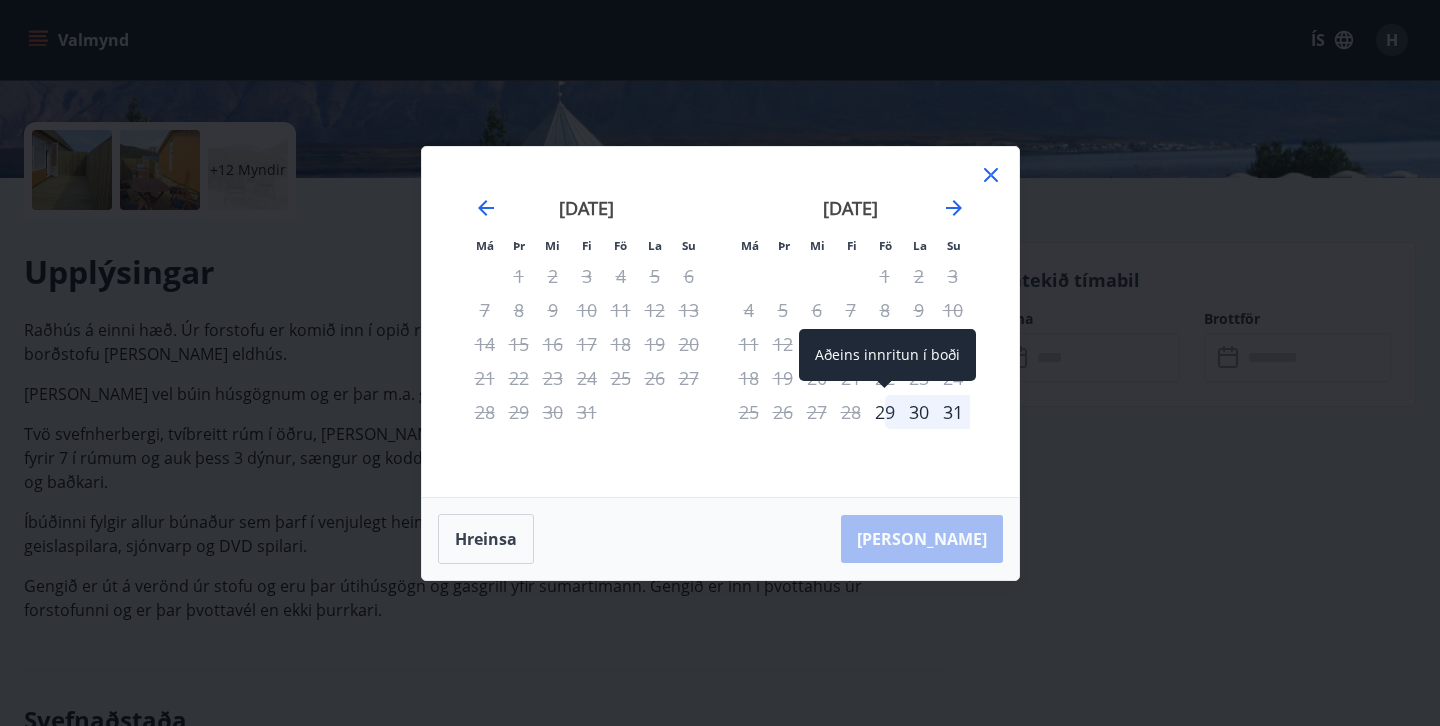 click on "29" at bounding box center [885, 412] 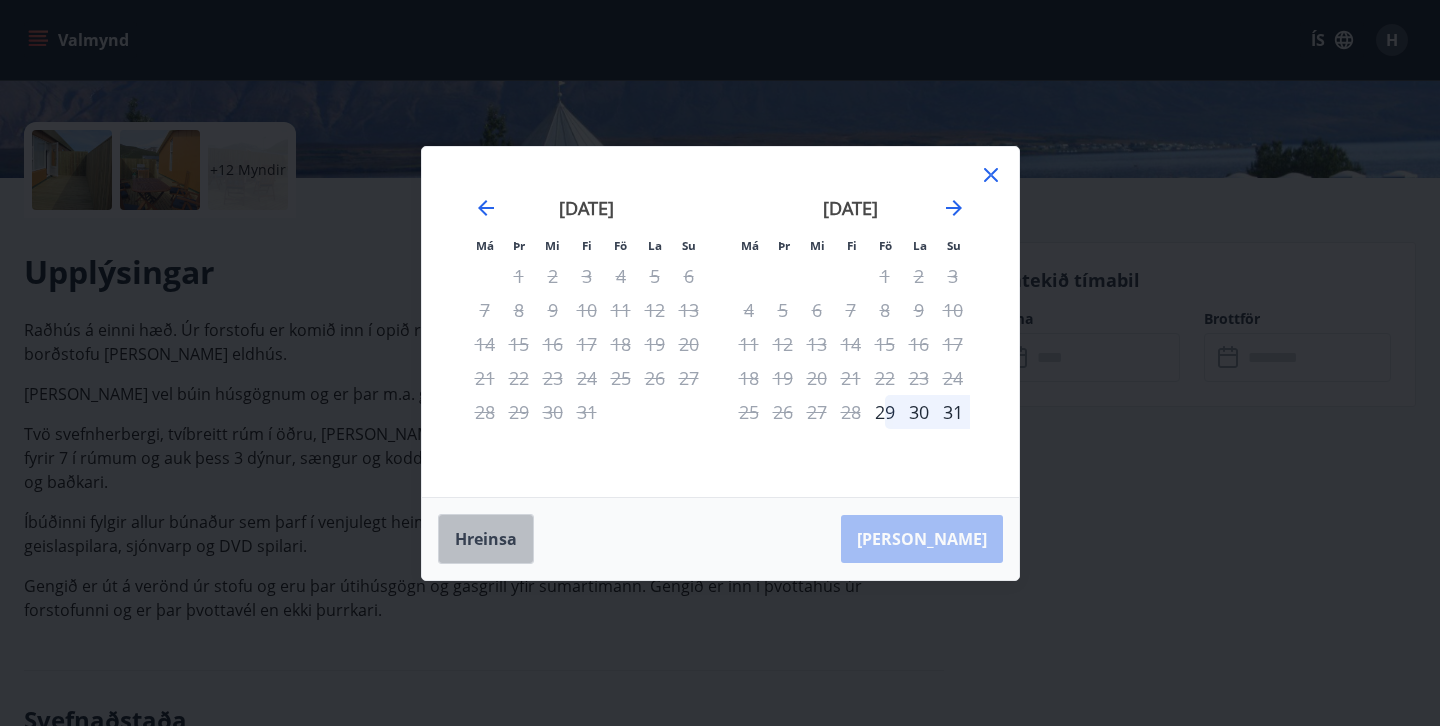 click on "Hreinsa" at bounding box center [486, 539] 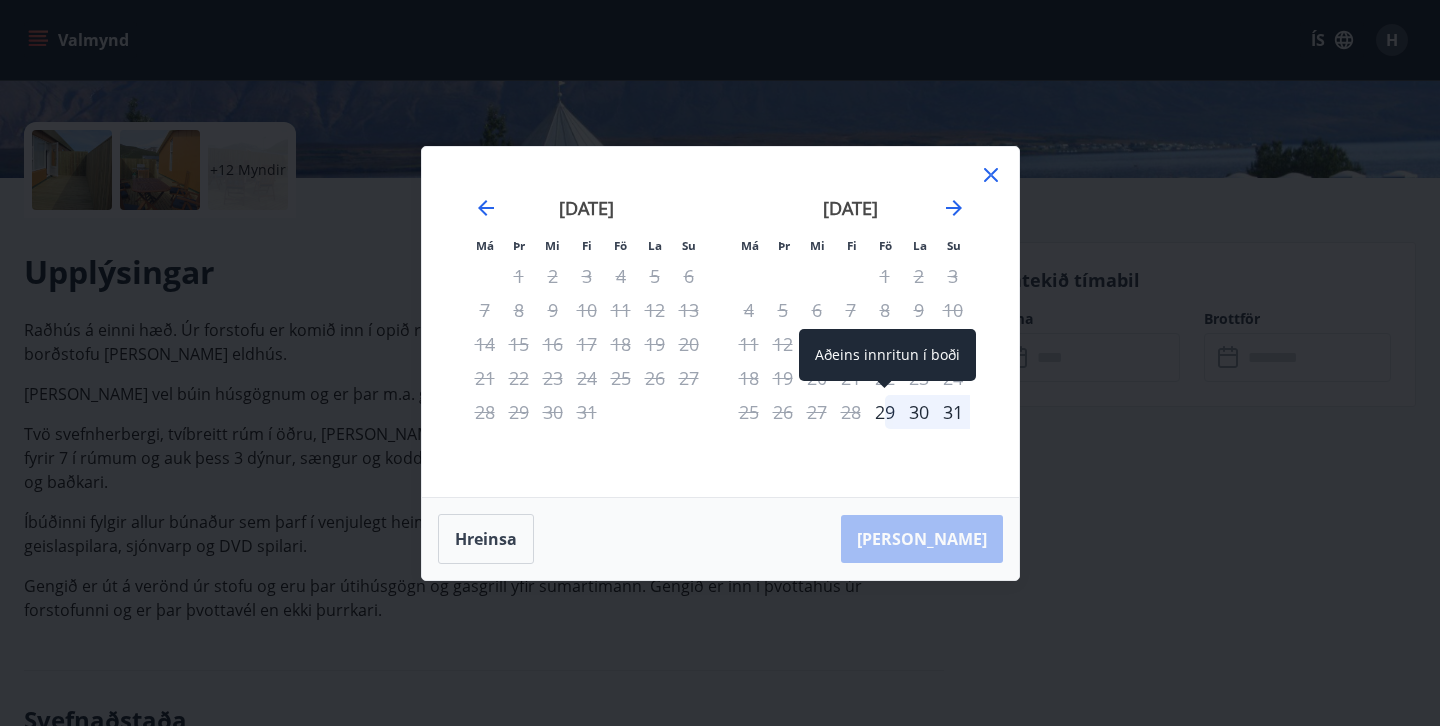 click on "29" at bounding box center (885, 412) 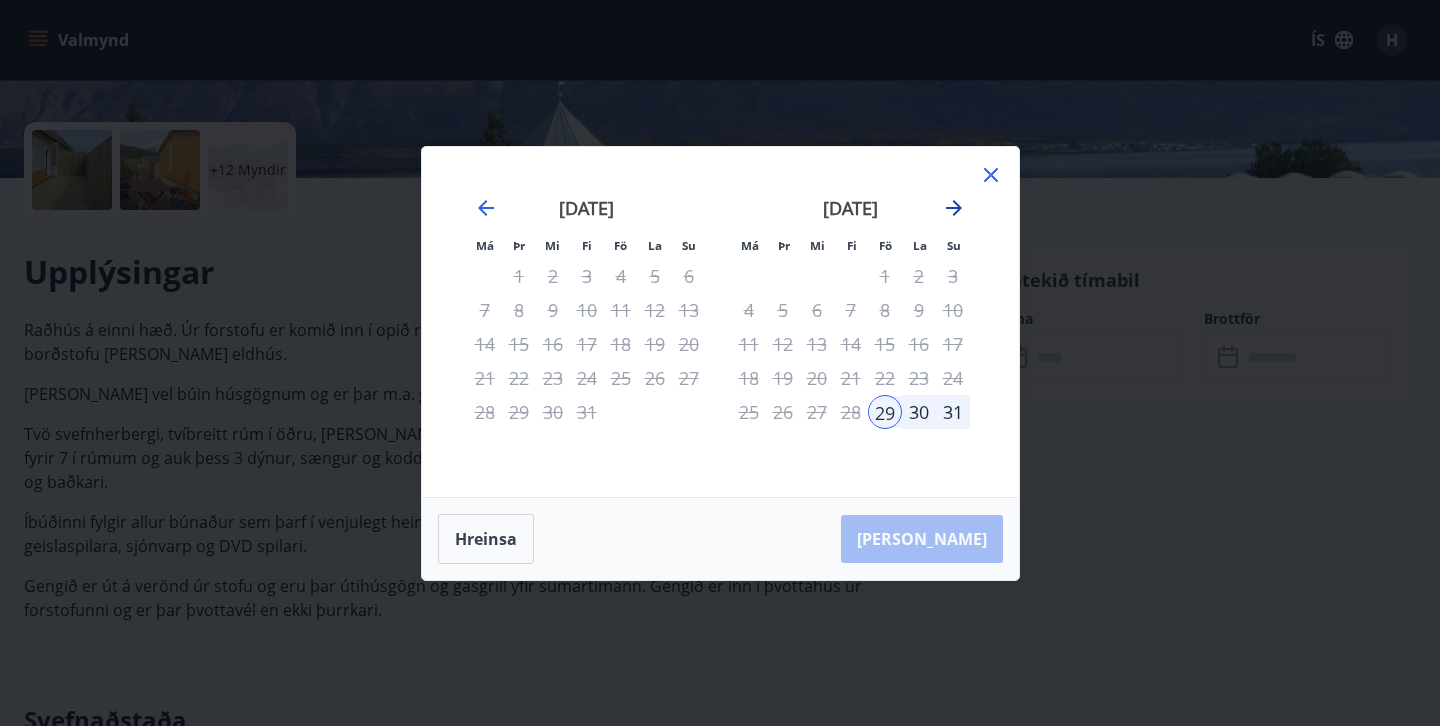 click 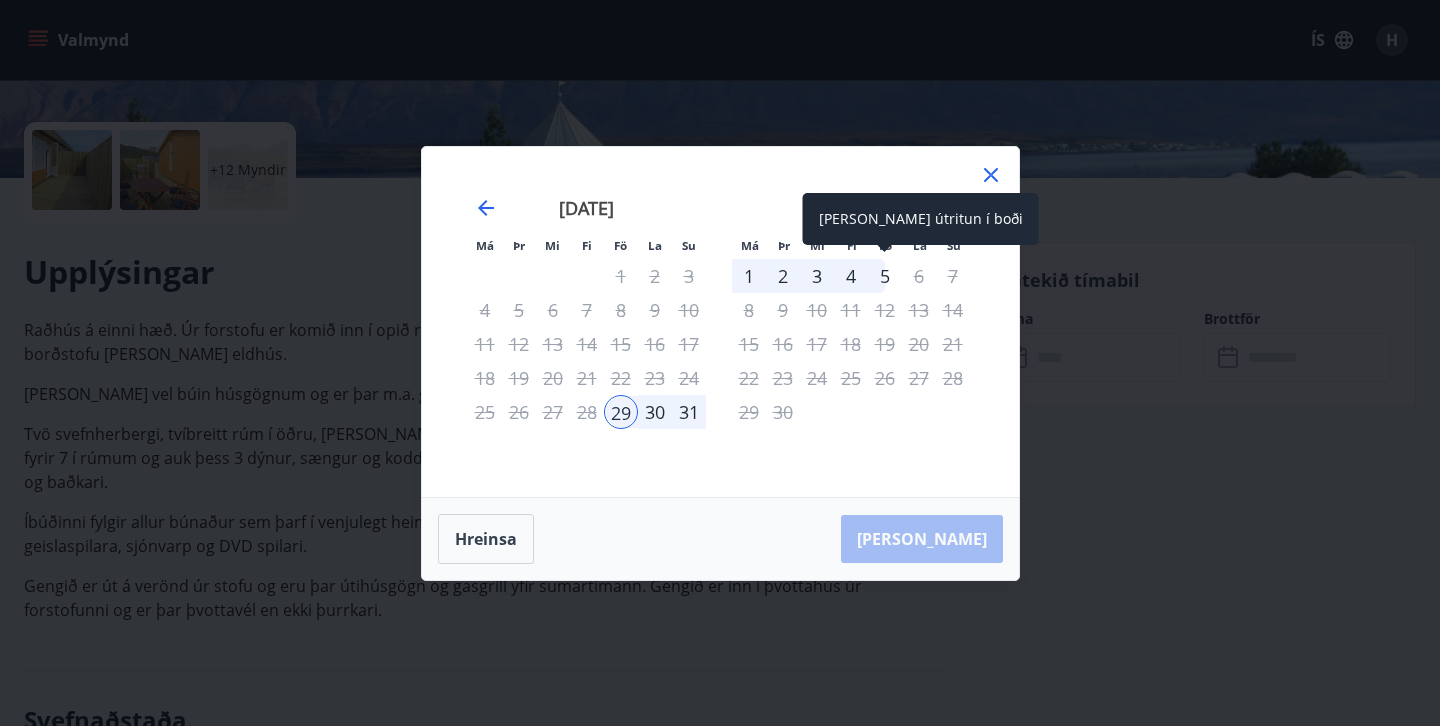 click on "5" at bounding box center [885, 276] 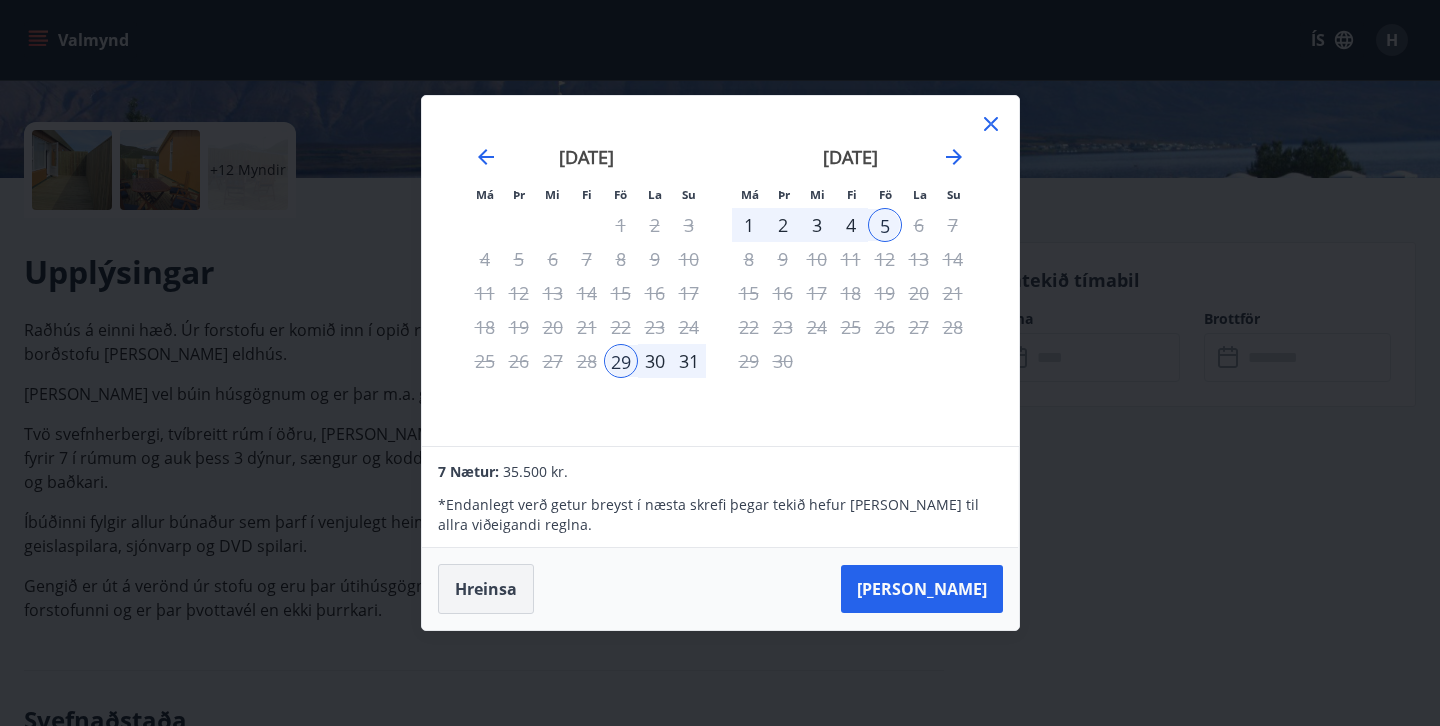 click on "Hreinsa" at bounding box center (486, 589) 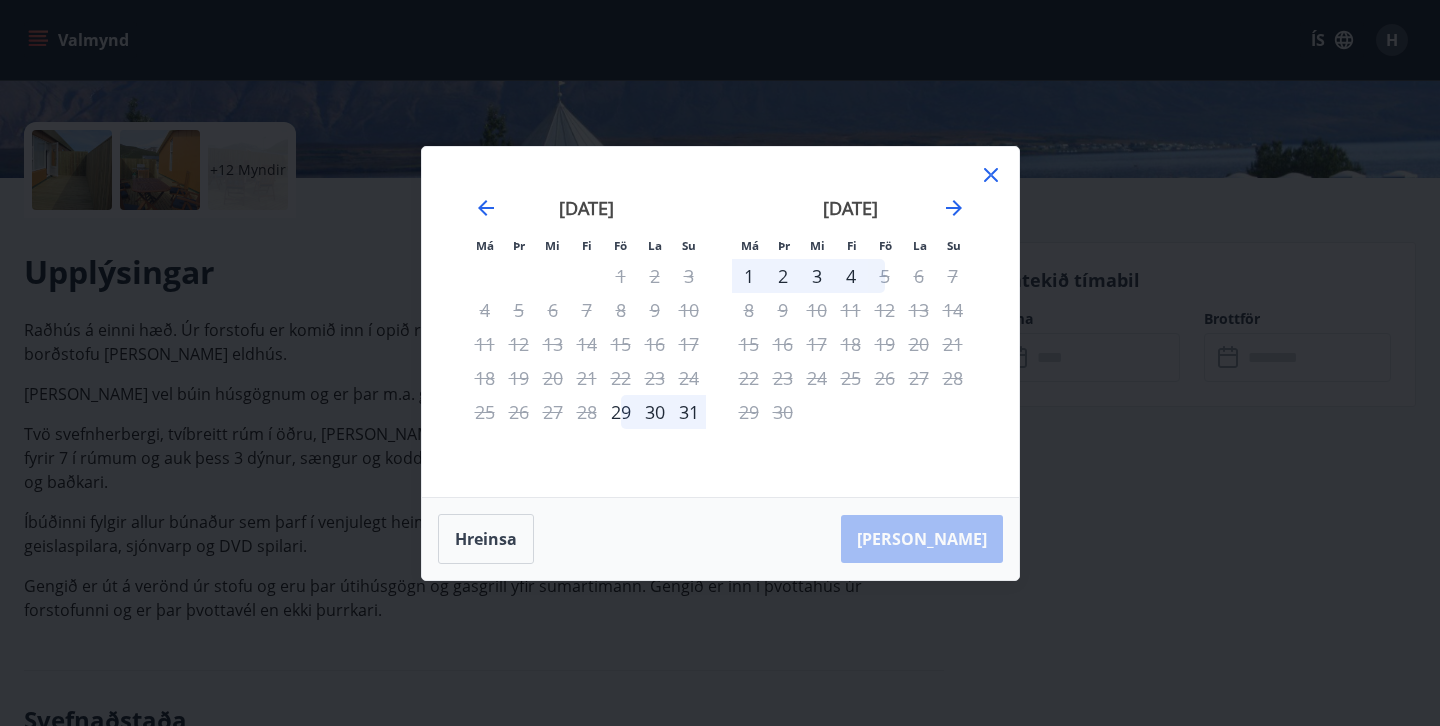 click 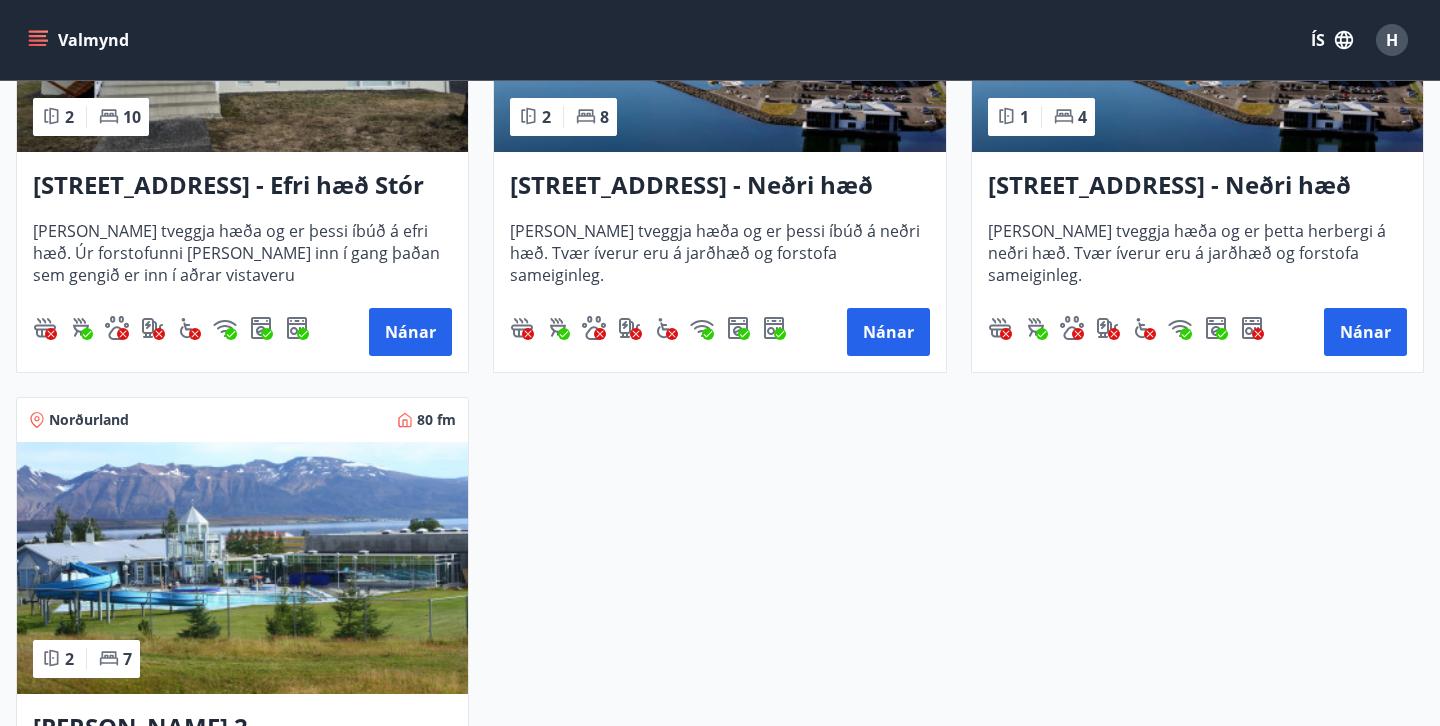 scroll, scrollTop: 2709, scrollLeft: 0, axis: vertical 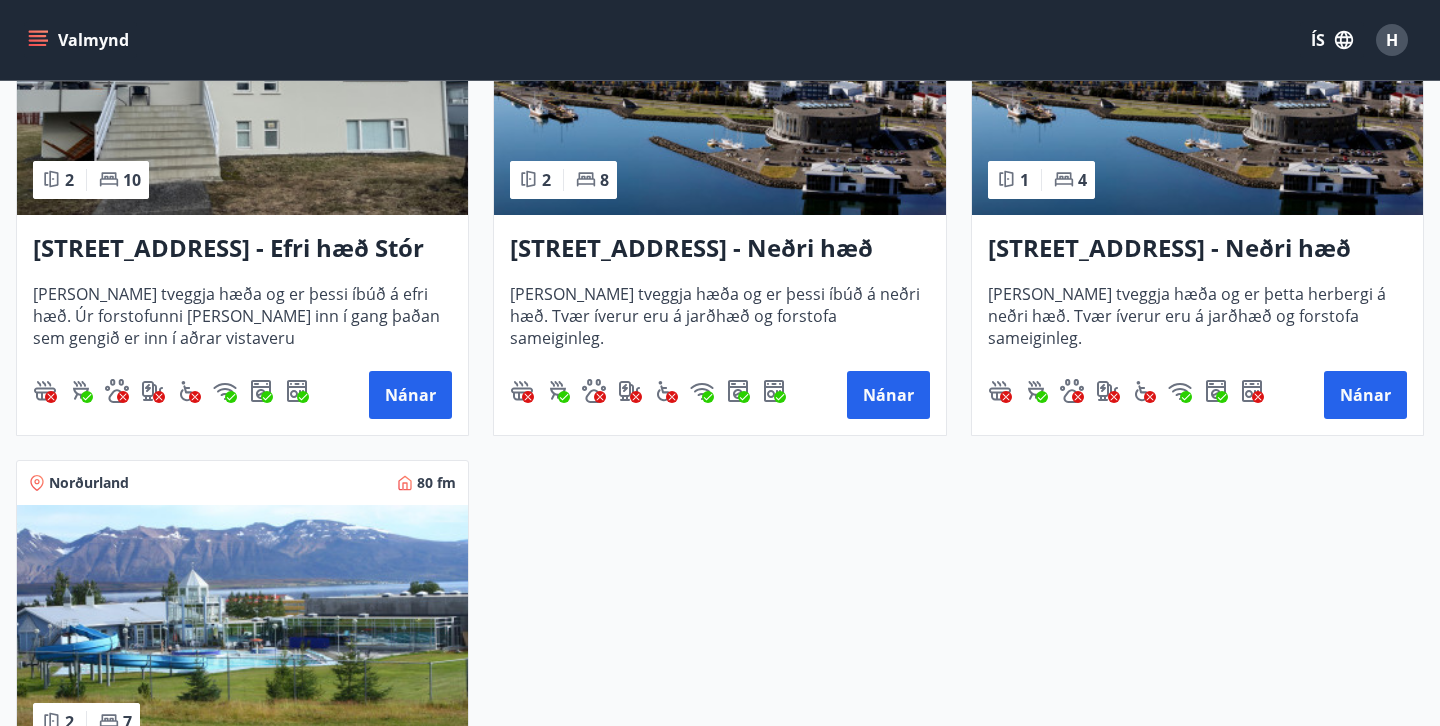 click on "H" at bounding box center (1392, 40) 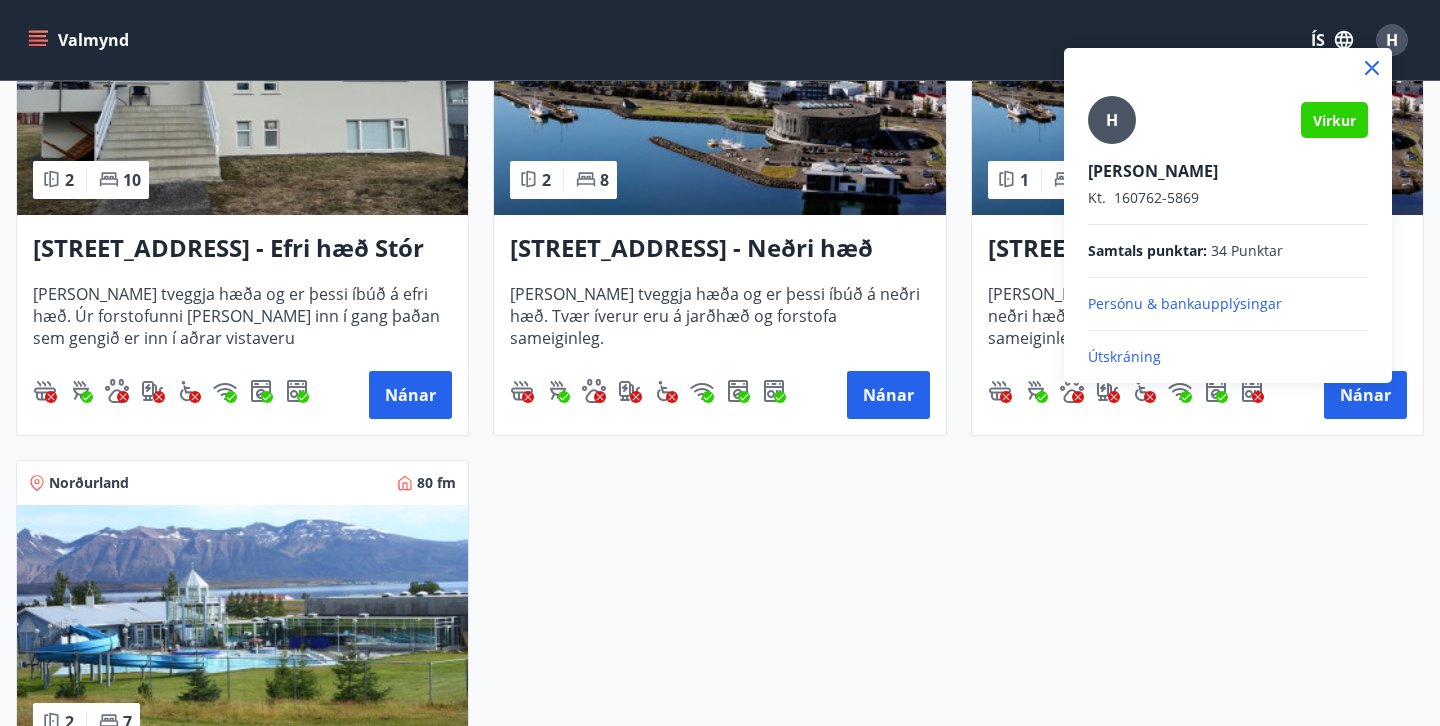 click on "Útskráning" at bounding box center [1228, 357] 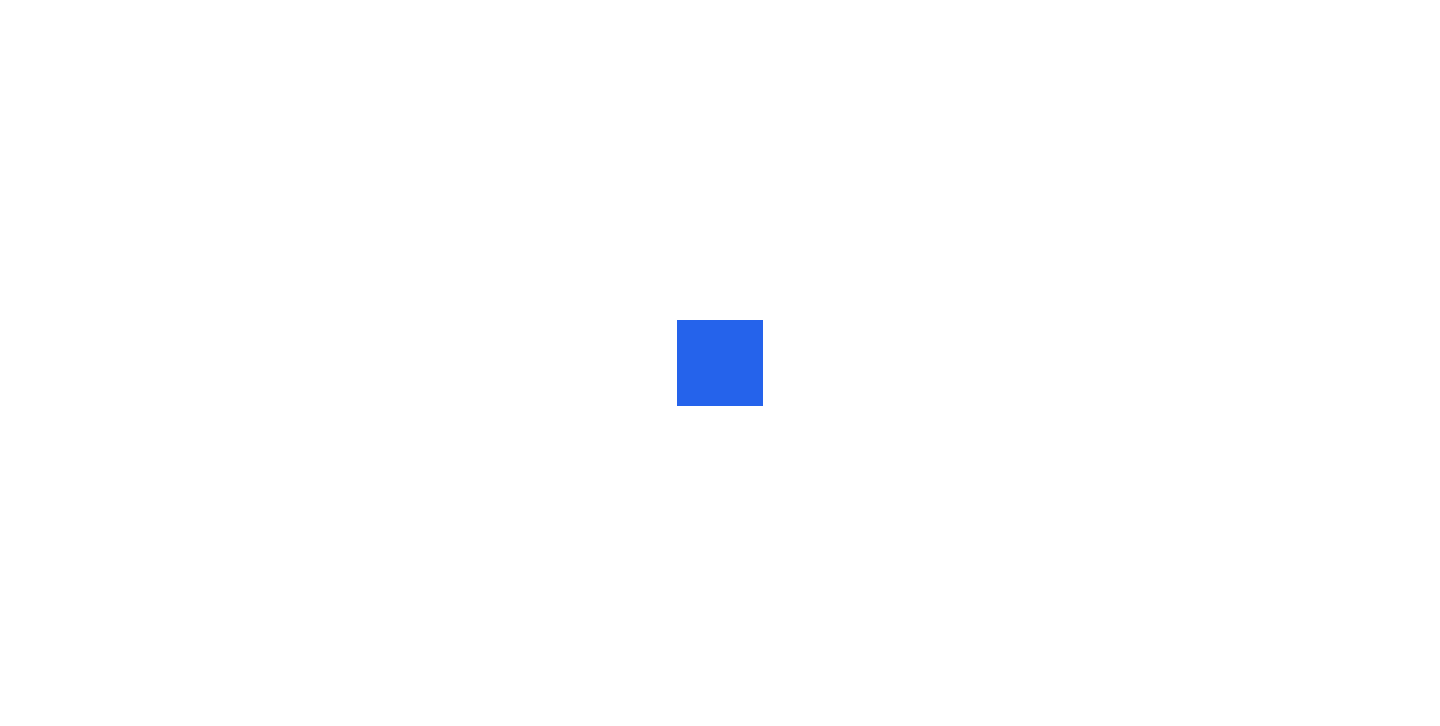 scroll, scrollTop: 0, scrollLeft: 0, axis: both 